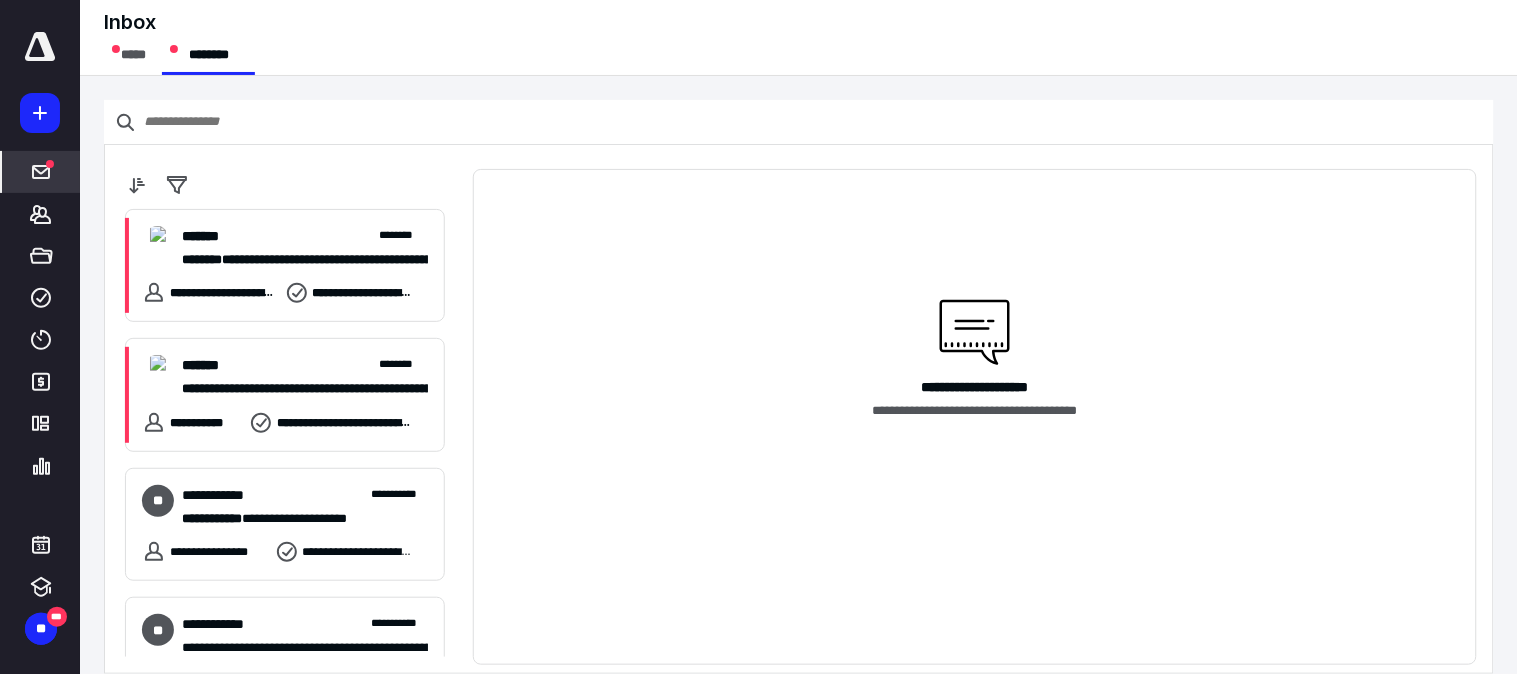 scroll, scrollTop: 0, scrollLeft: 0, axis: both 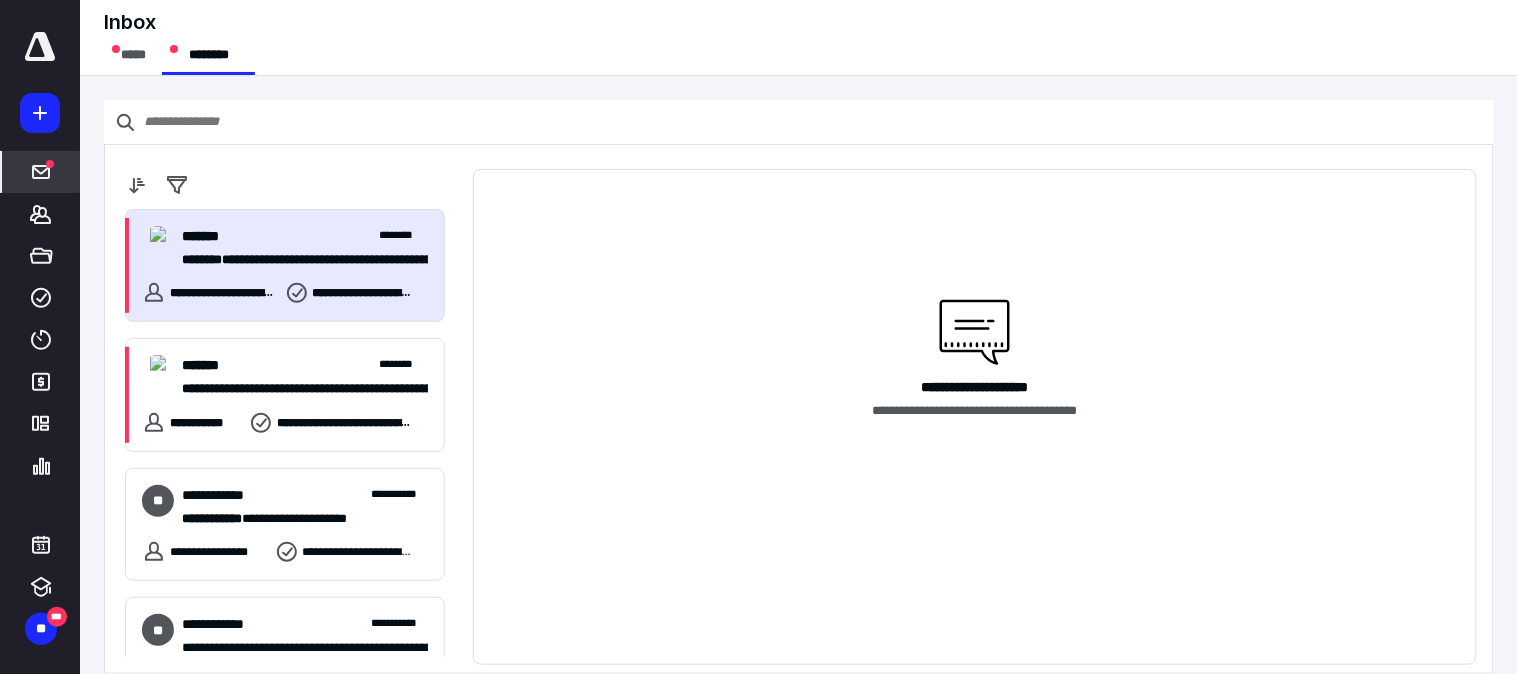 click on "********" at bounding box center [202, 259] 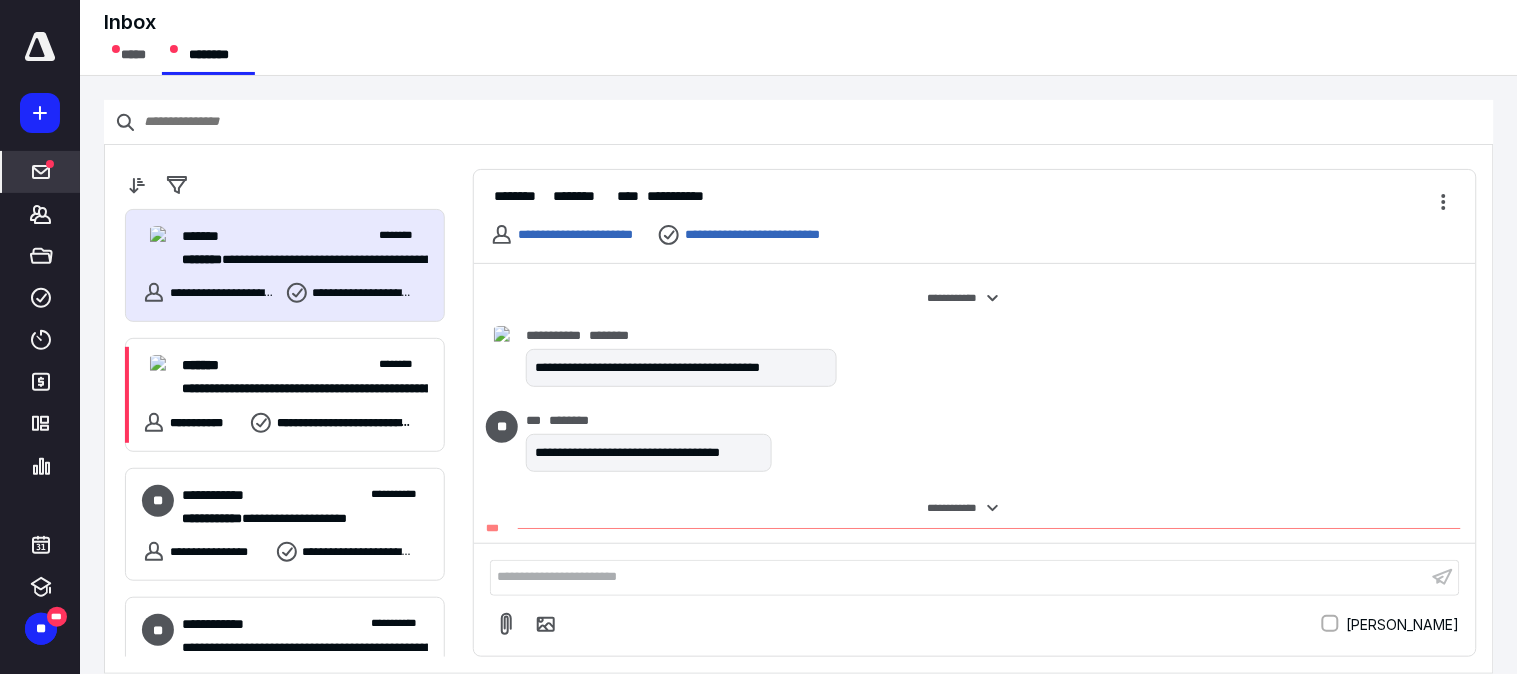 scroll, scrollTop: 868, scrollLeft: 0, axis: vertical 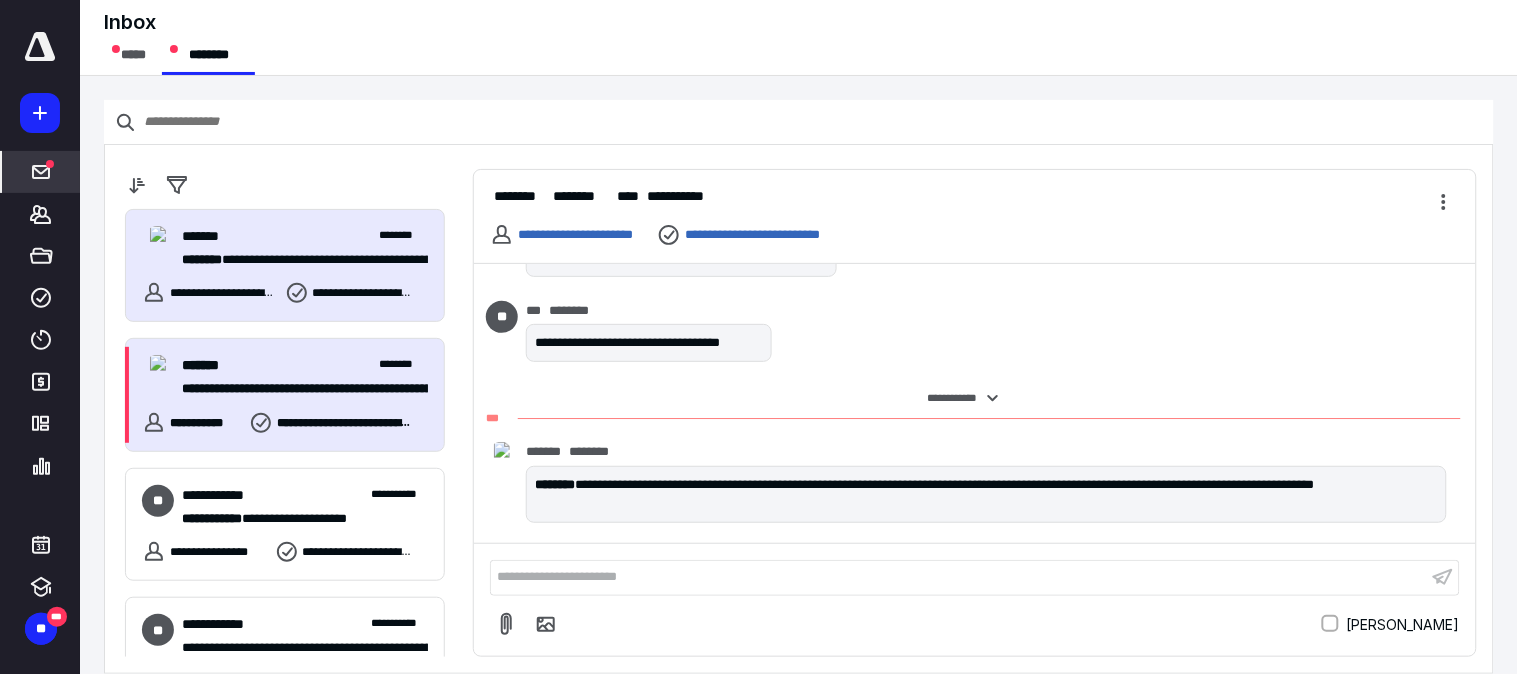 click on "**********" at bounding box center (296, 388) 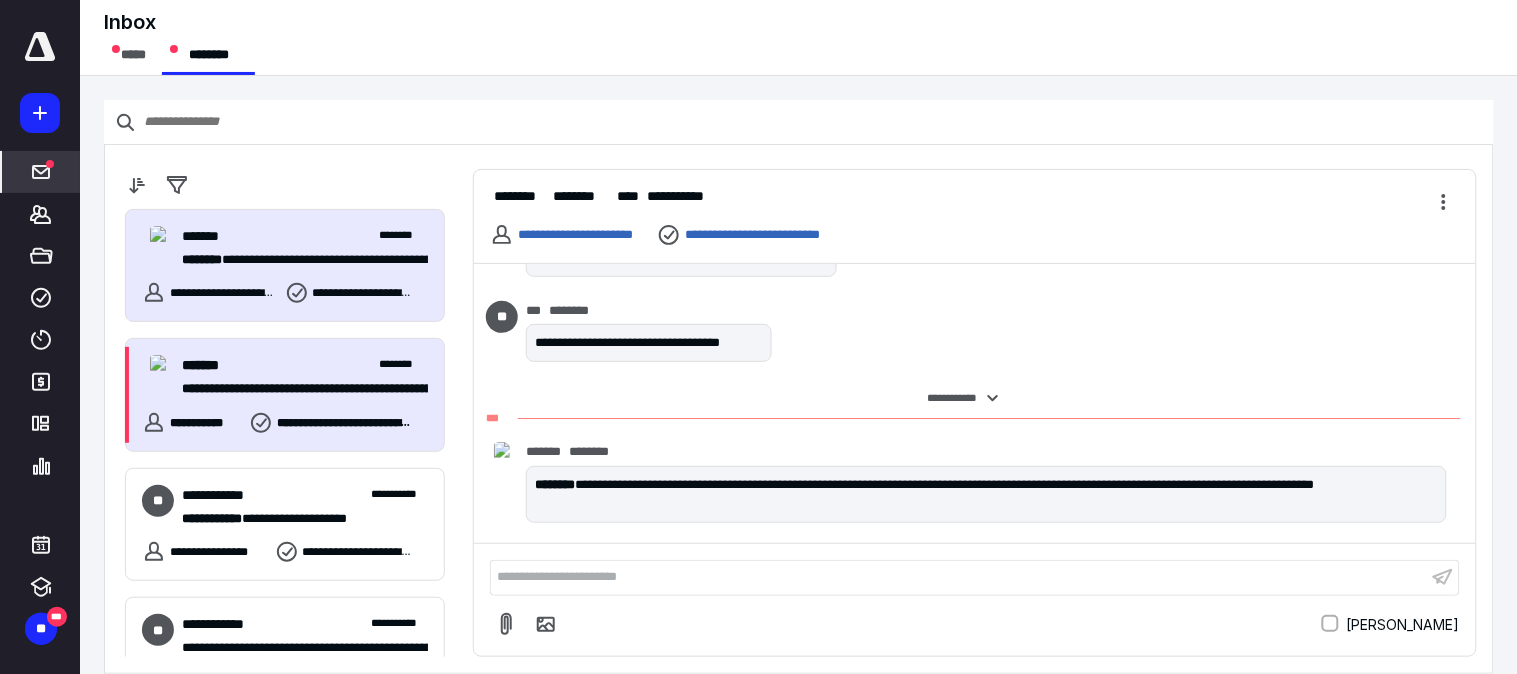 click on "**********" at bounding box center (296, 388) 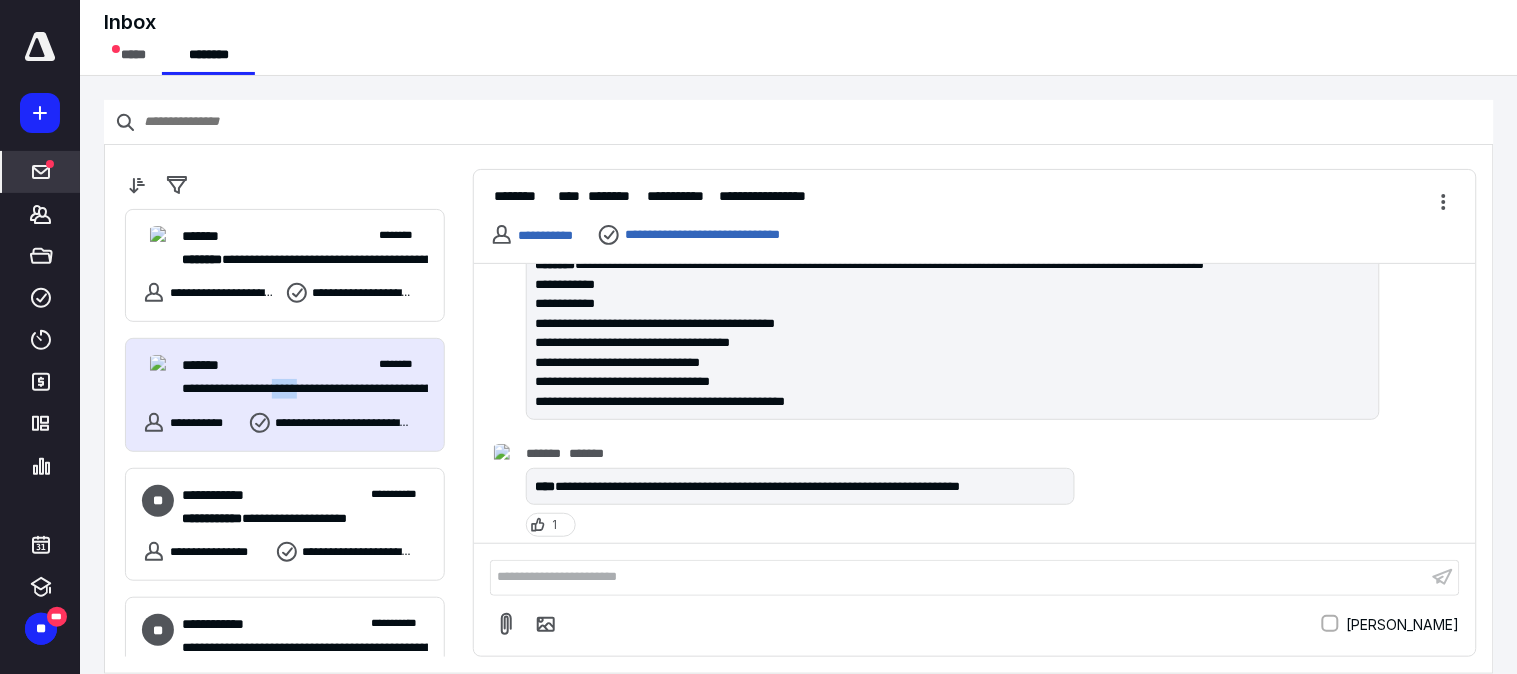 scroll, scrollTop: 111, scrollLeft: 0, axis: vertical 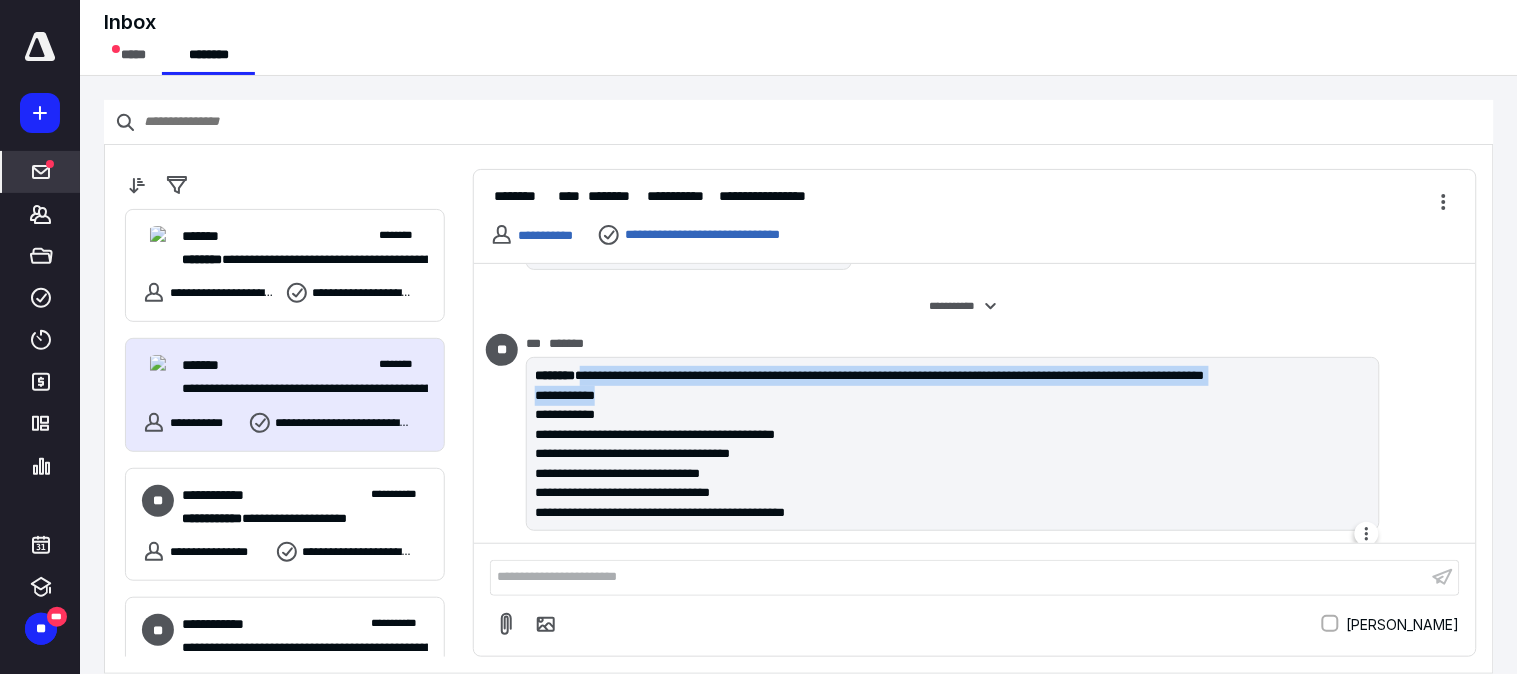 drag, startPoint x: 608, startPoint y: 376, endPoint x: 625, endPoint y: 386, distance: 19.723083 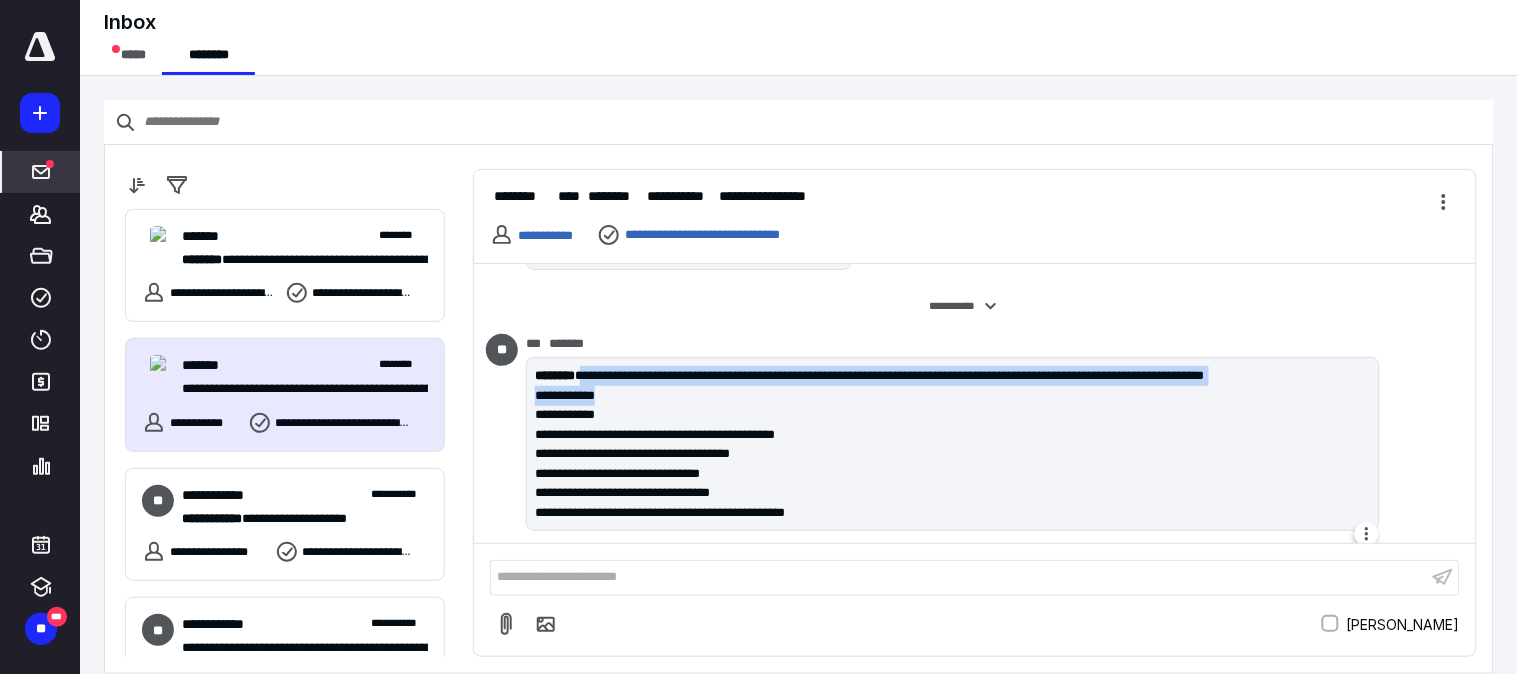 click on "**********" at bounding box center [953, 444] 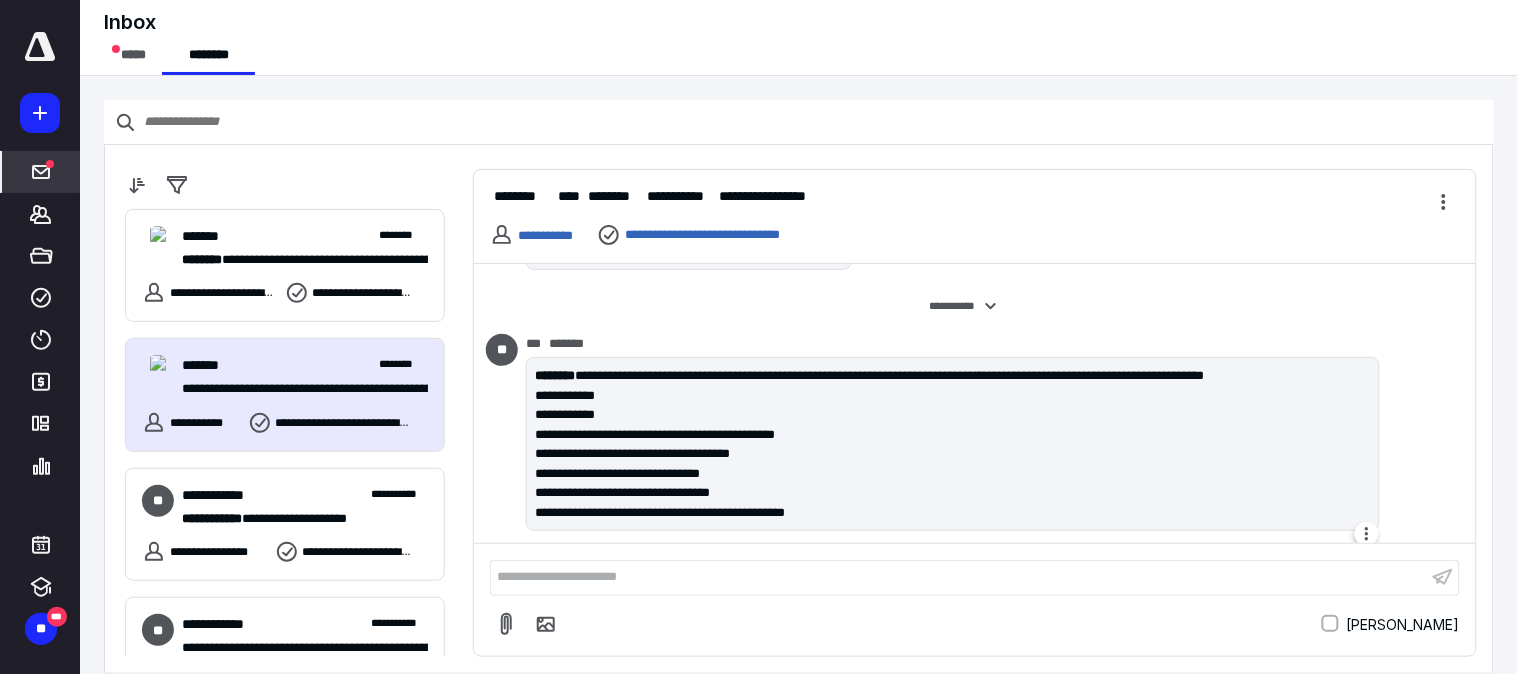click on "**********" at bounding box center (953, 453) 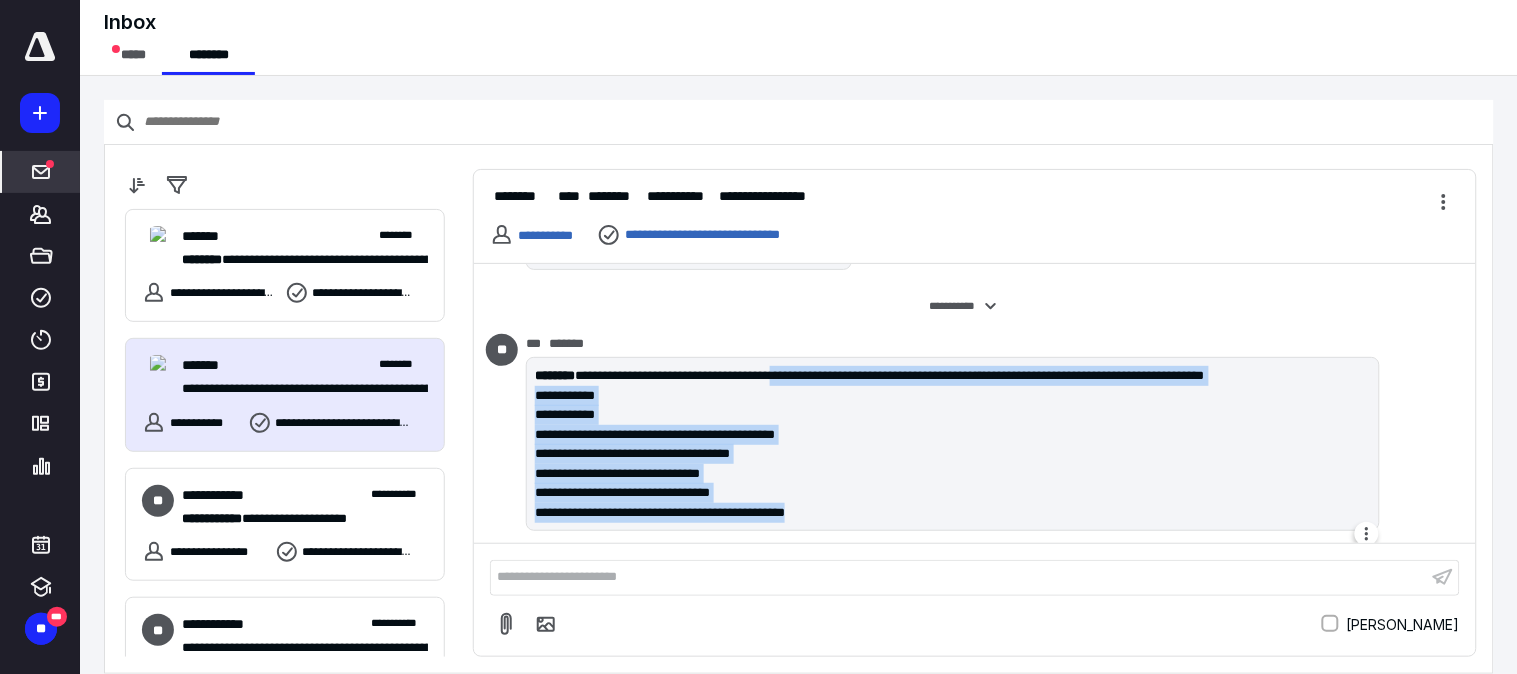 drag, startPoint x: 853, startPoint y: 378, endPoint x: 888, endPoint y: 510, distance: 136.56134 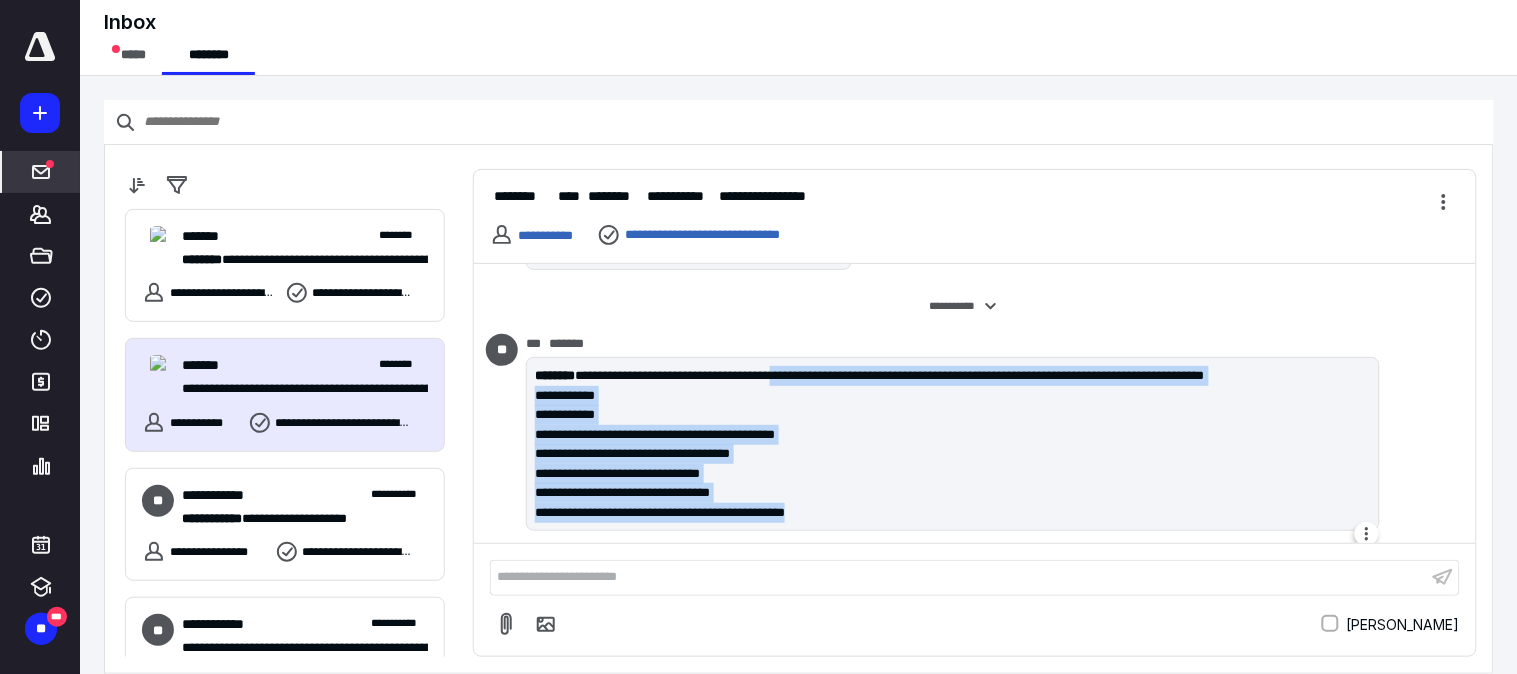 click on "**********" at bounding box center [953, 444] 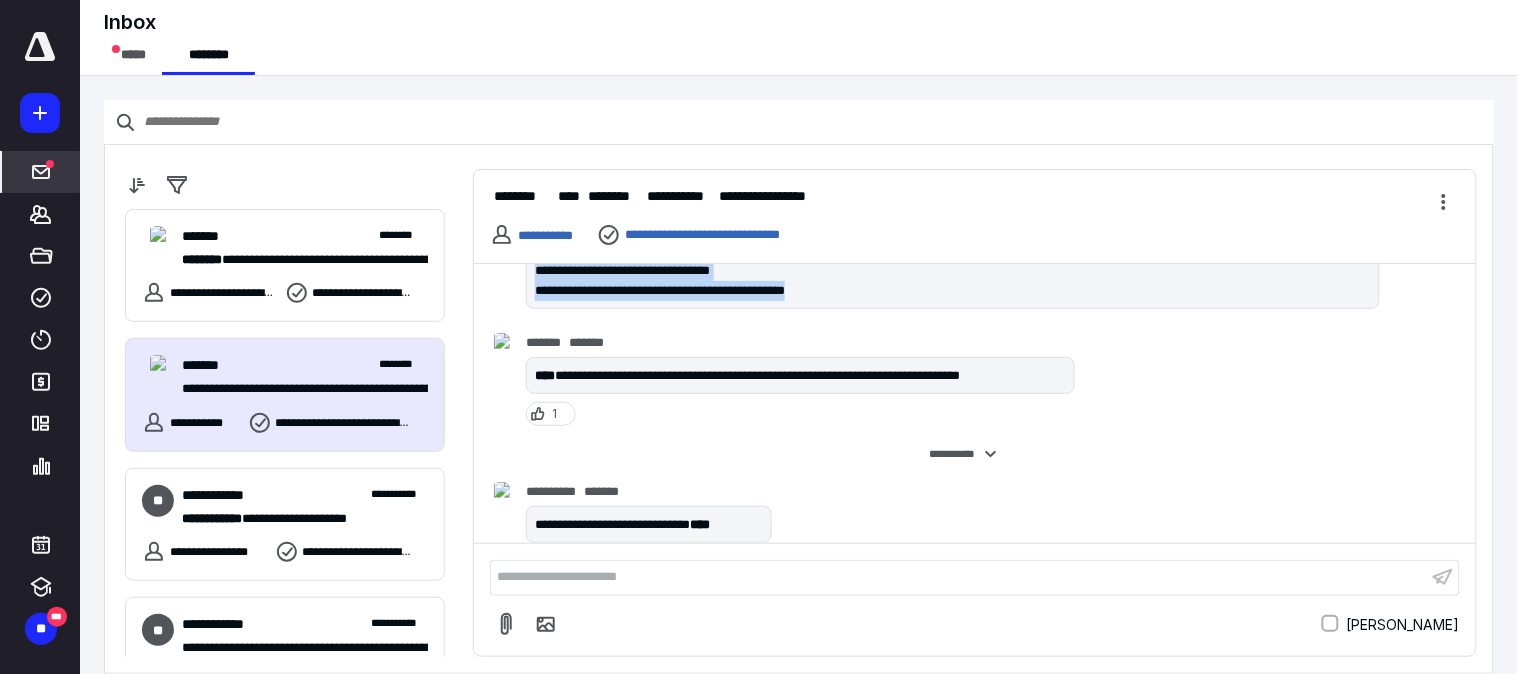 copy on "**********" 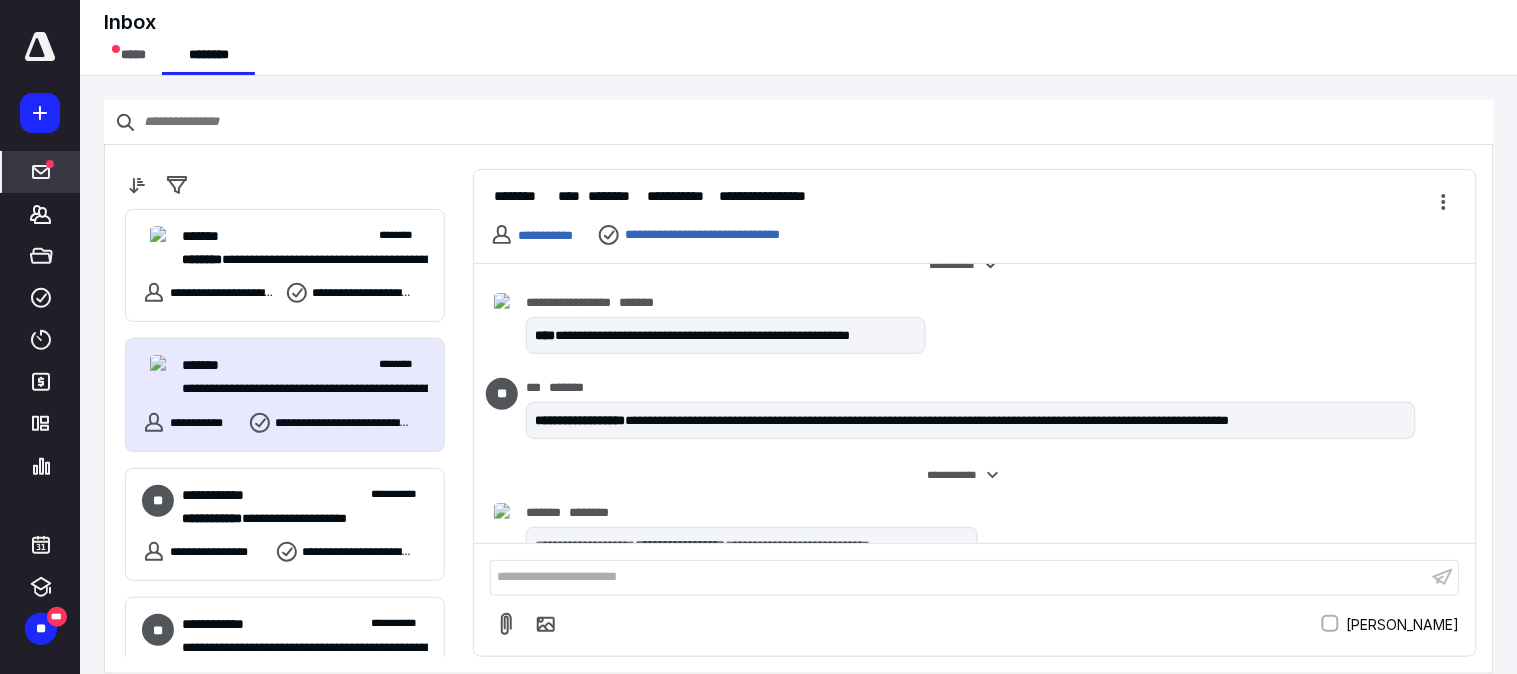 scroll, scrollTop: 777, scrollLeft: 0, axis: vertical 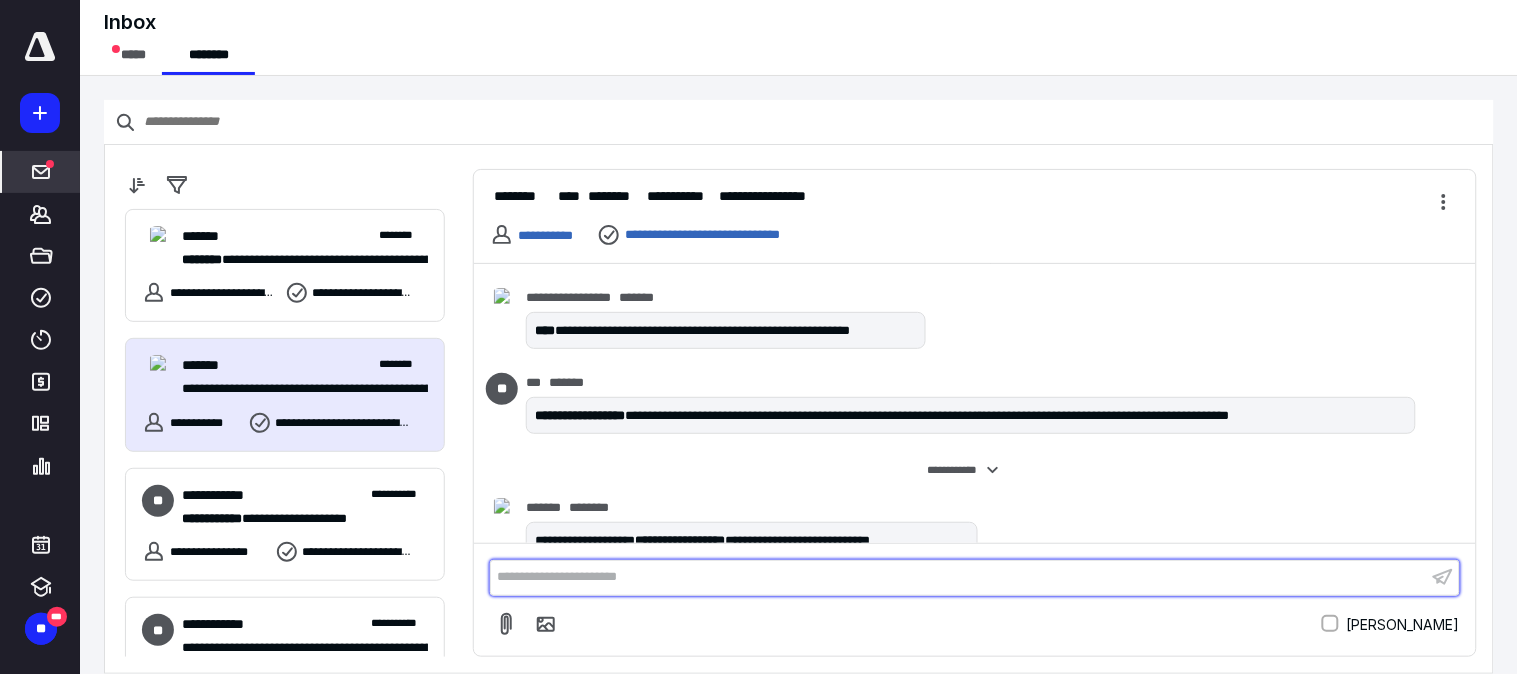 click on "**********" at bounding box center [959, 577] 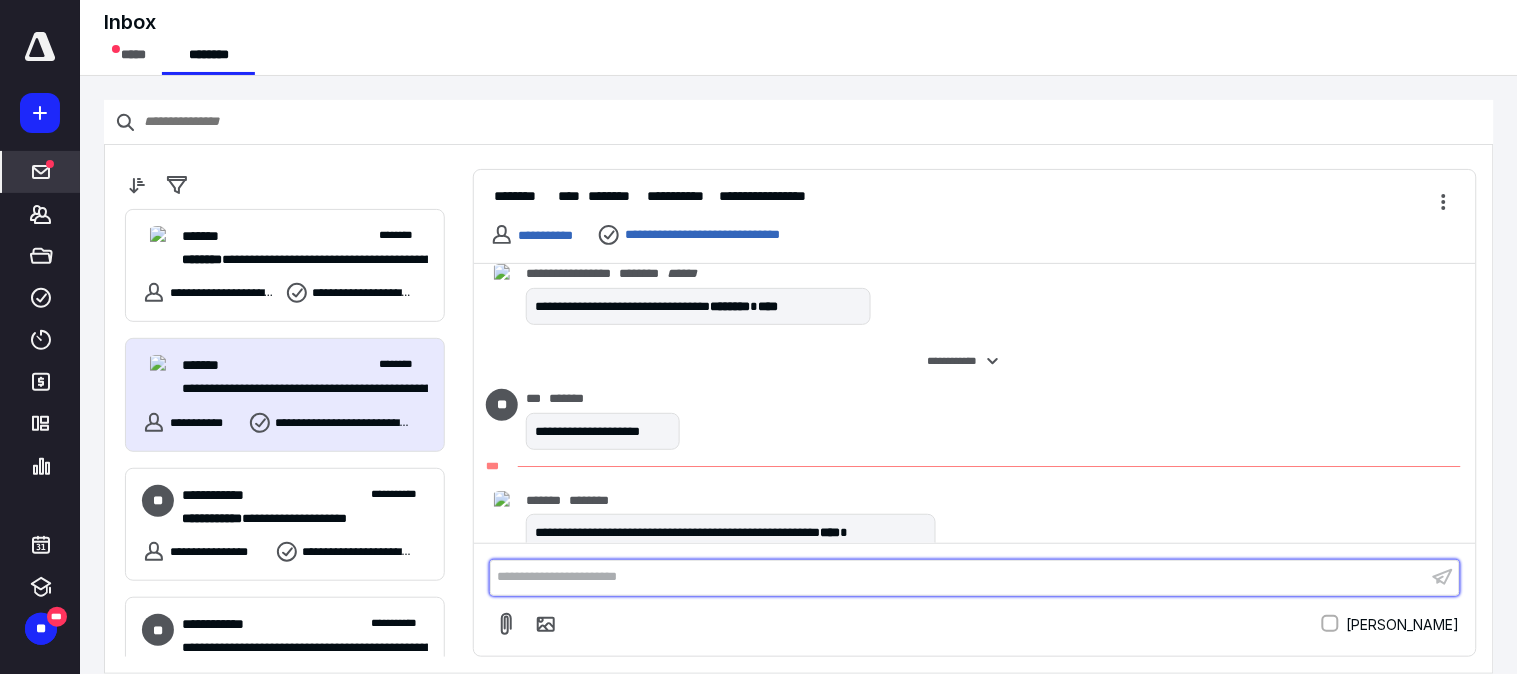 scroll, scrollTop: 1166, scrollLeft: 0, axis: vertical 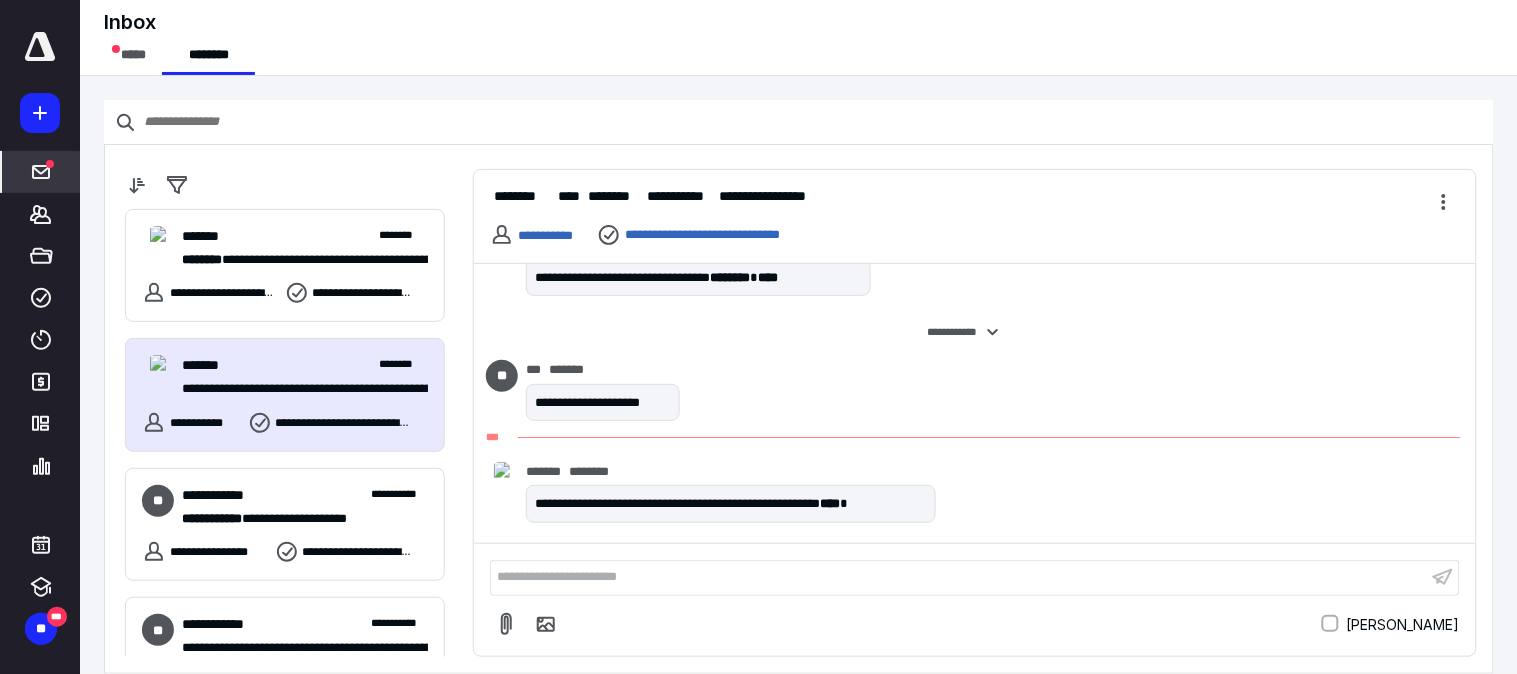 click on "**********" at bounding box center (959, 577) 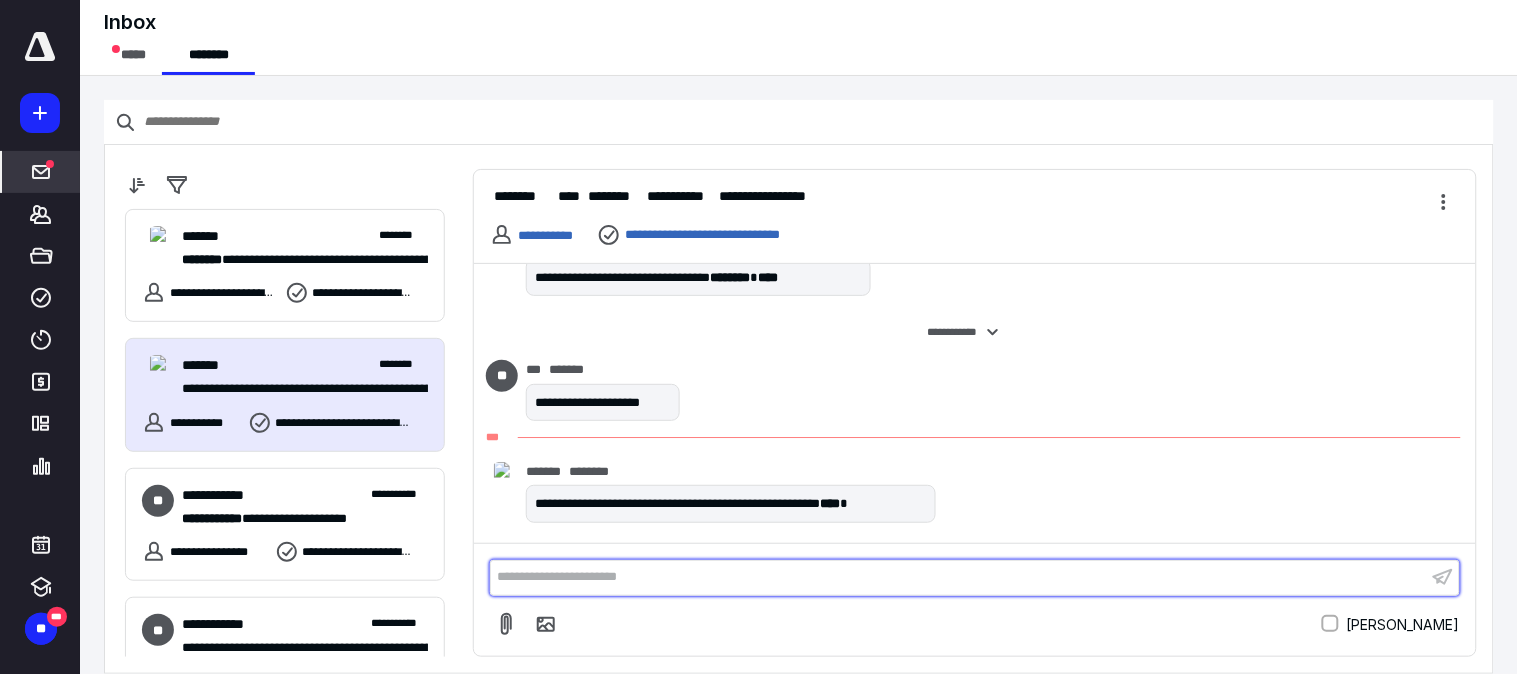 click on "**********" at bounding box center [959, 577] 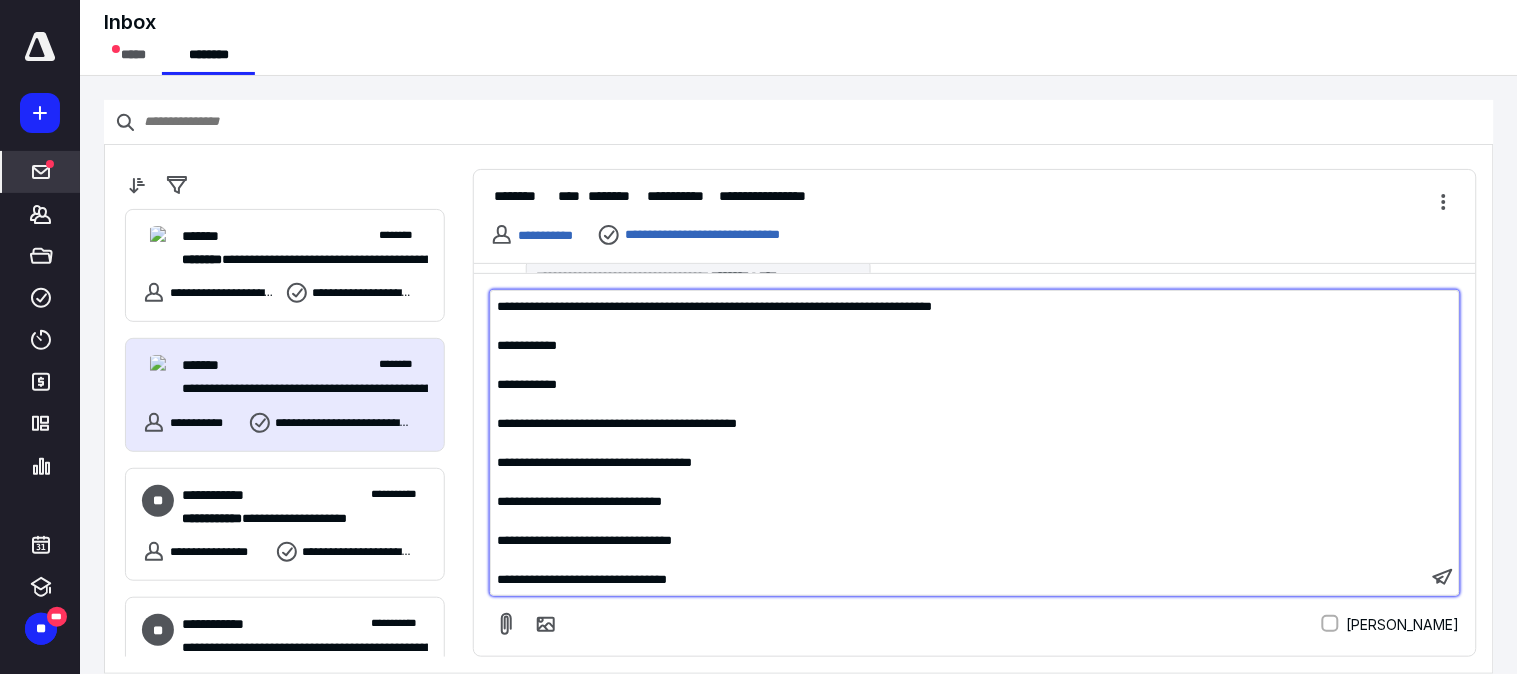 click on "﻿" at bounding box center (959, 365) 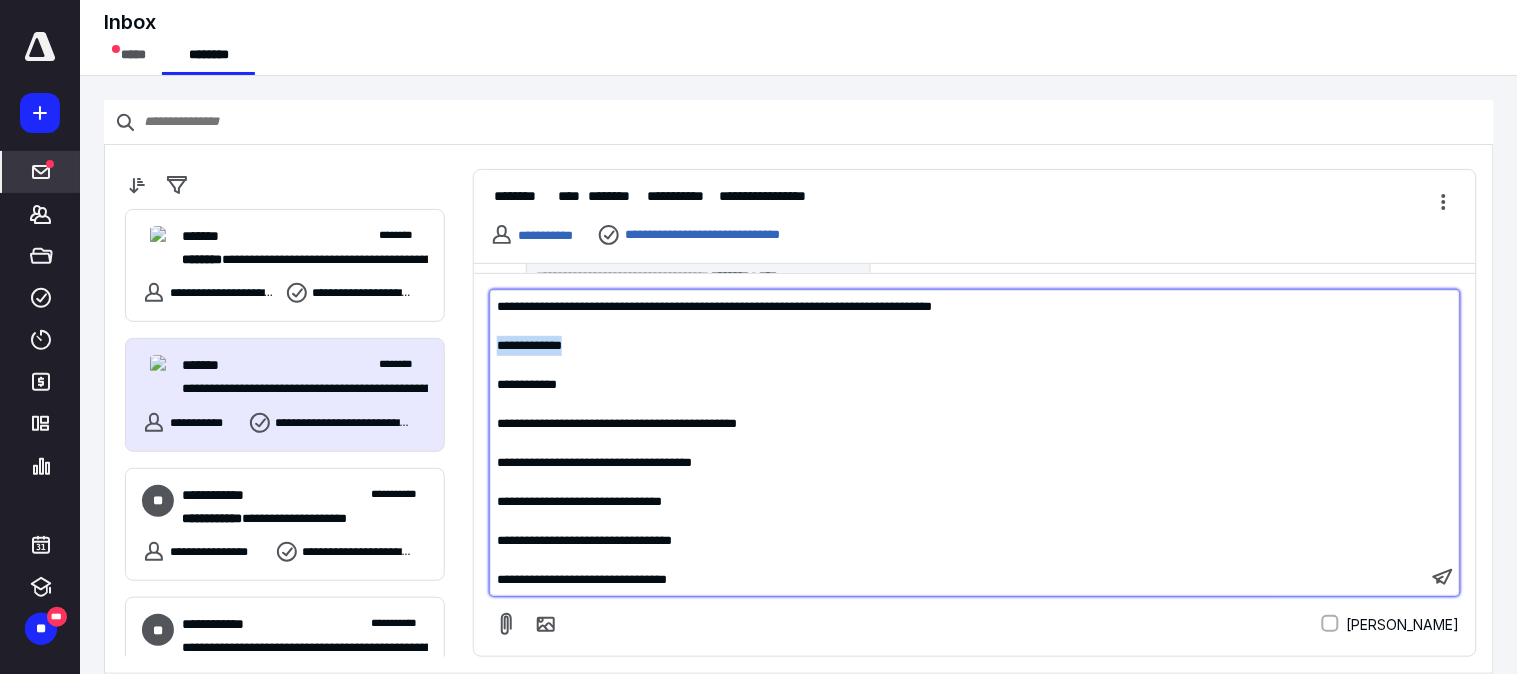 drag, startPoint x: 588, startPoint y: 345, endPoint x: 464, endPoint y: 338, distance: 124.197426 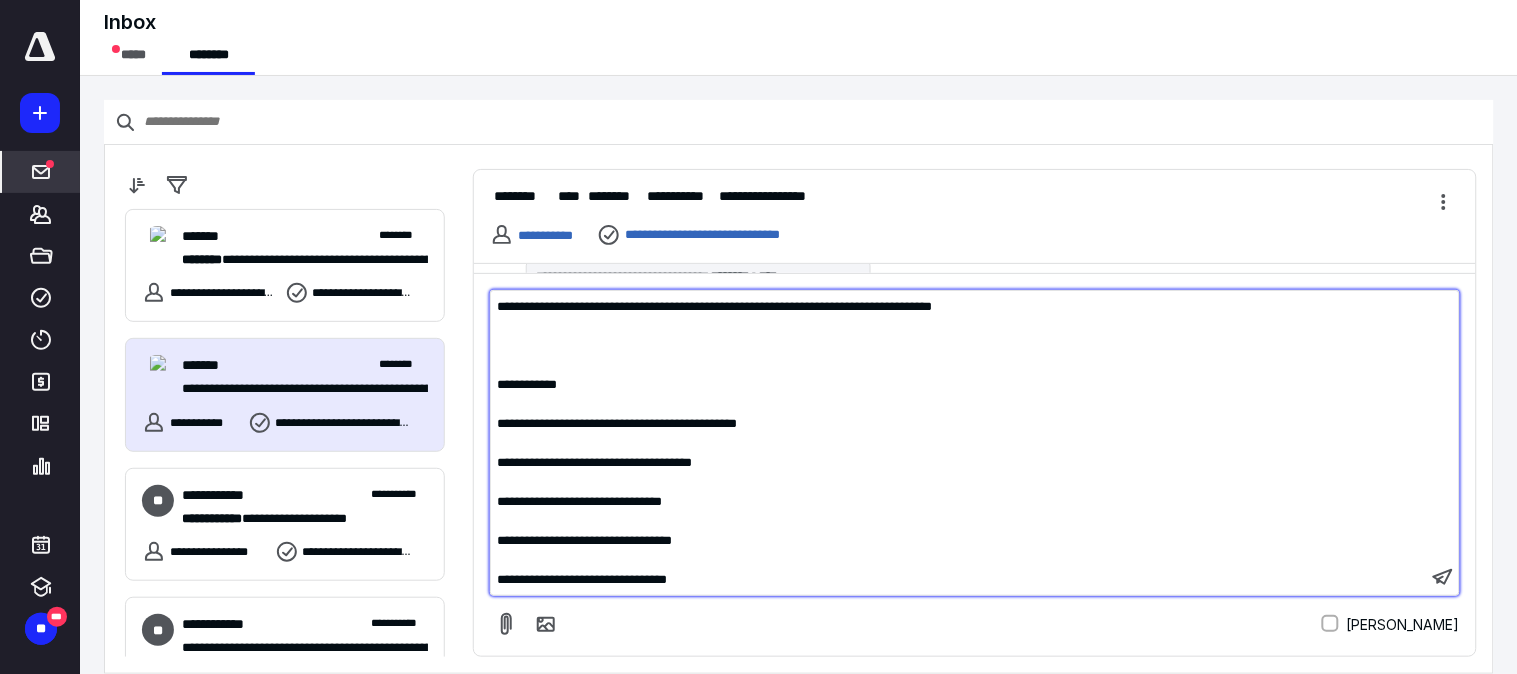 click on "**********" at bounding box center [527, 384] 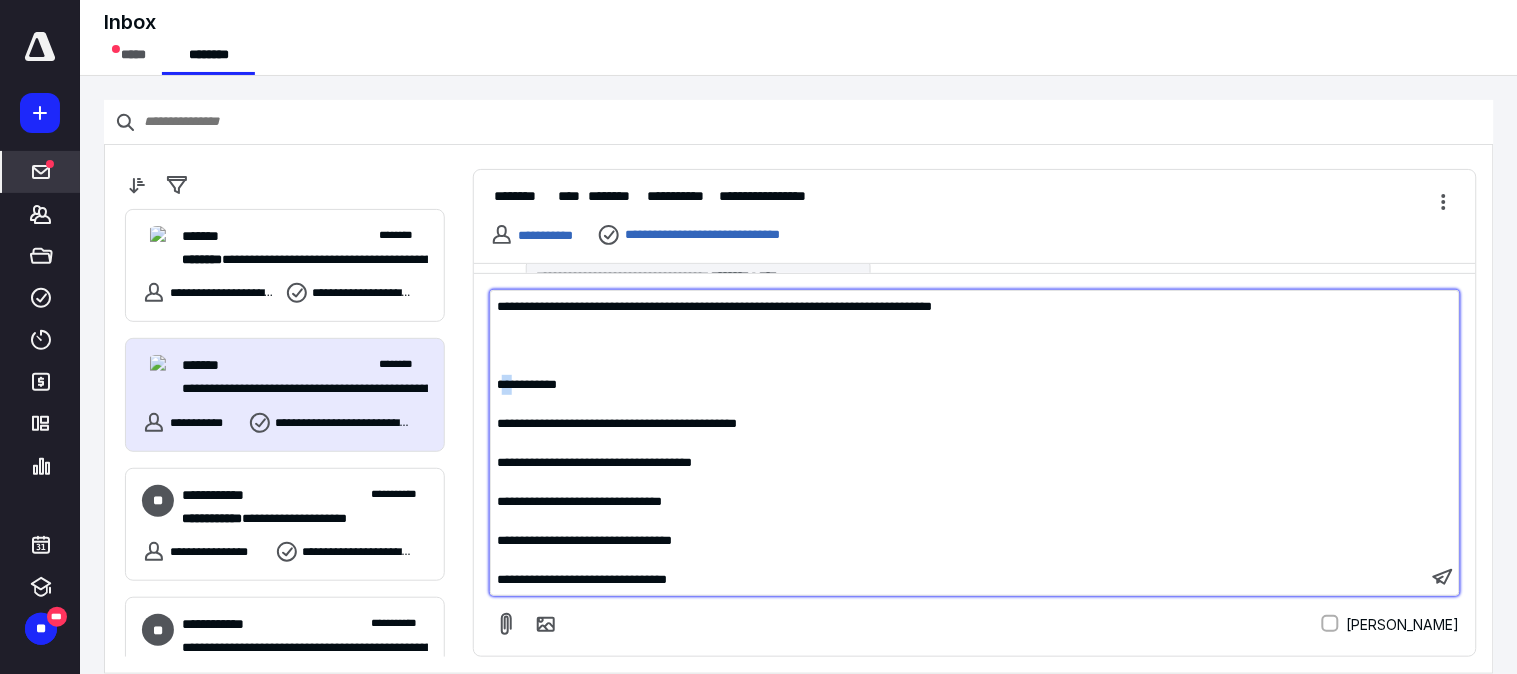 click on "**********" at bounding box center [527, 384] 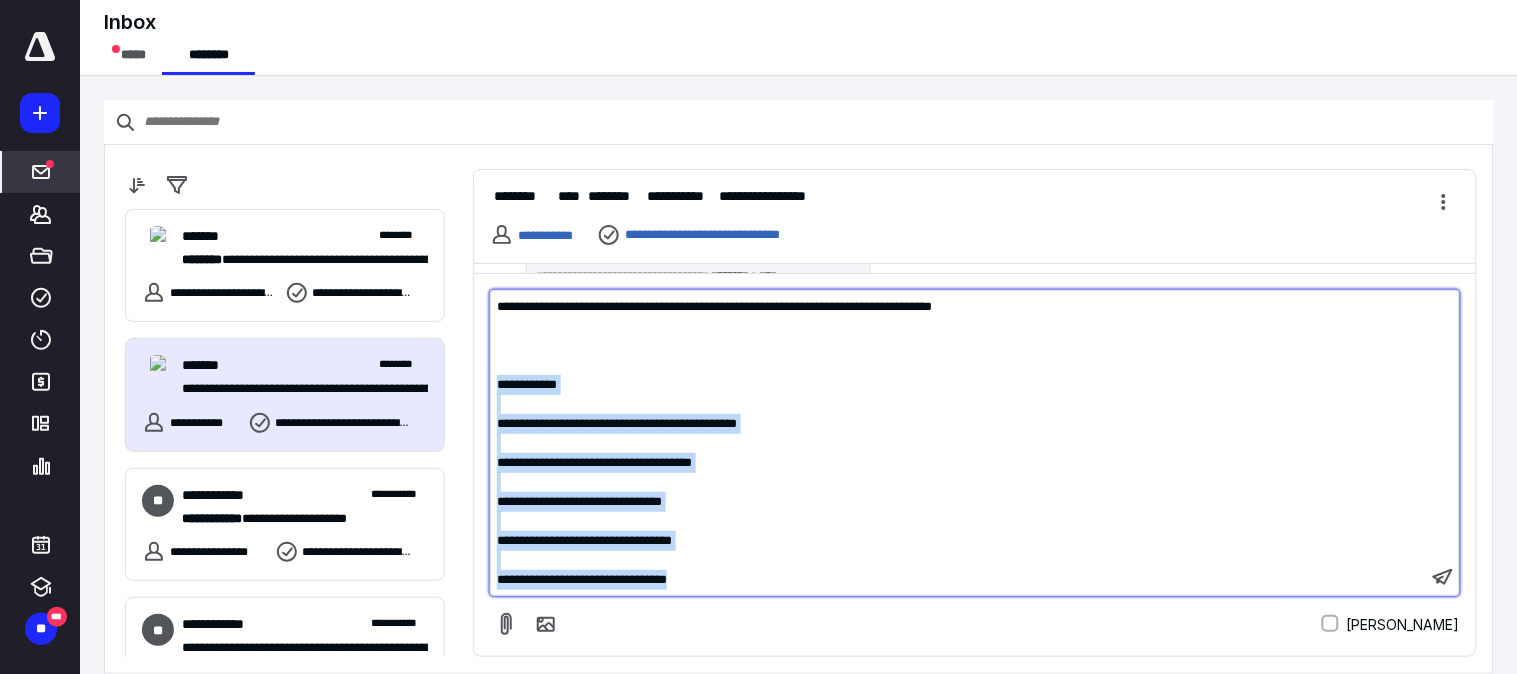 drag, startPoint x: 497, startPoint y: 380, endPoint x: 734, endPoint y: 597, distance: 321.33783 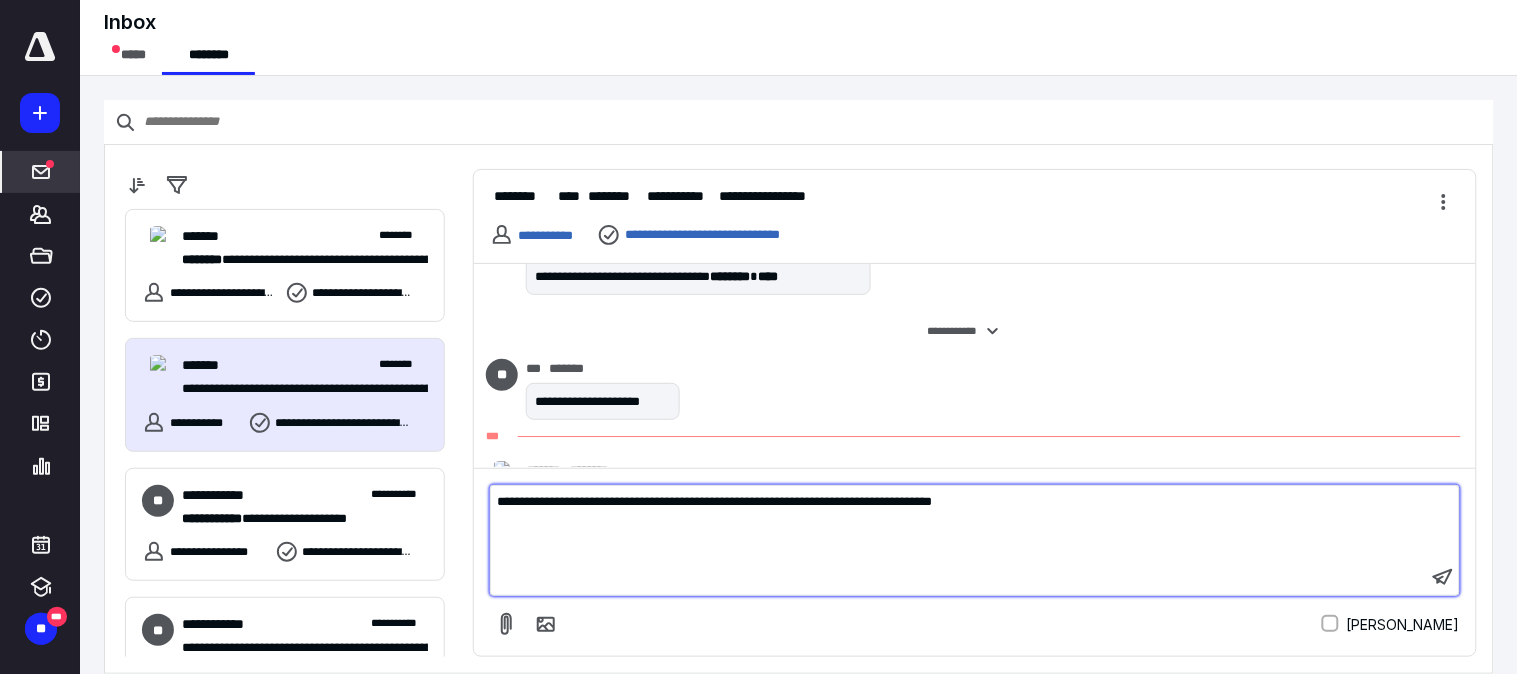 click on "**********" at bounding box center (959, 502) 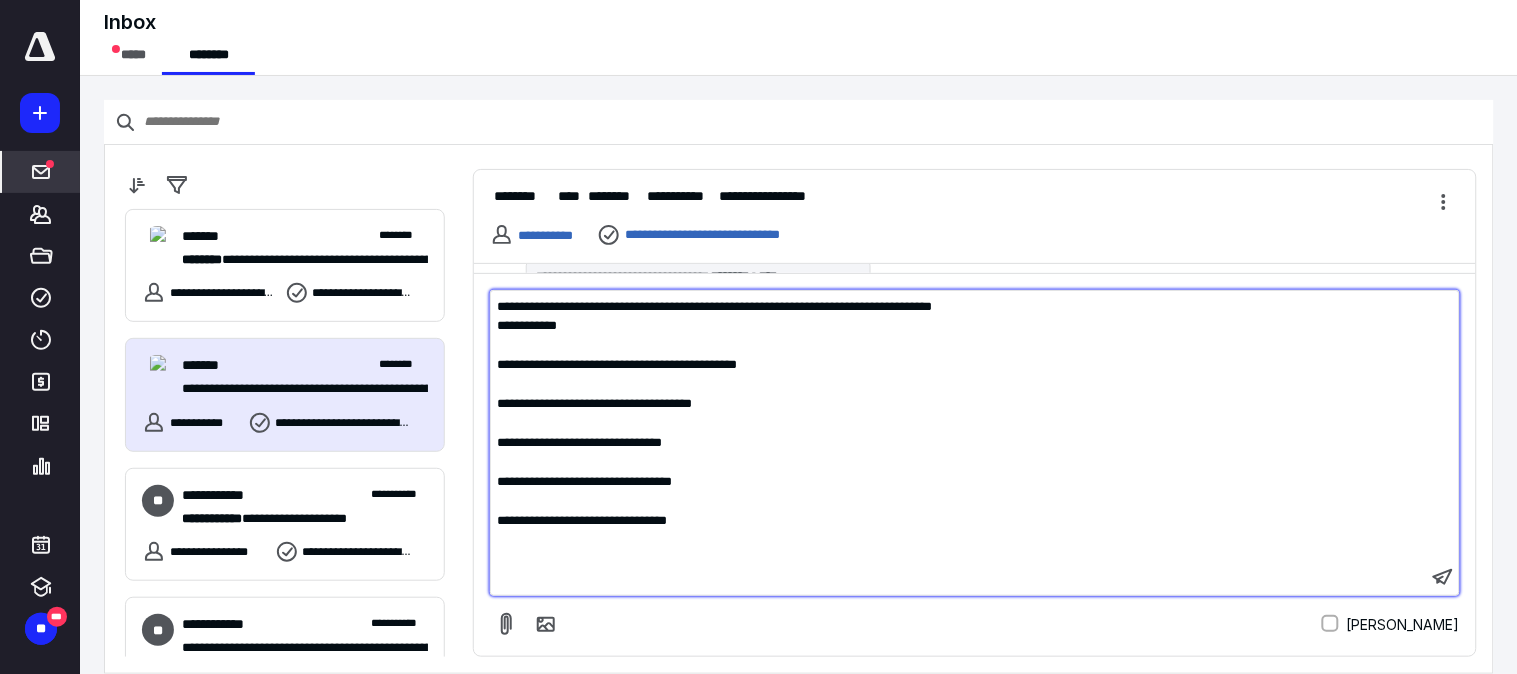 drag, startPoint x: 585, startPoint y: 313, endPoint x: 1031, endPoint y: 316, distance: 446.0101 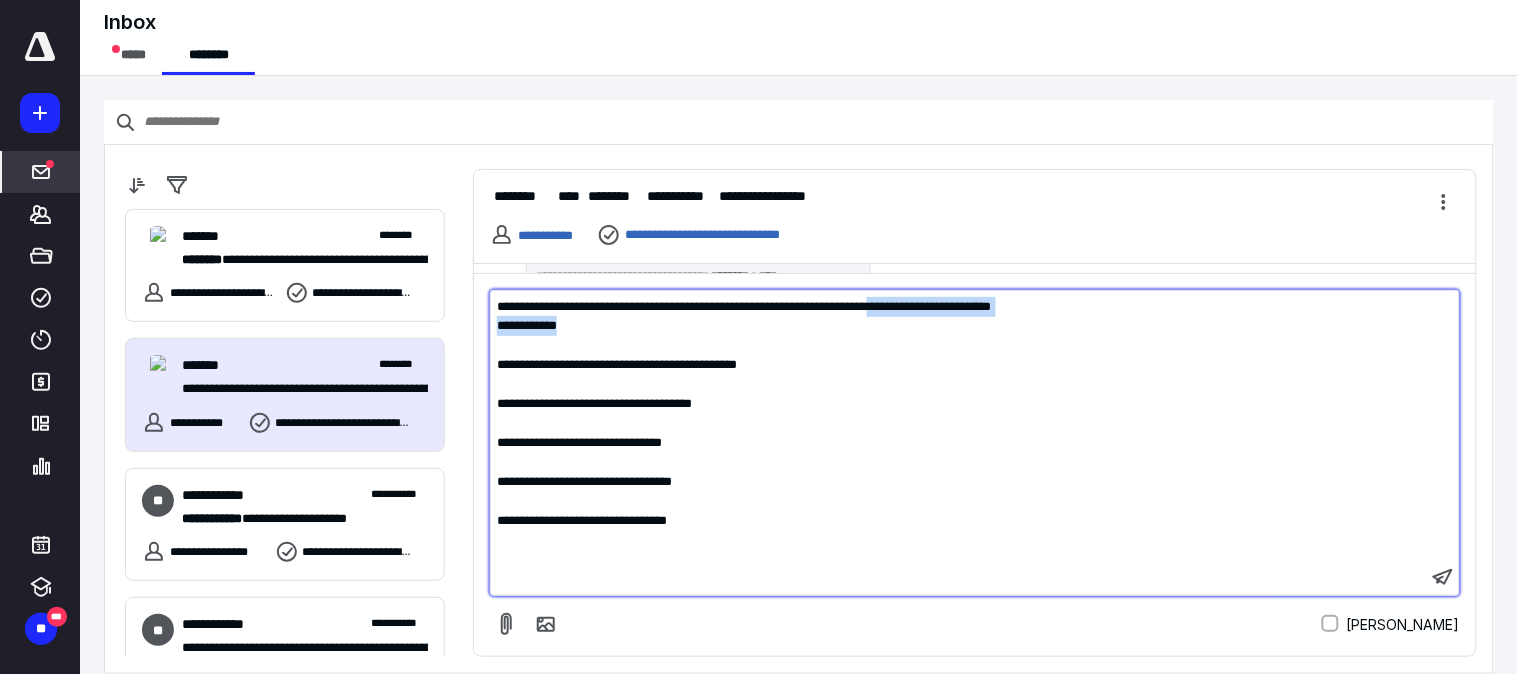 drag, startPoint x: 948, startPoint y: 305, endPoint x: 1152, endPoint y: 315, distance: 204.24495 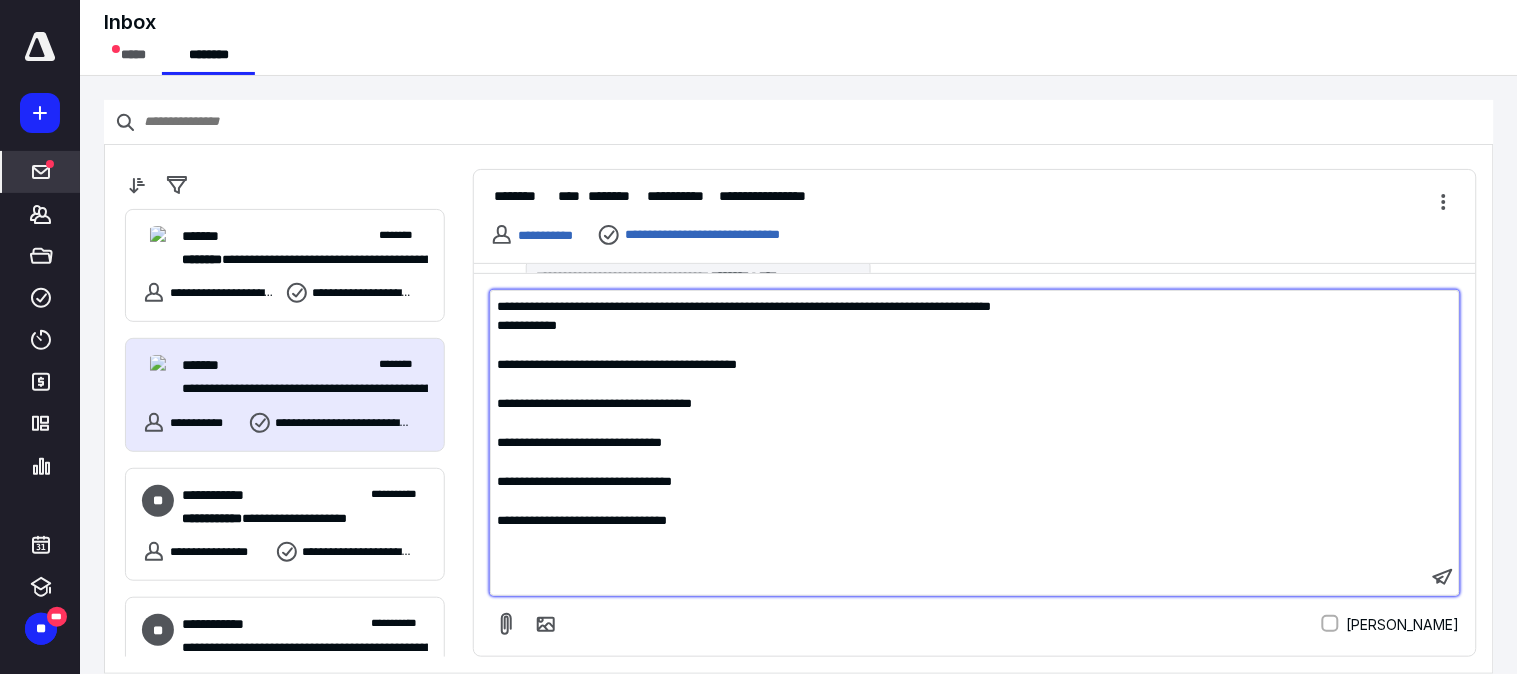 click on "**********" at bounding box center (959, 365) 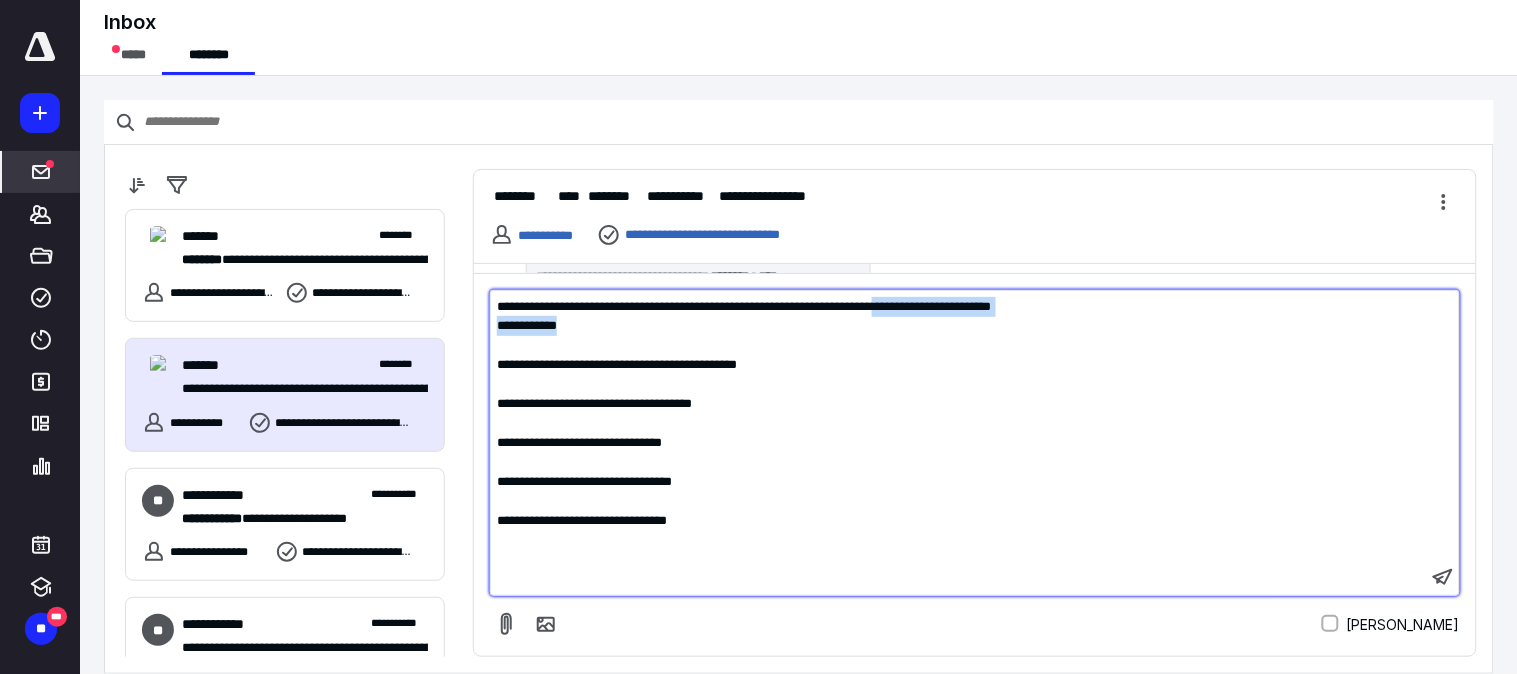 drag, startPoint x: 951, startPoint y: 302, endPoint x: 1113, endPoint y: 318, distance: 162.78821 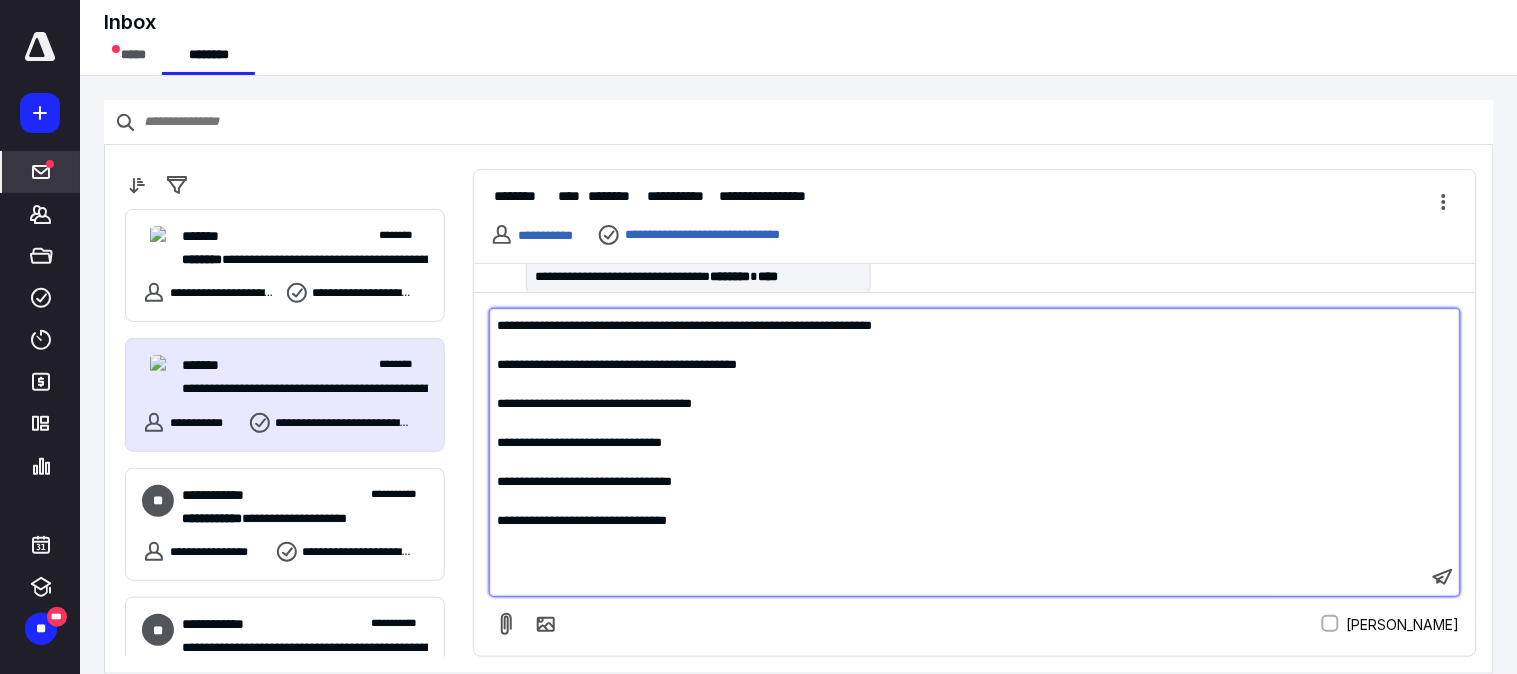 click on "**********" at bounding box center (684, 325) 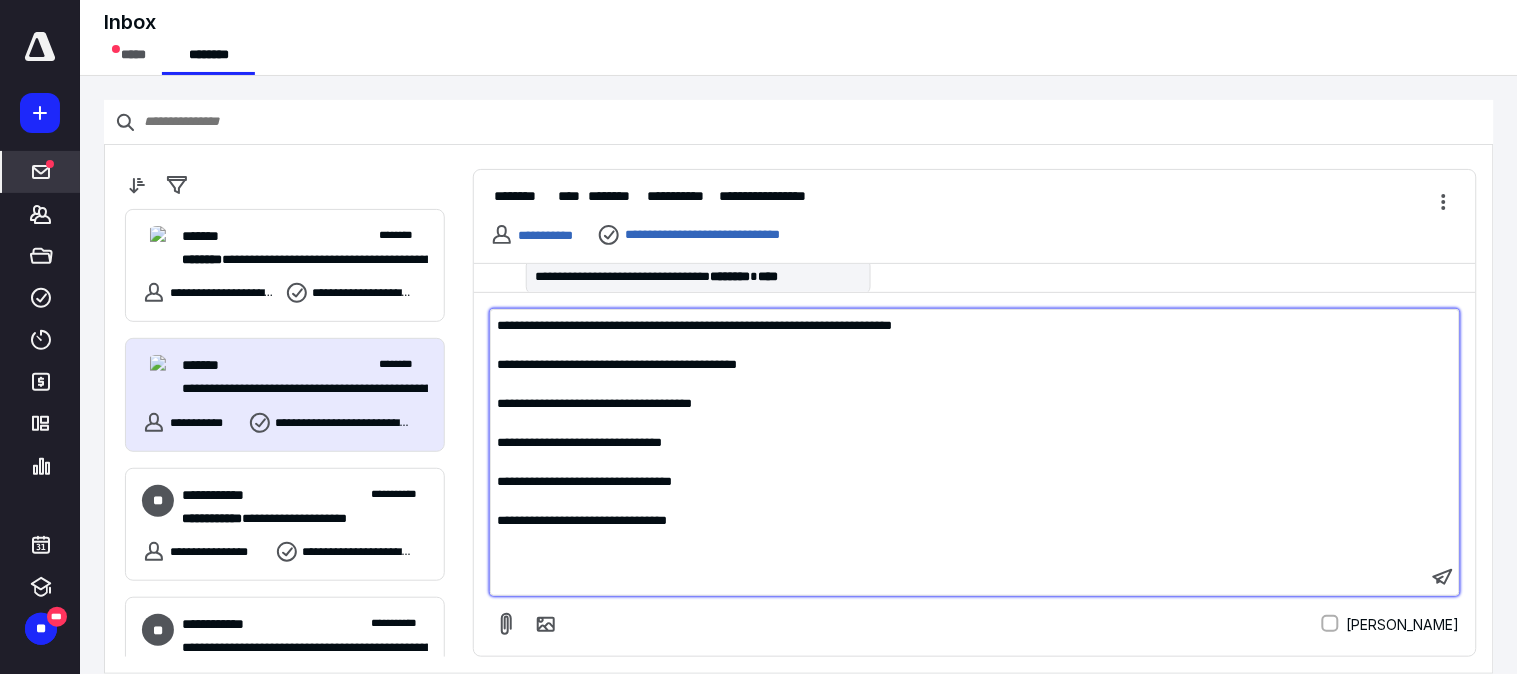 click on "﻿" at bounding box center [959, 346] 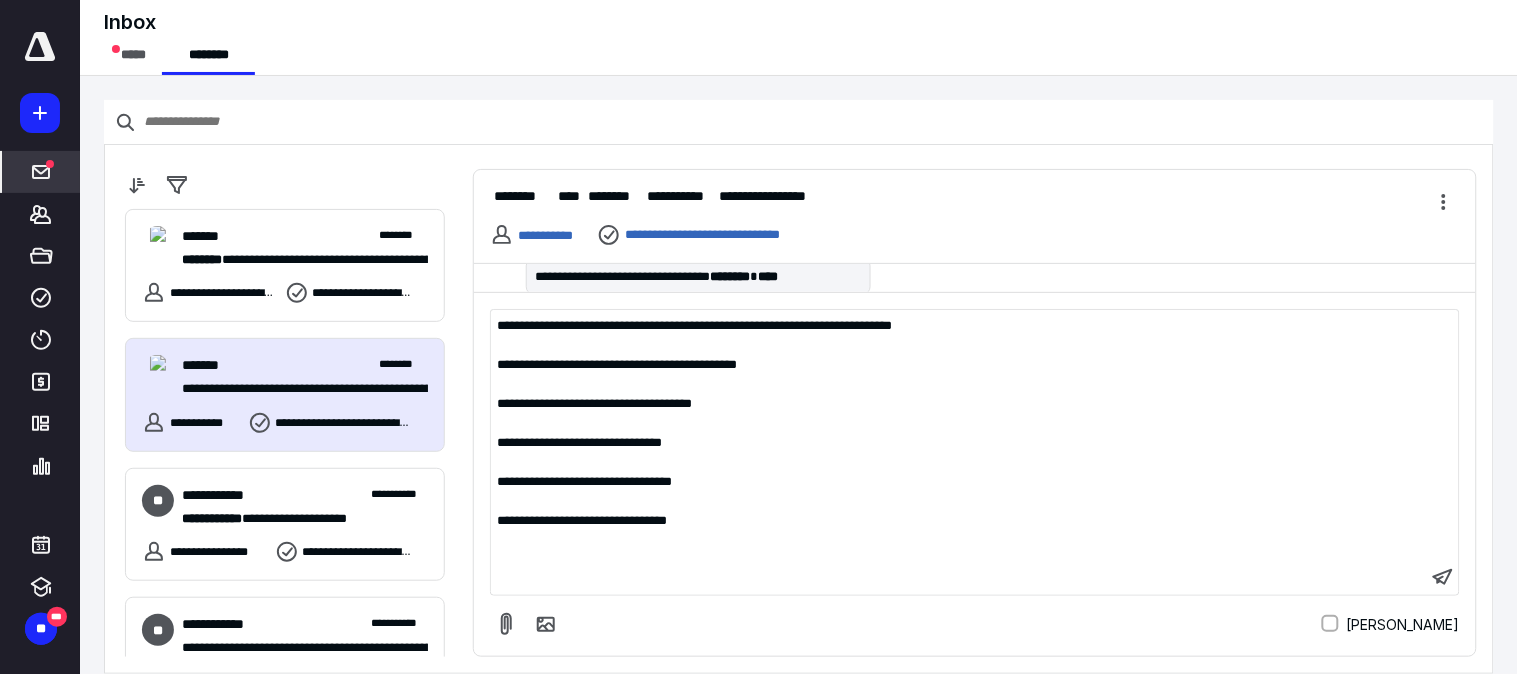 click on "**********" at bounding box center (959, 452) 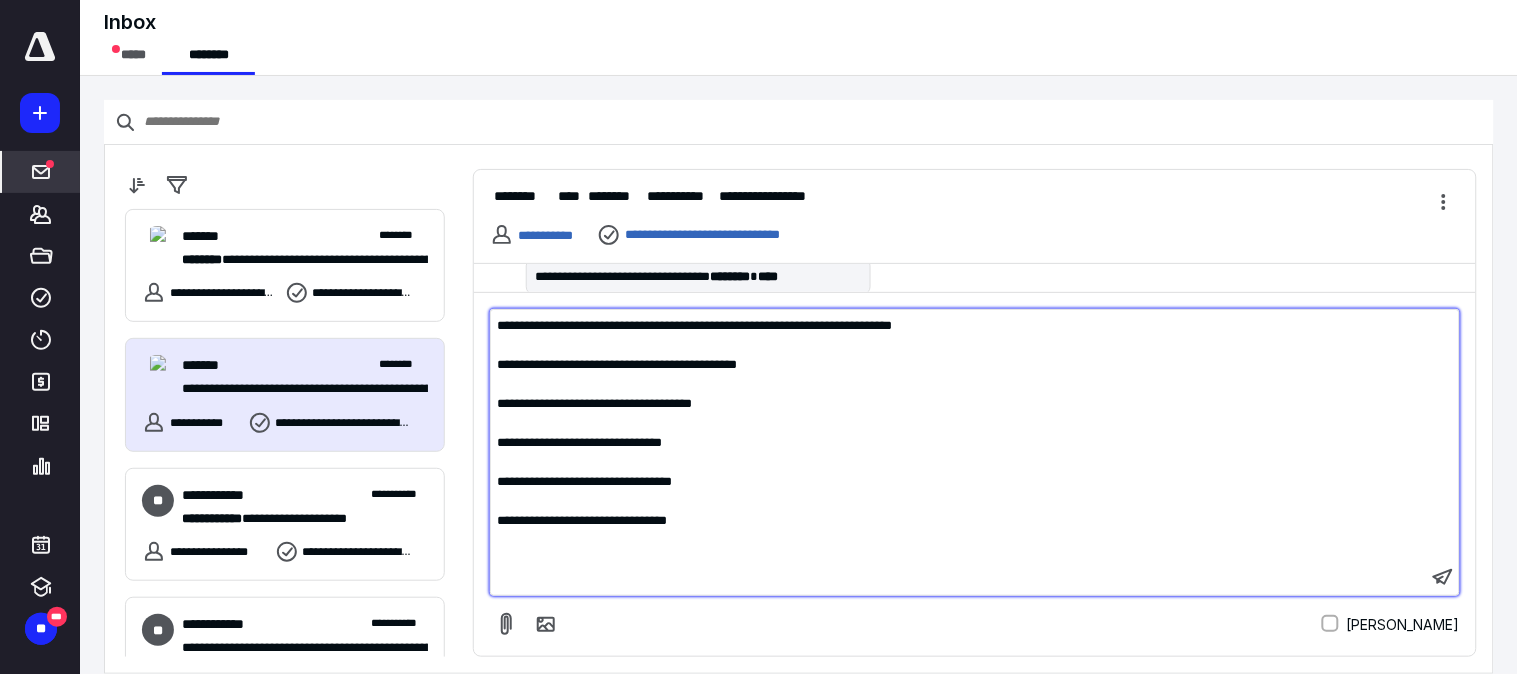 click on "**********" at bounding box center (694, 325) 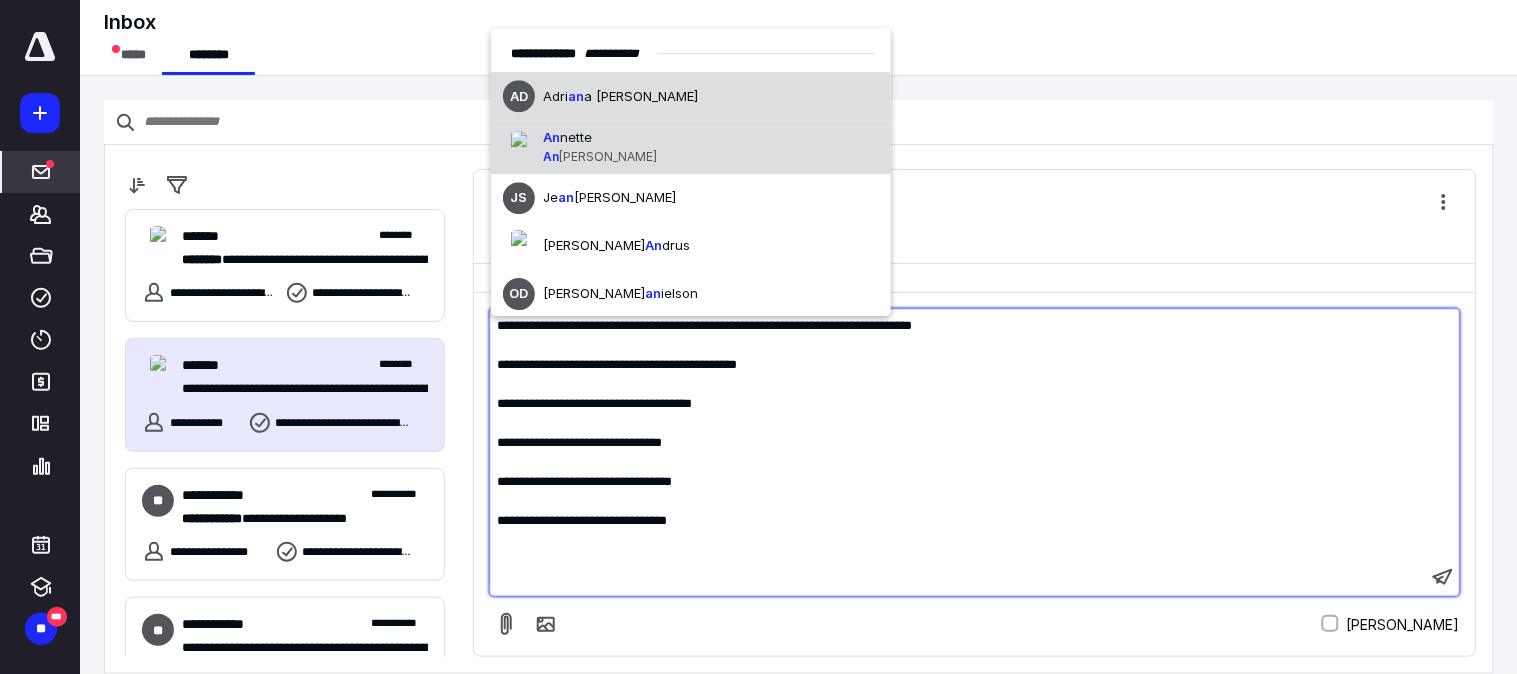 click on "An nette An [PERSON_NAME]" at bounding box center [691, 148] 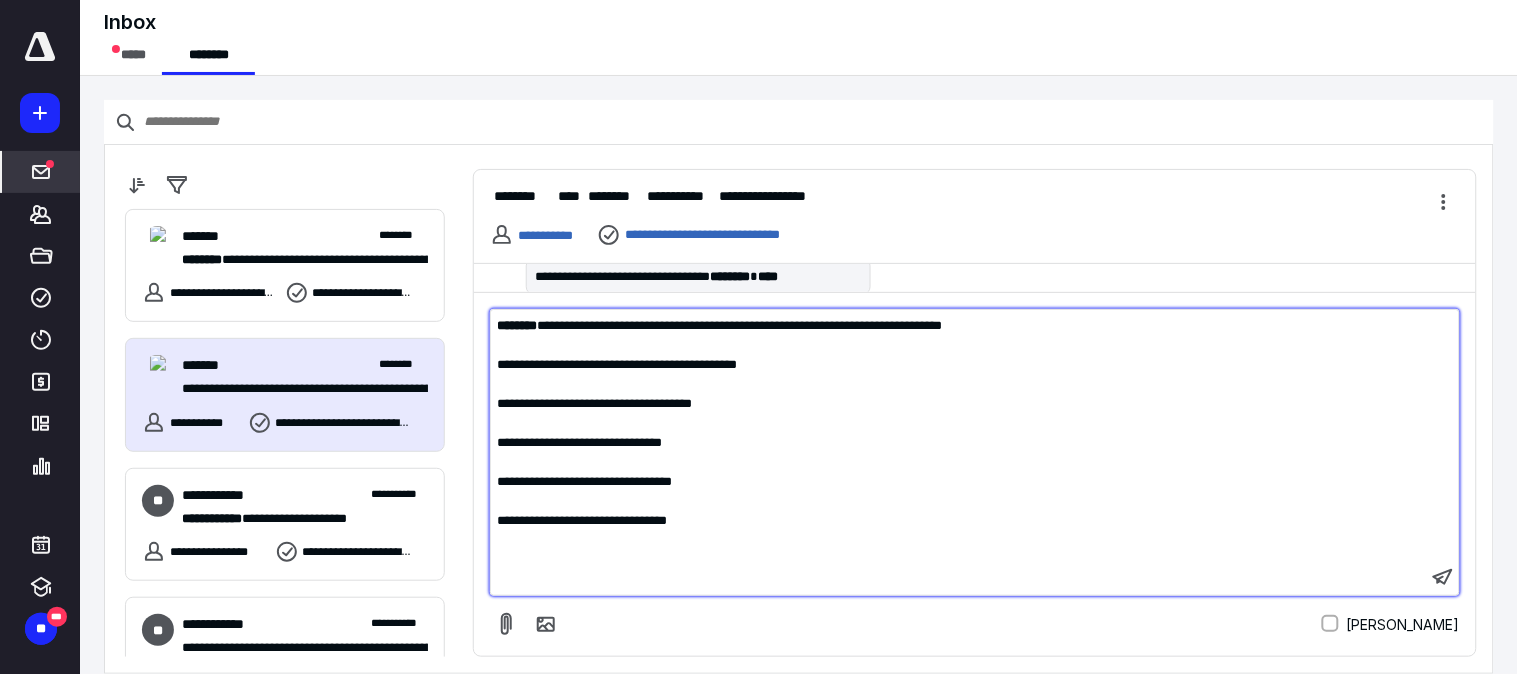 click on "**********" at bounding box center [617, 364] 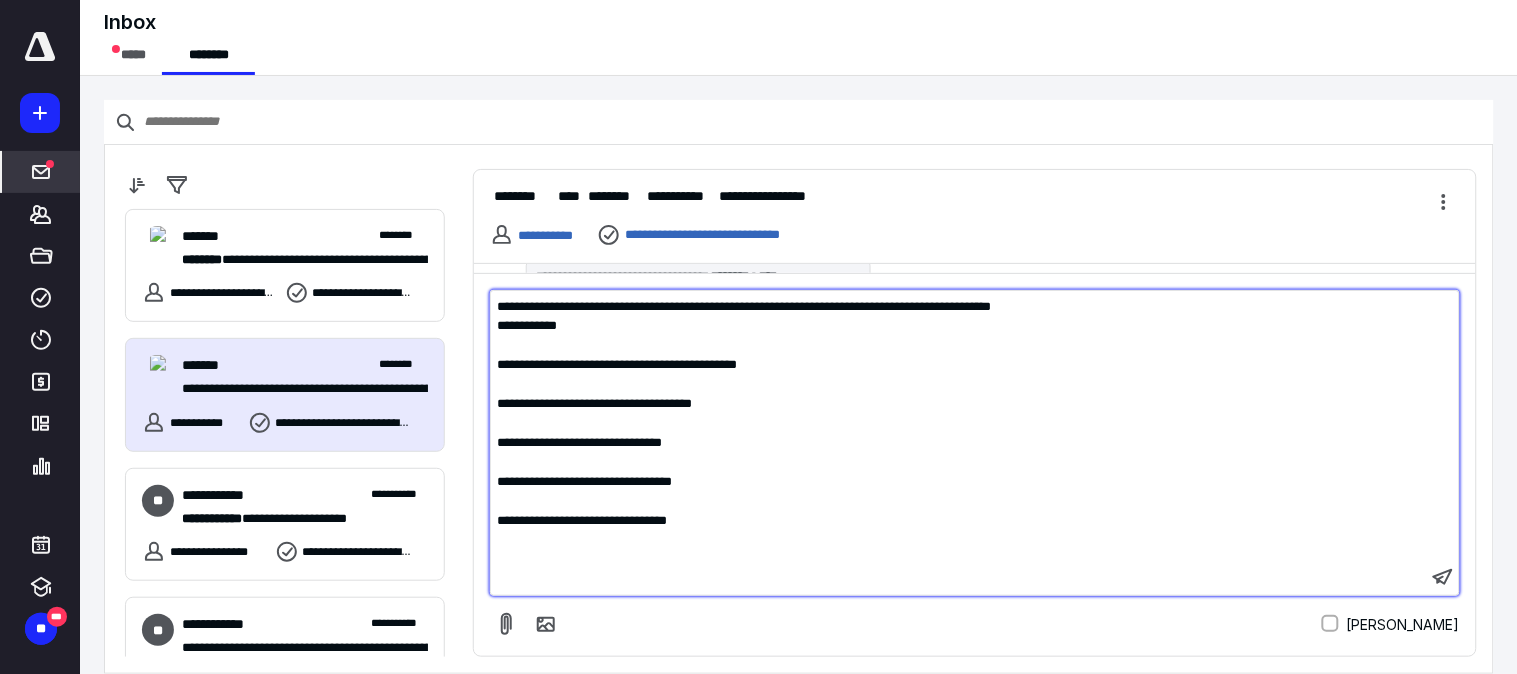 click on "**********" at bounding box center [744, 306] 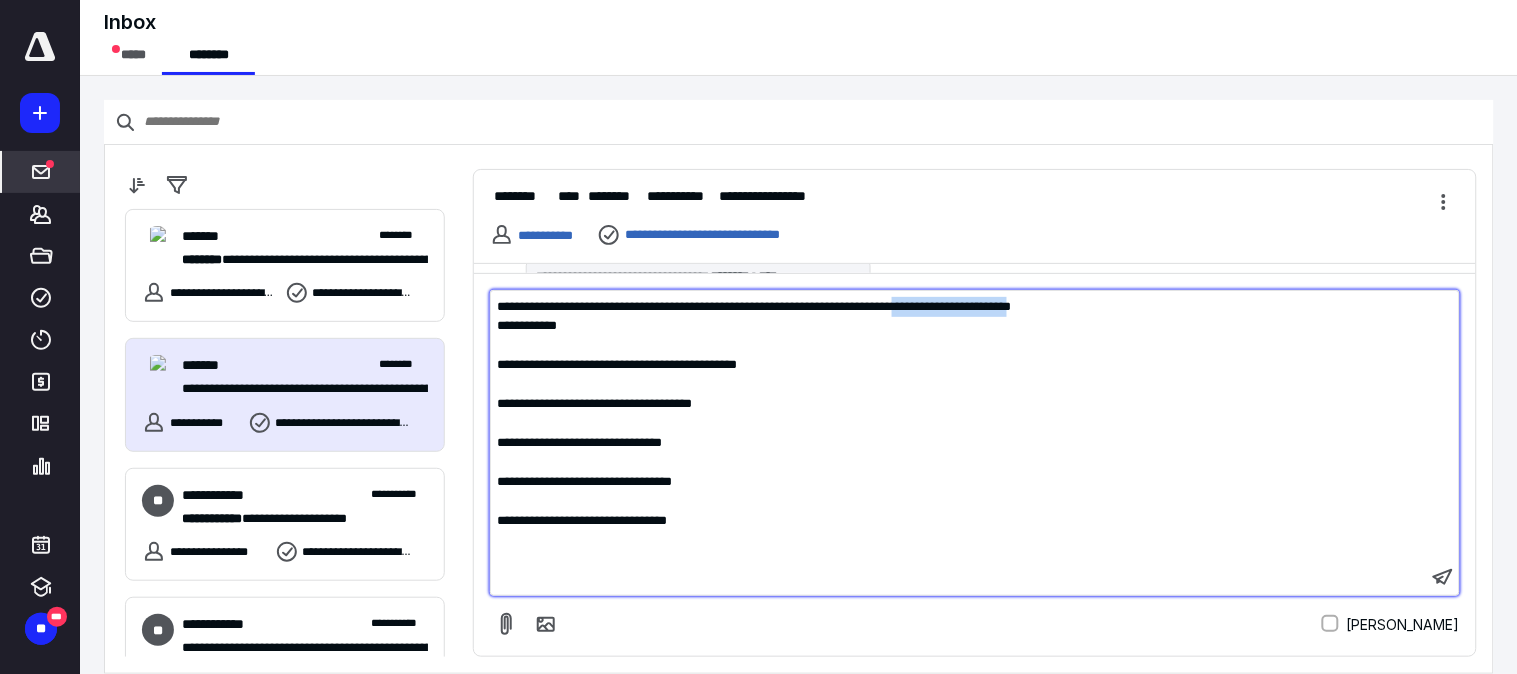 drag, startPoint x: 974, startPoint y: 304, endPoint x: 1114, endPoint y: 304, distance: 140 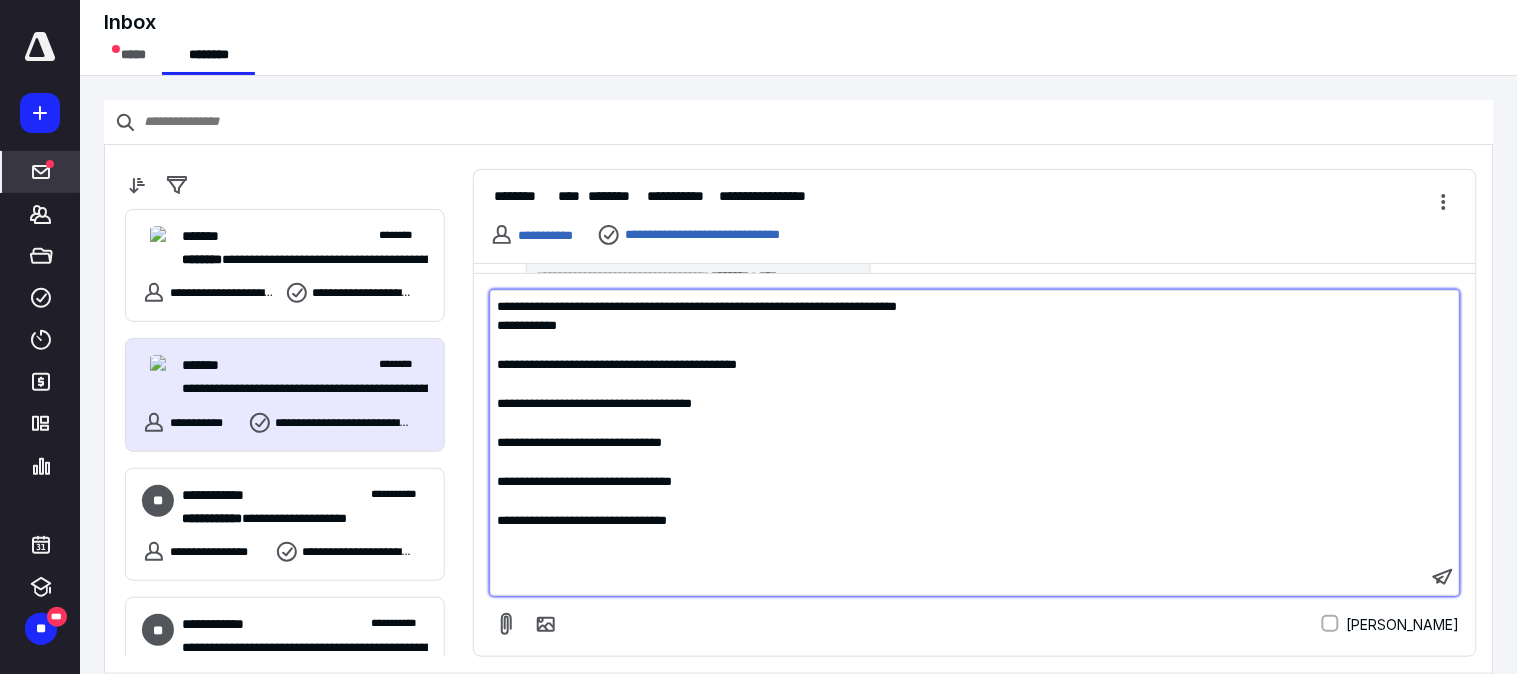 click on "**********" at bounding box center (697, 306) 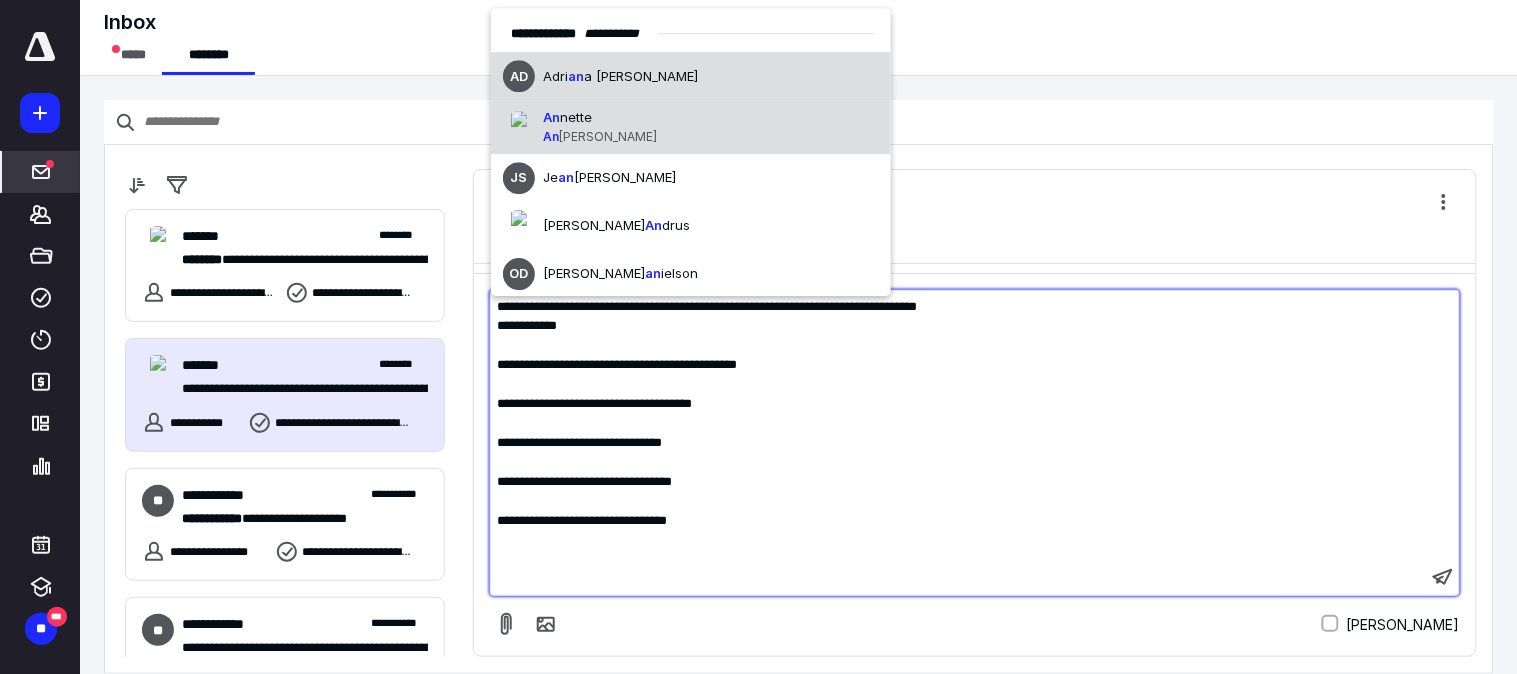 click on "An nette An [PERSON_NAME]" at bounding box center (691, 128) 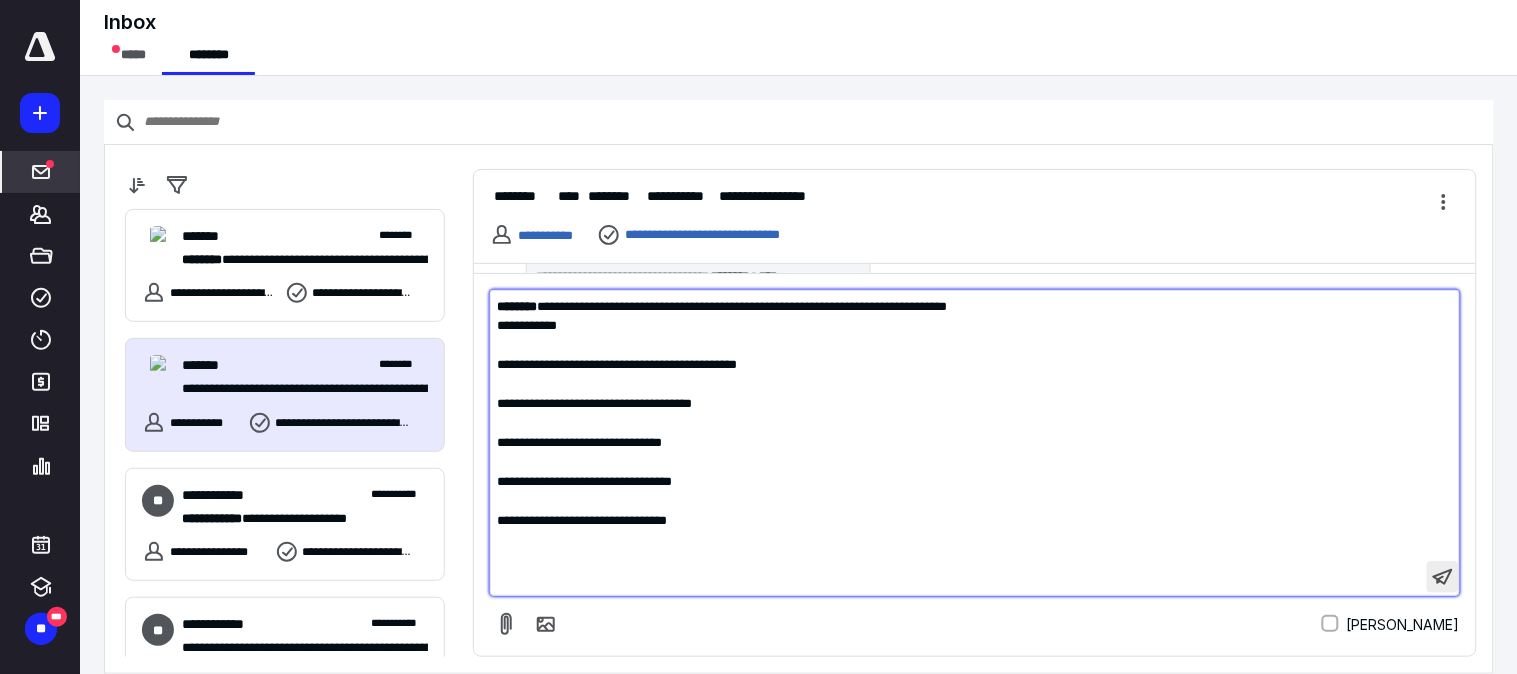 click at bounding box center [1443, 577] 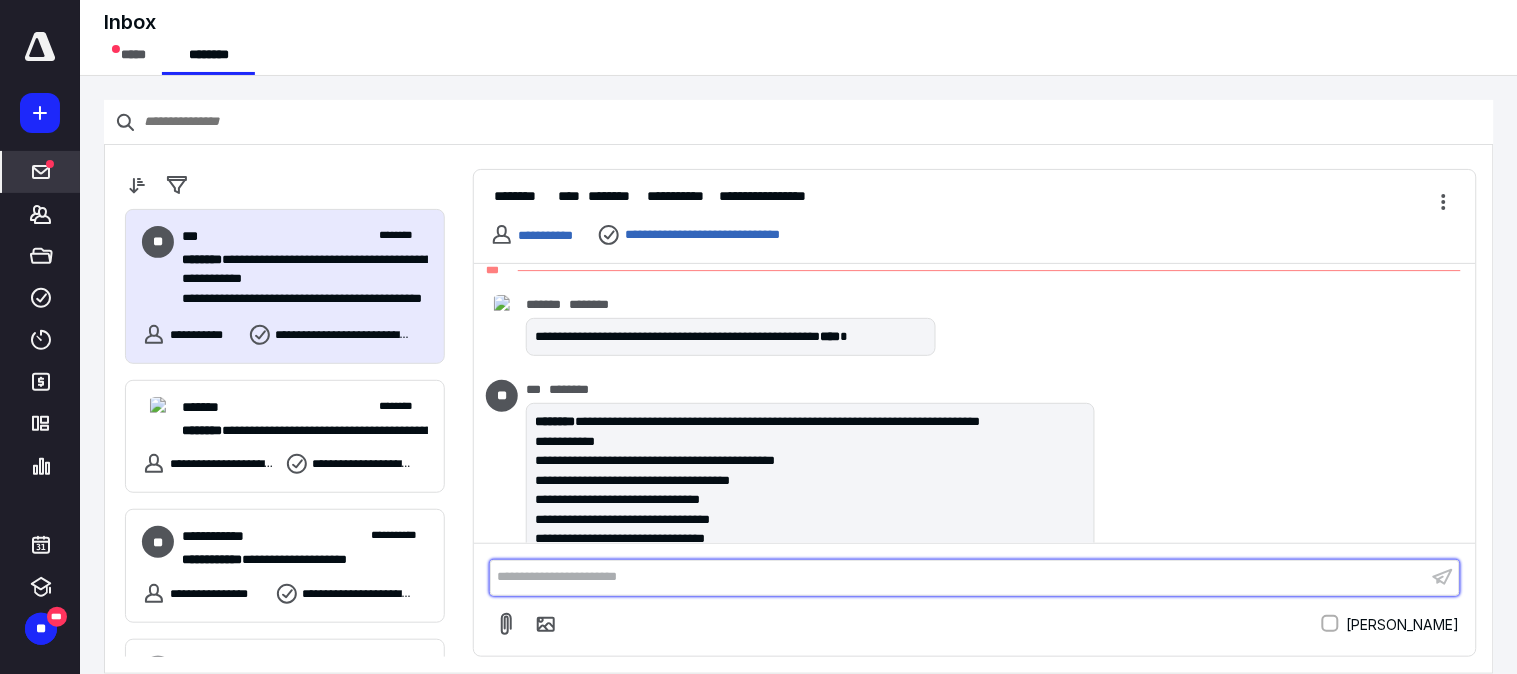 scroll, scrollTop: 1368, scrollLeft: 0, axis: vertical 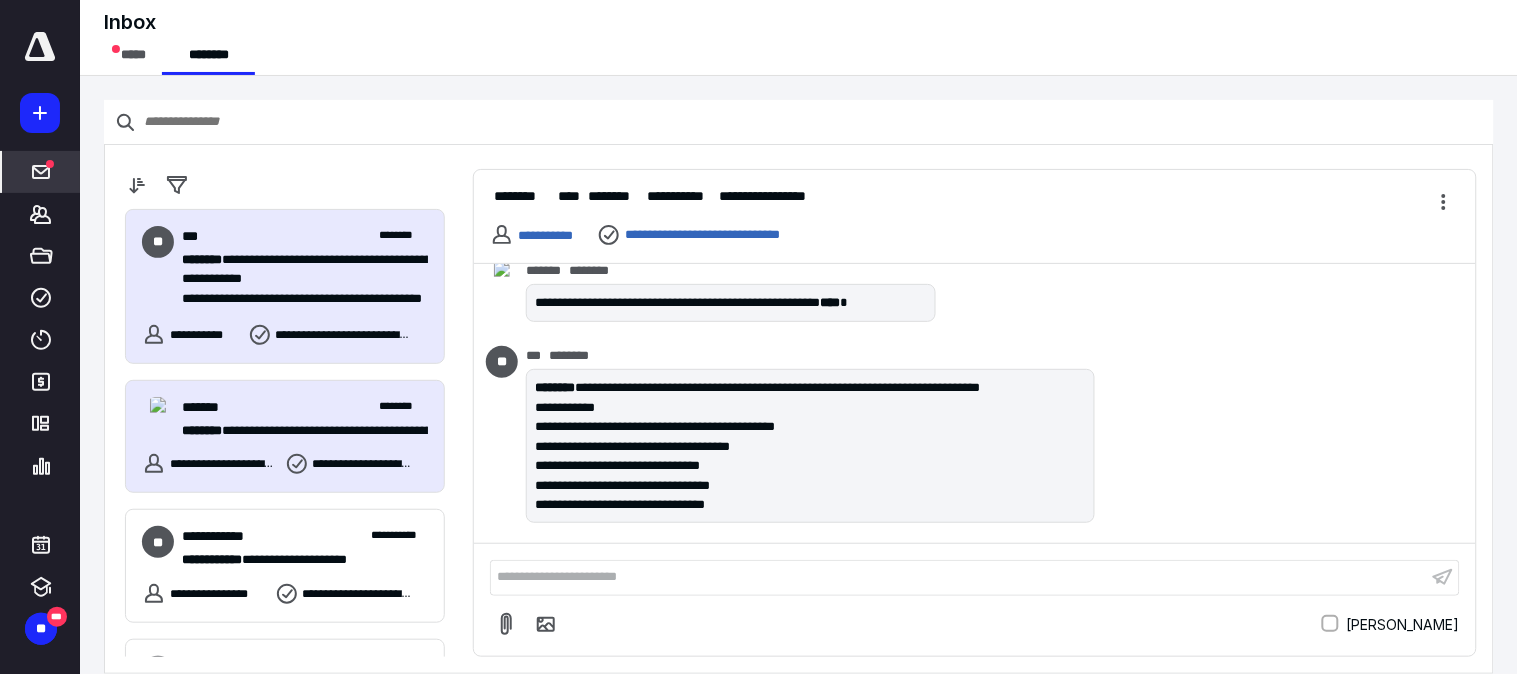 click on "**********" at bounding box center [296, 430] 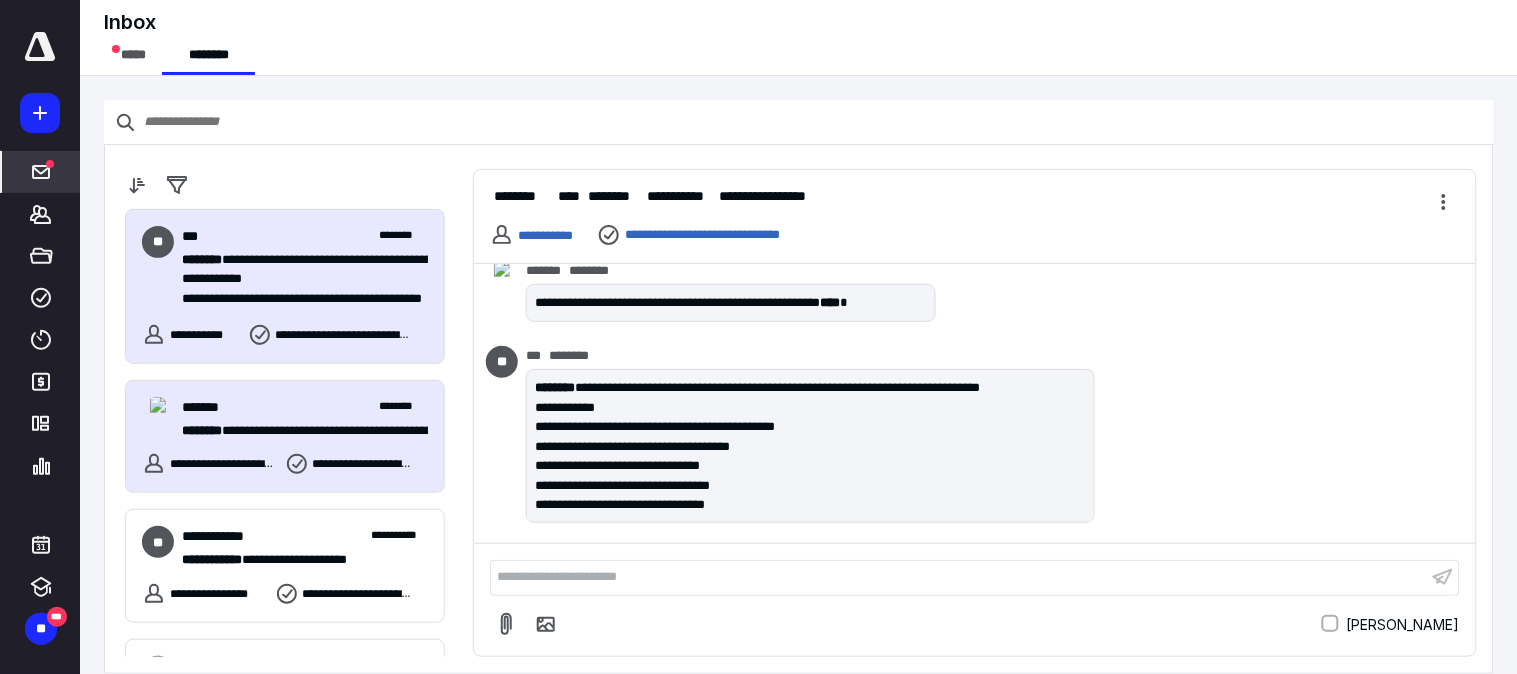 click on "**********" at bounding box center [296, 430] 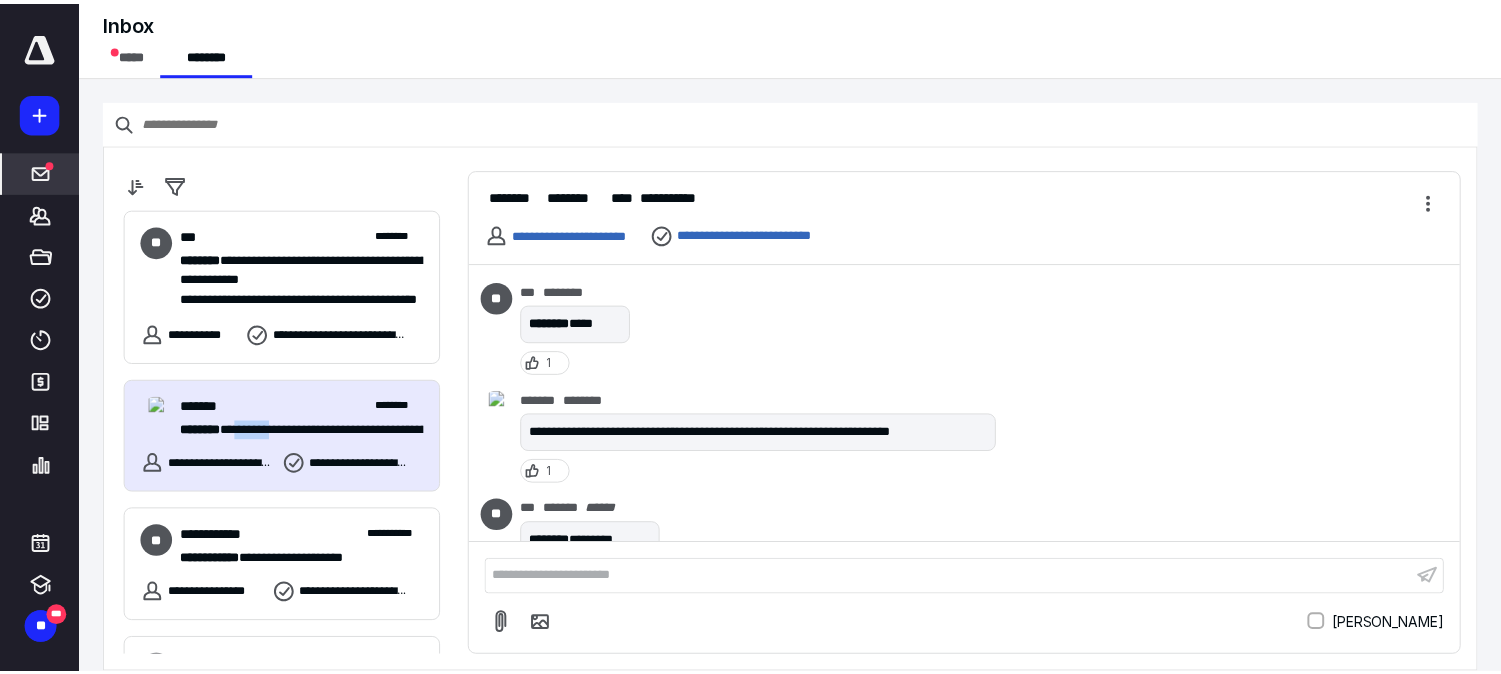 scroll, scrollTop: 407, scrollLeft: 0, axis: vertical 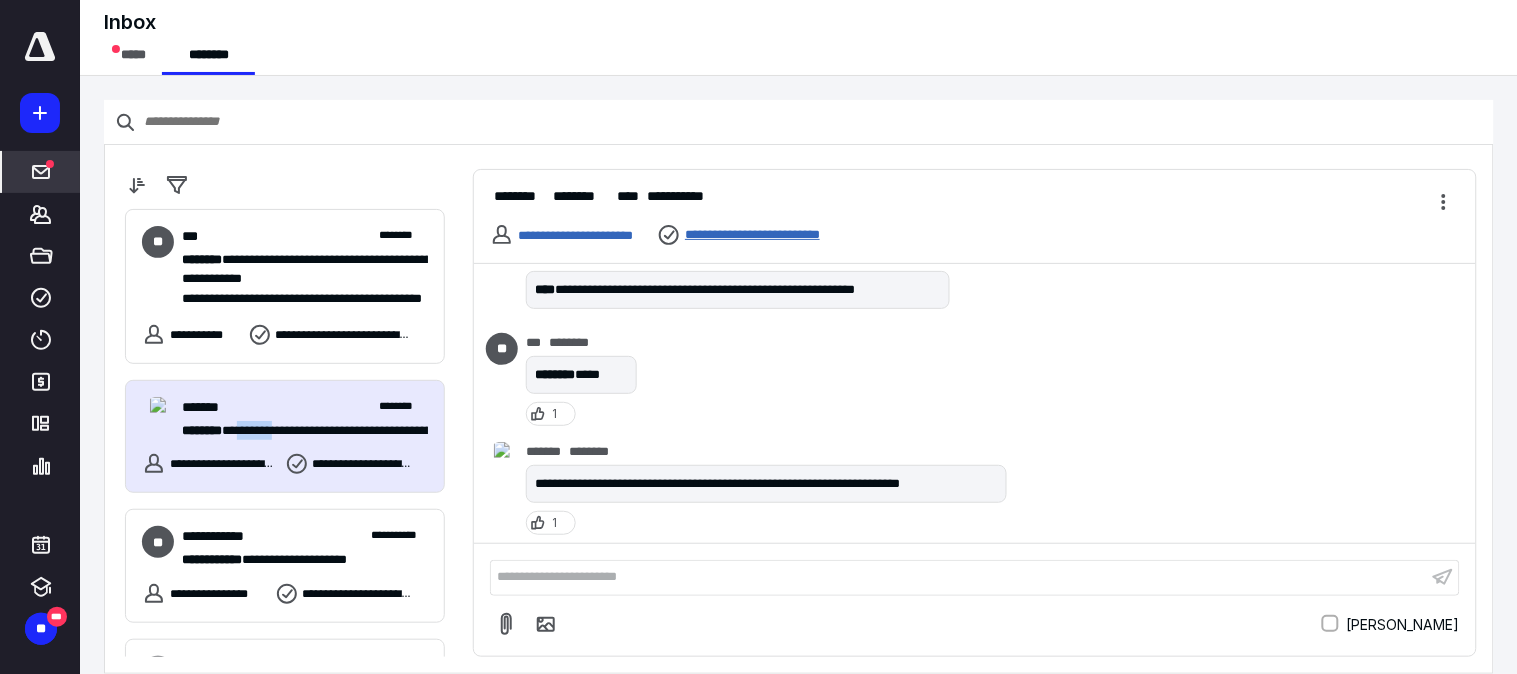 click on "**********" at bounding box center (776, 234) 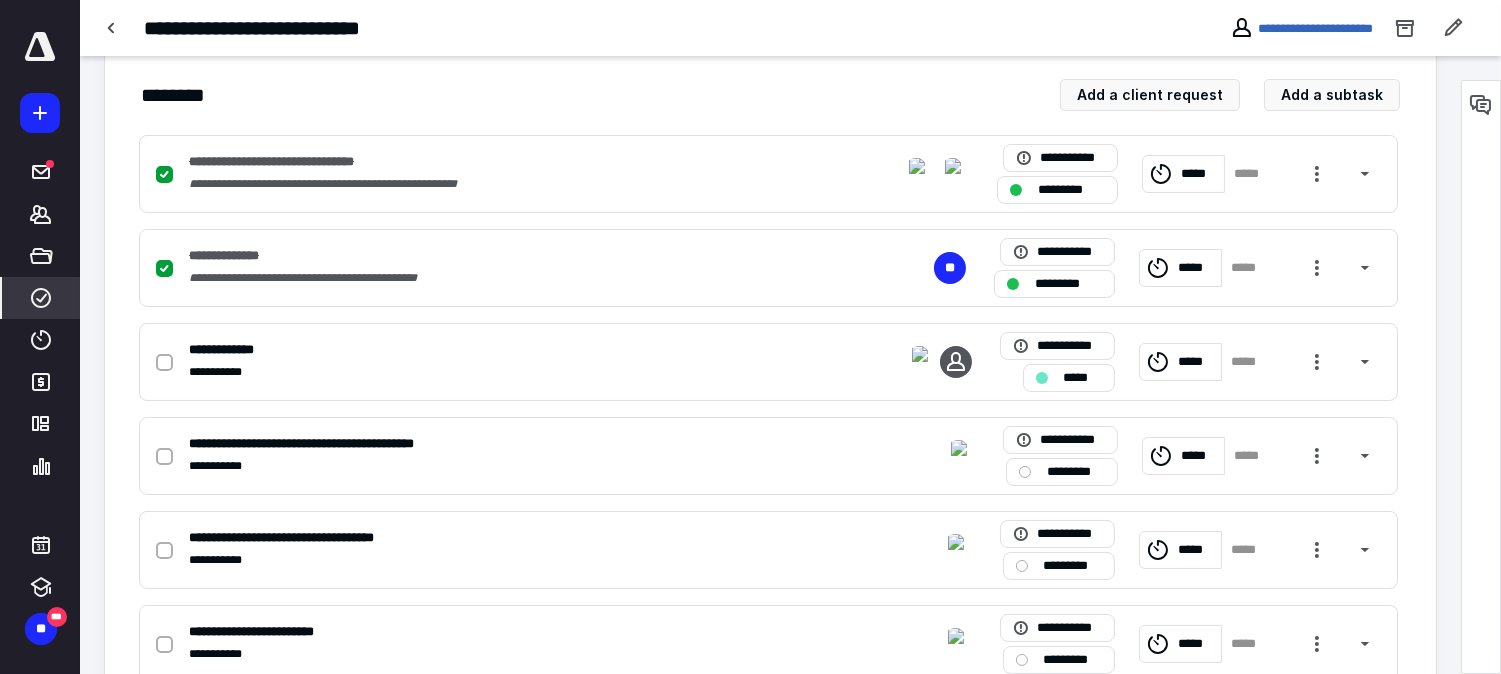 scroll, scrollTop: 444, scrollLeft: 0, axis: vertical 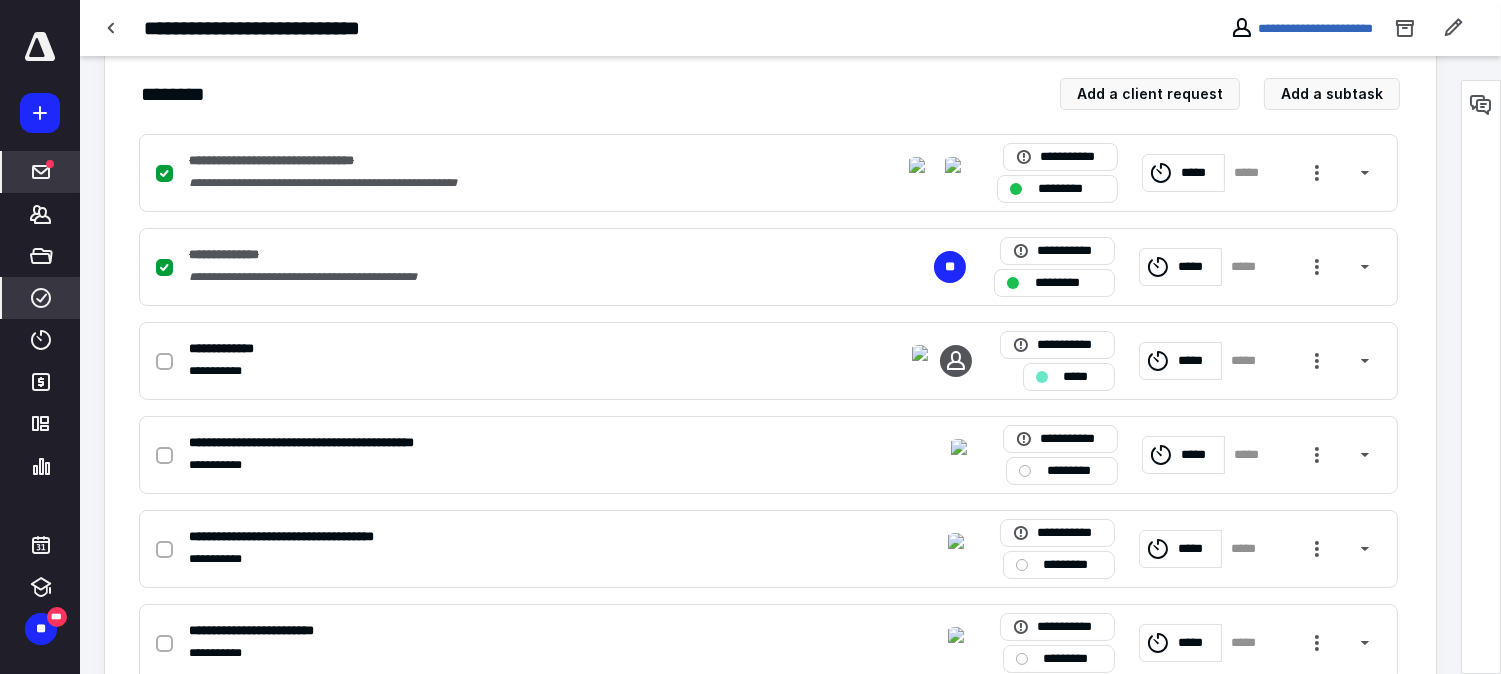click 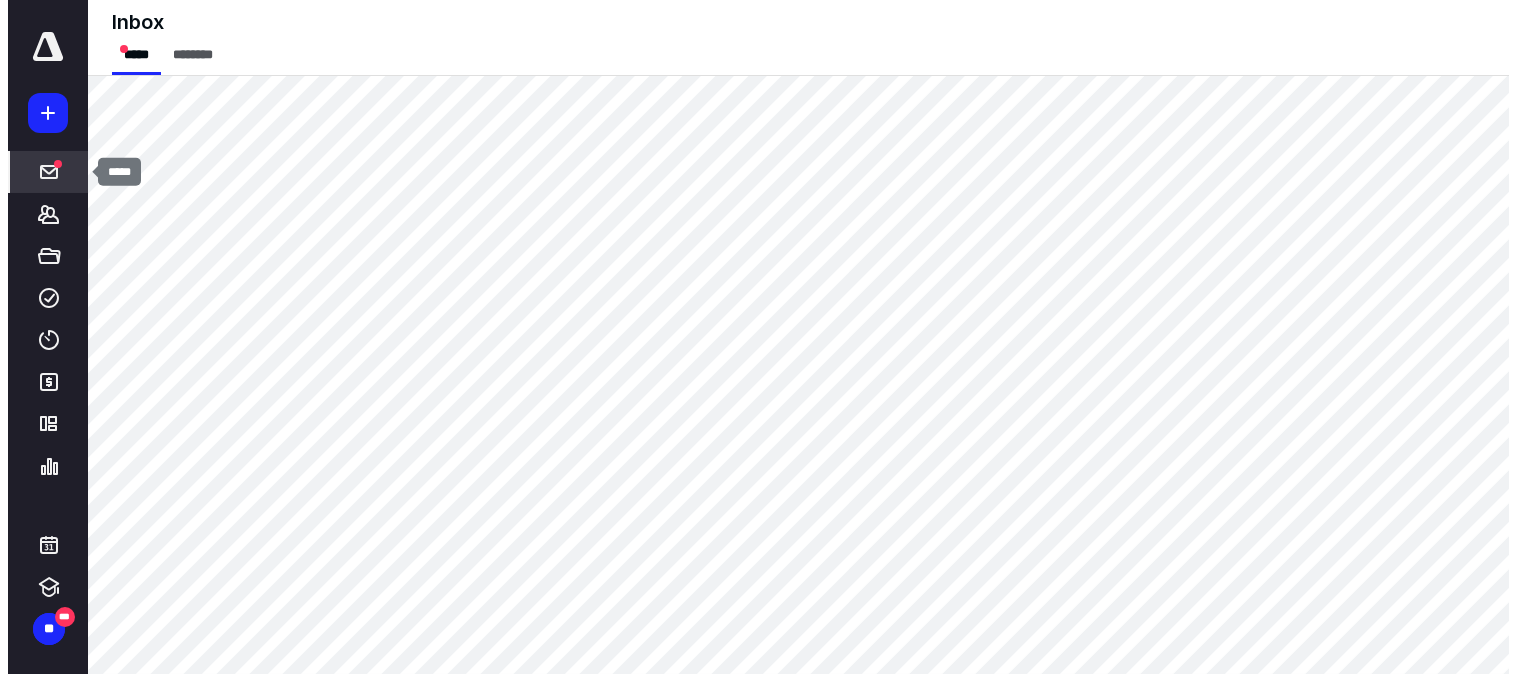 scroll, scrollTop: 0, scrollLeft: 0, axis: both 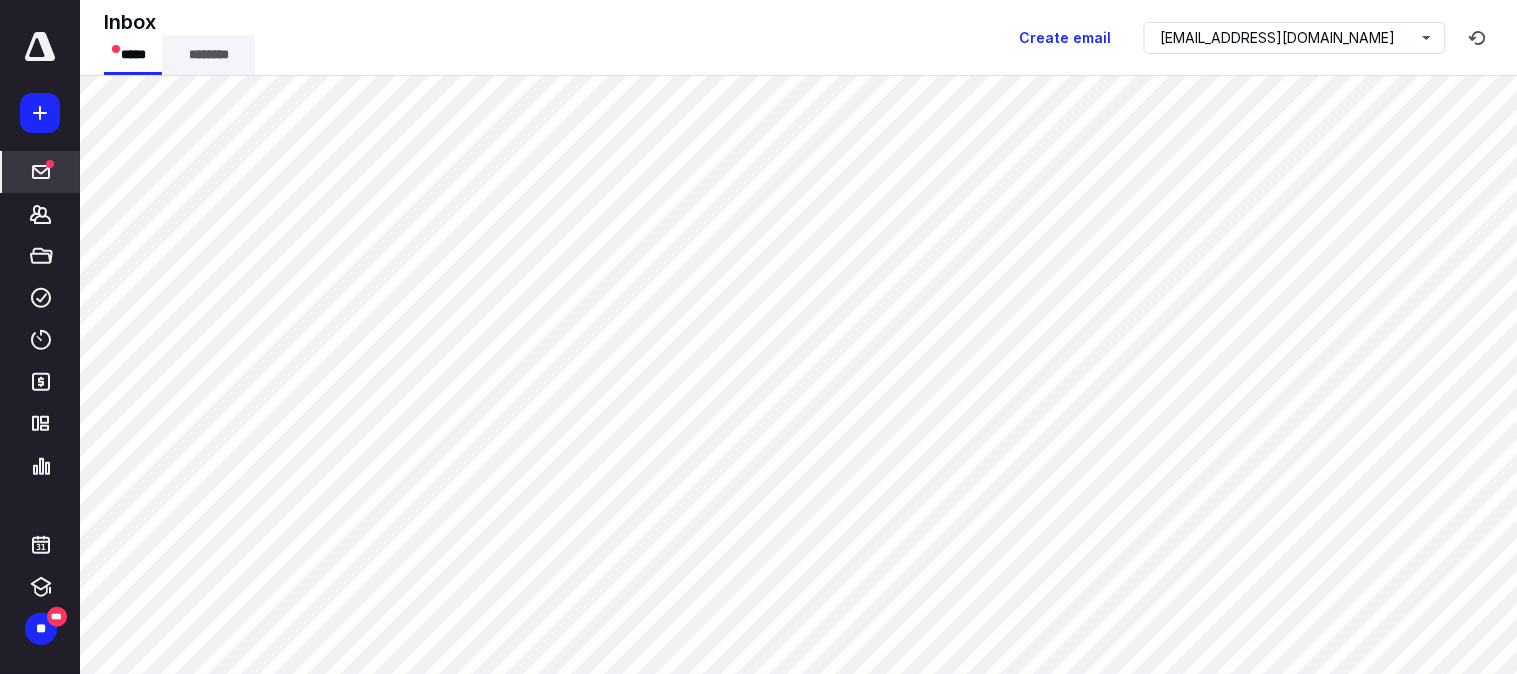 click on "********" at bounding box center (208, 55) 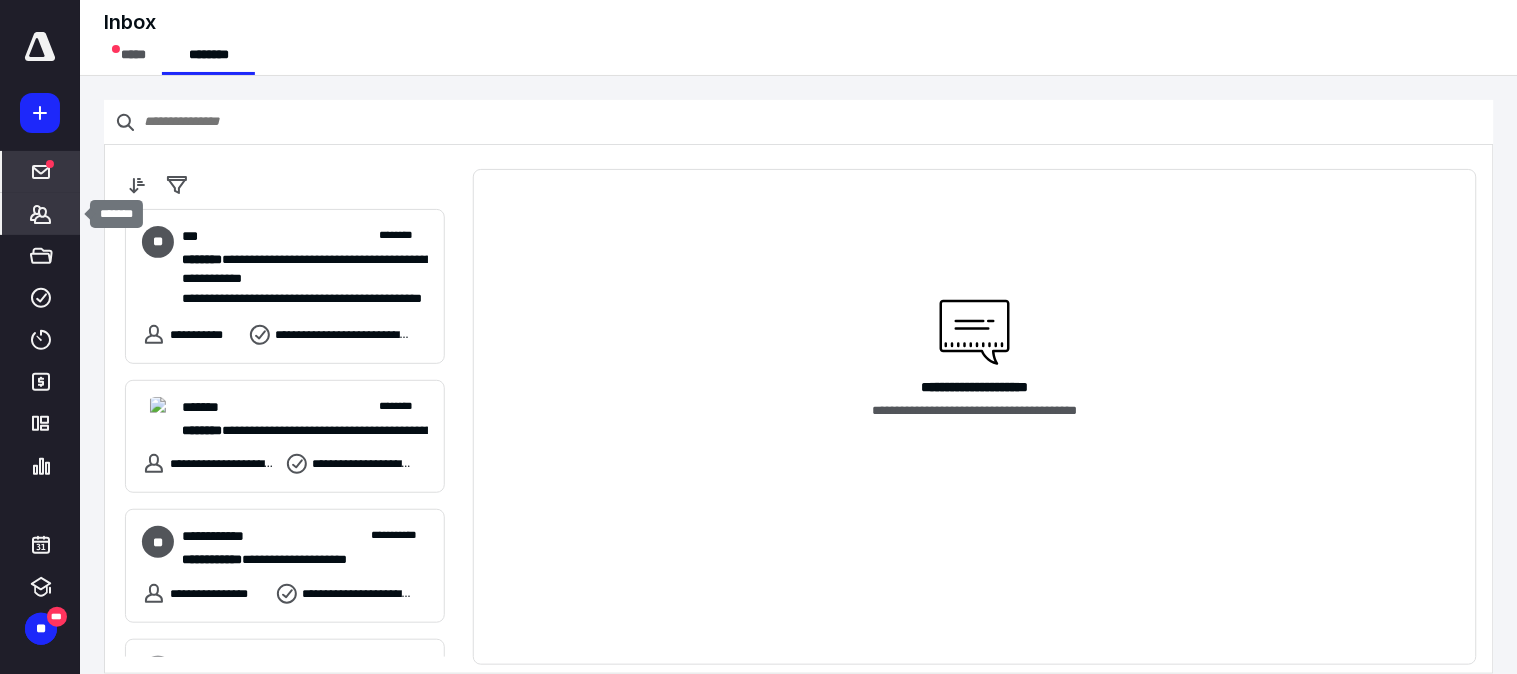 click on "*******" at bounding box center [41, 214] 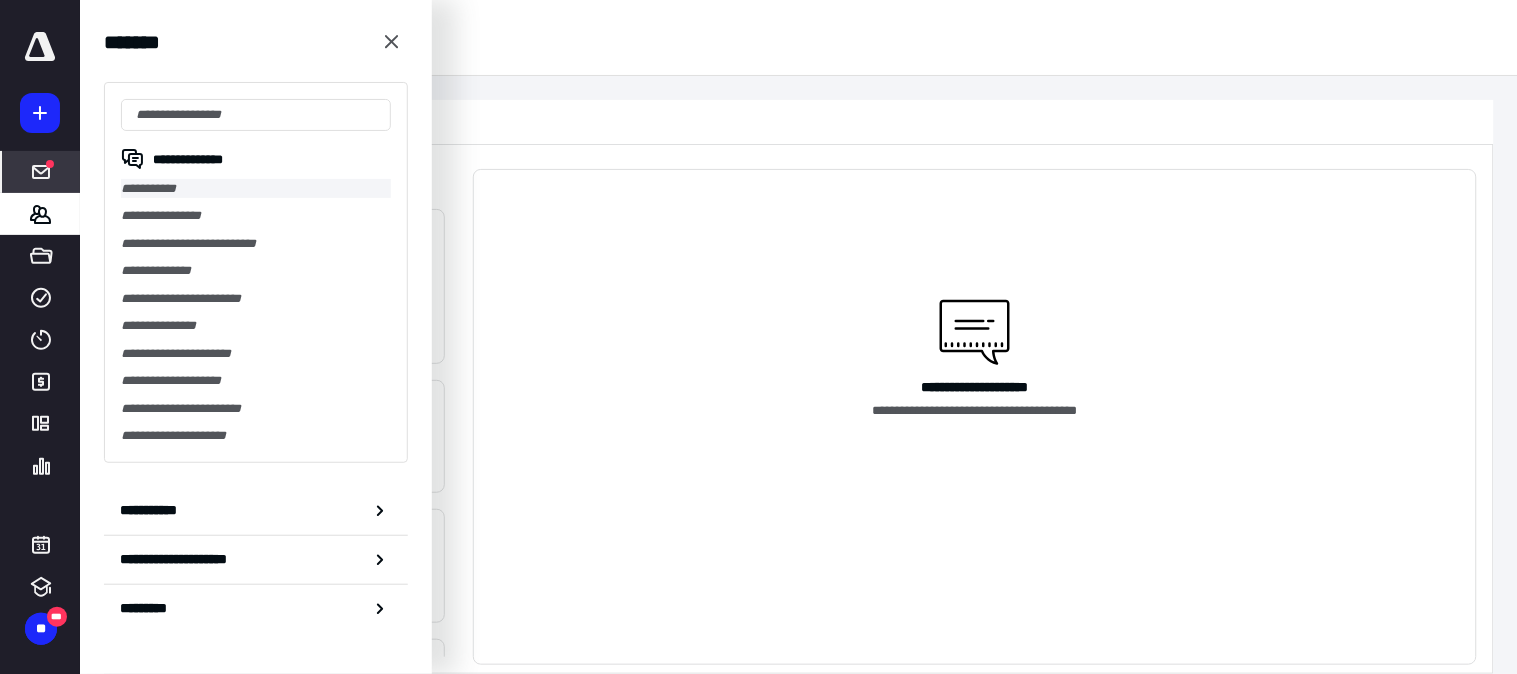 click on "**********" at bounding box center [256, 188] 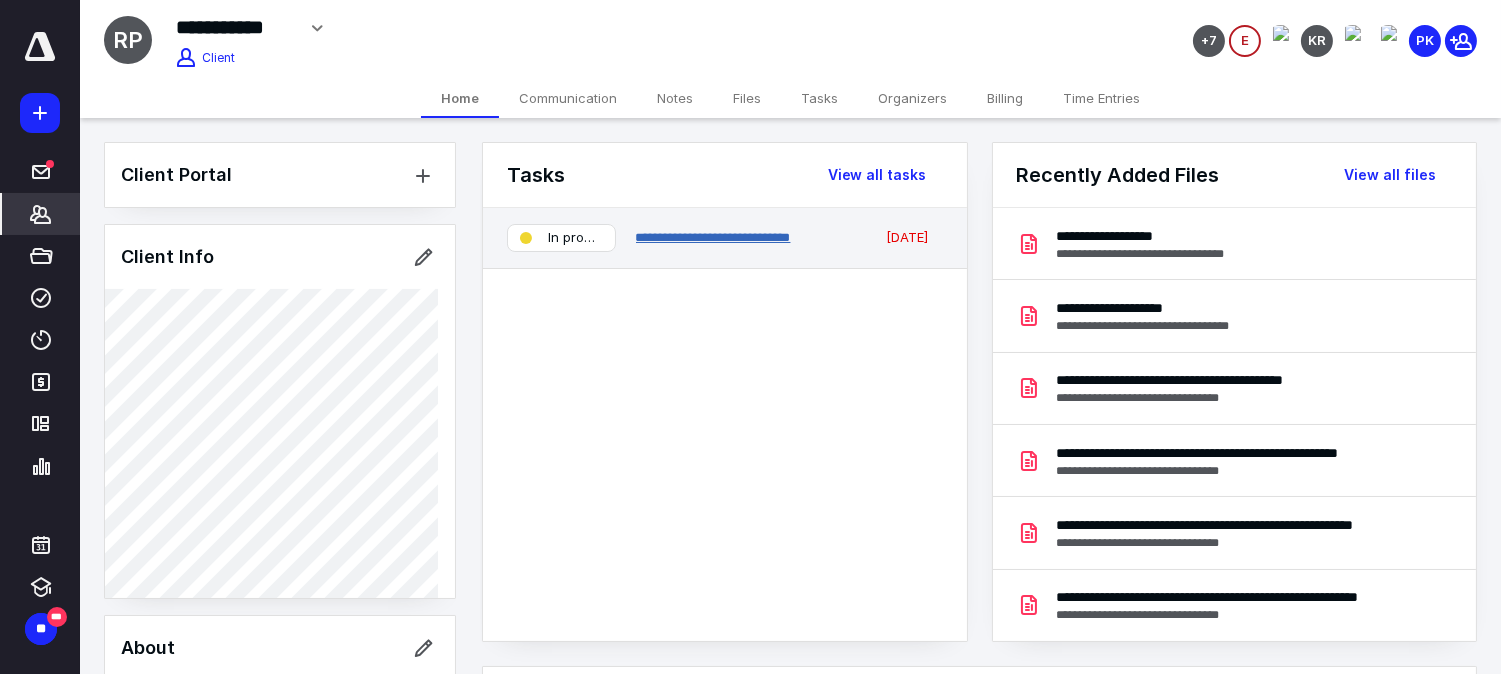 click on "**********" at bounding box center (713, 237) 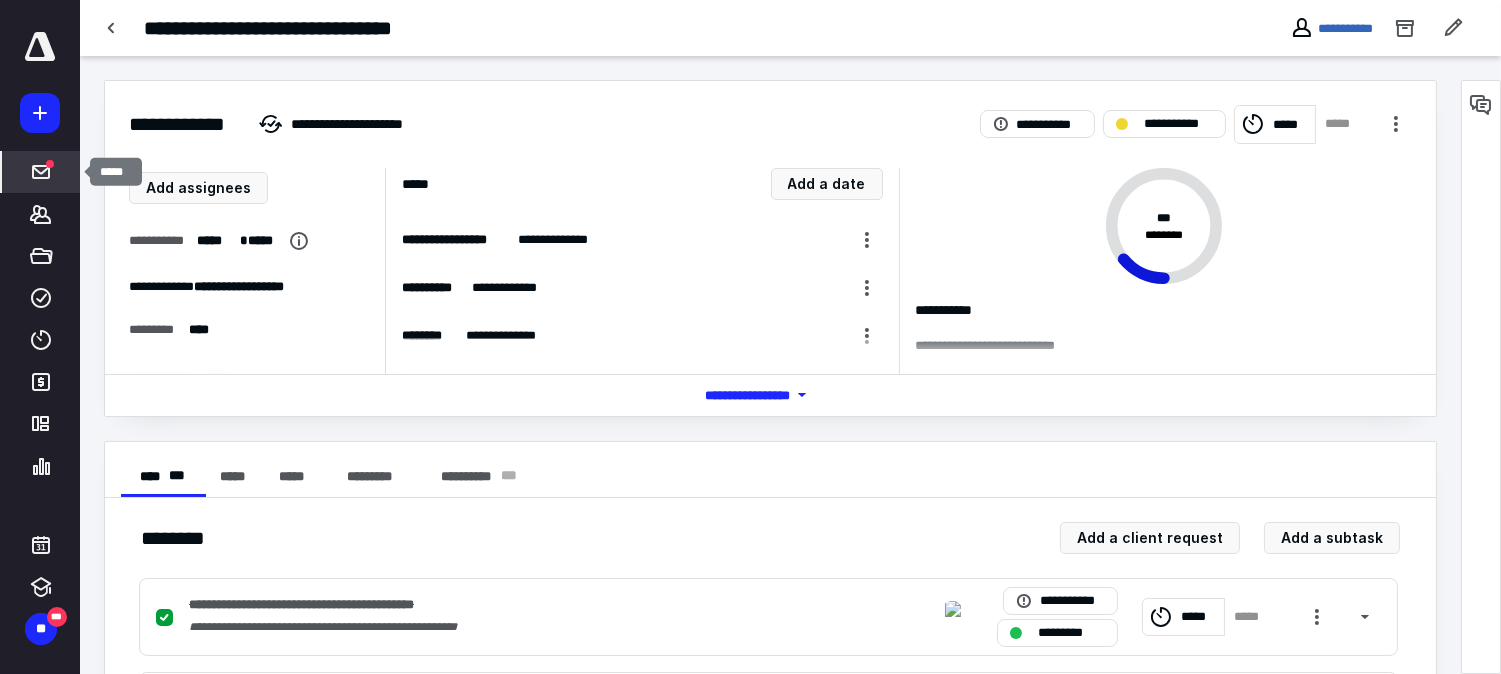 click 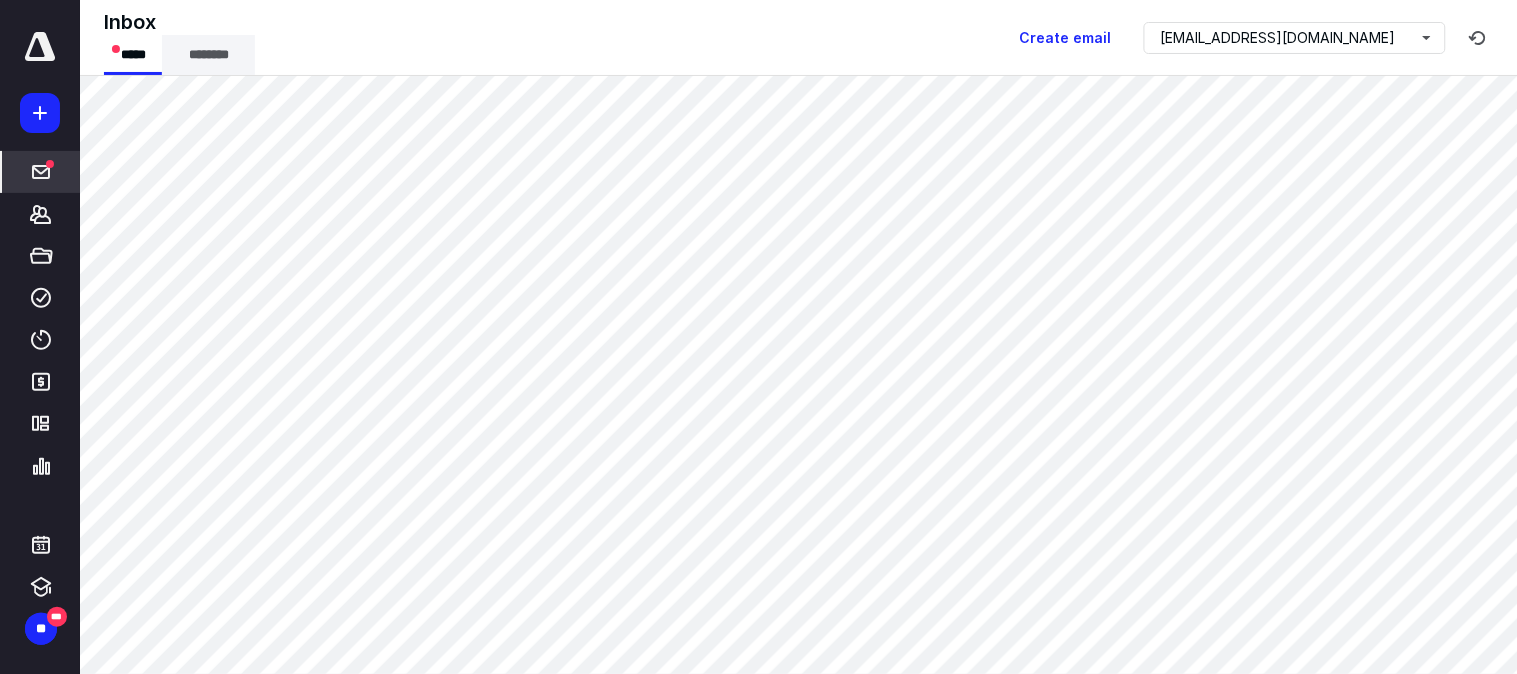 click on "********" at bounding box center [208, 55] 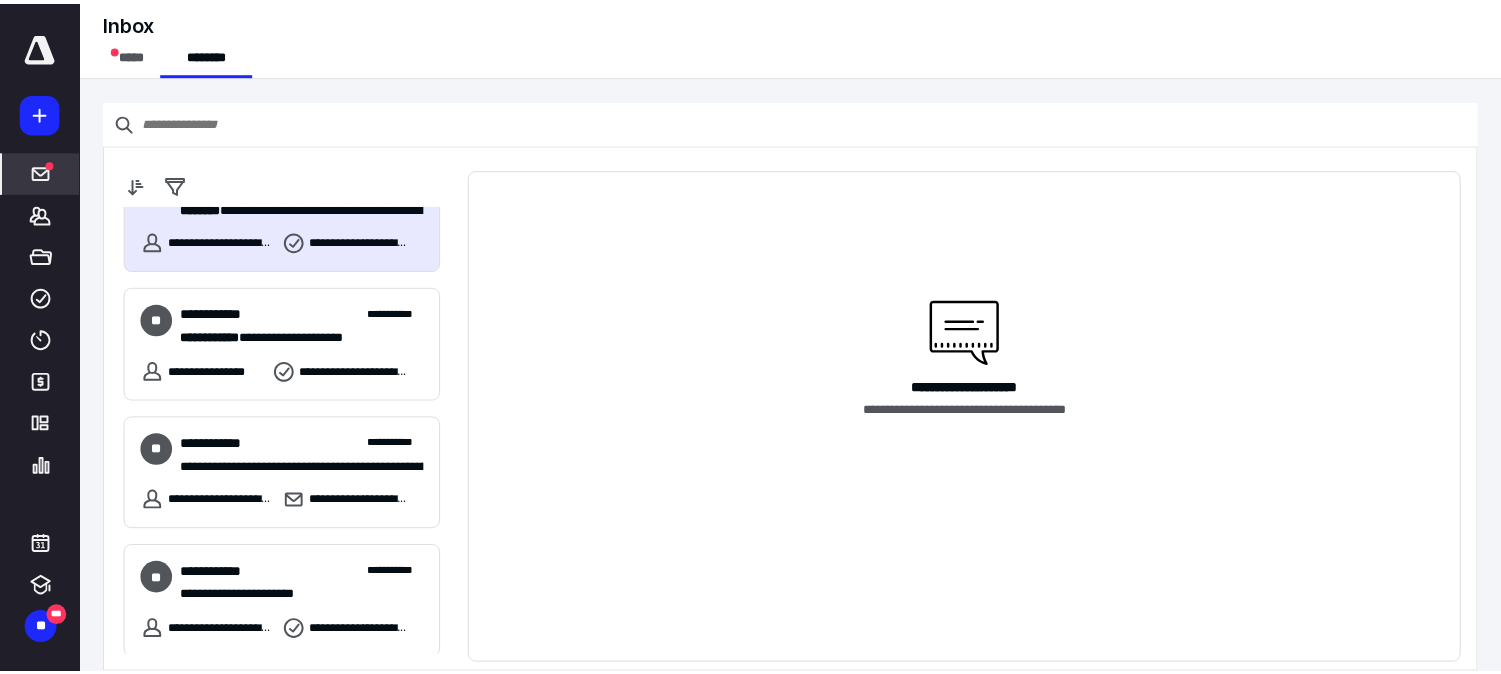 scroll, scrollTop: 444, scrollLeft: 0, axis: vertical 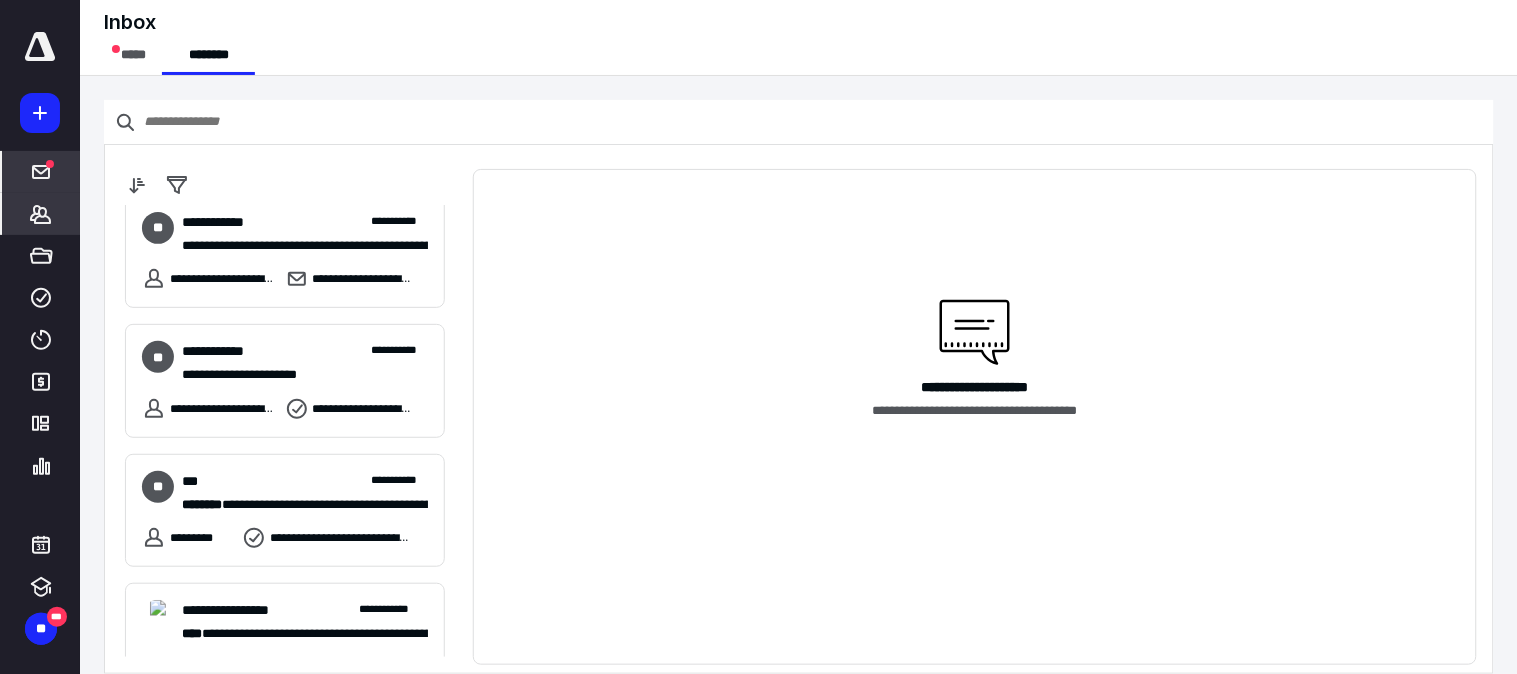 click 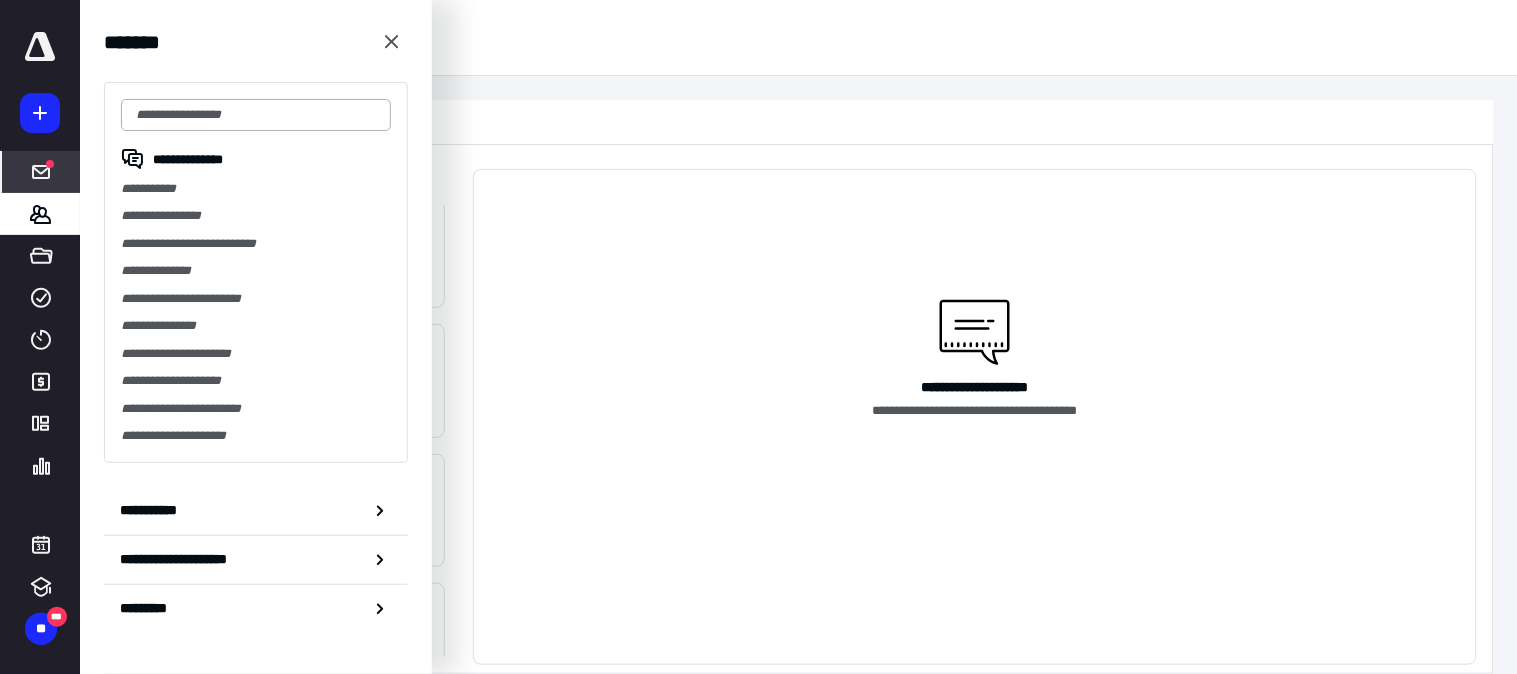 click at bounding box center (256, 115) 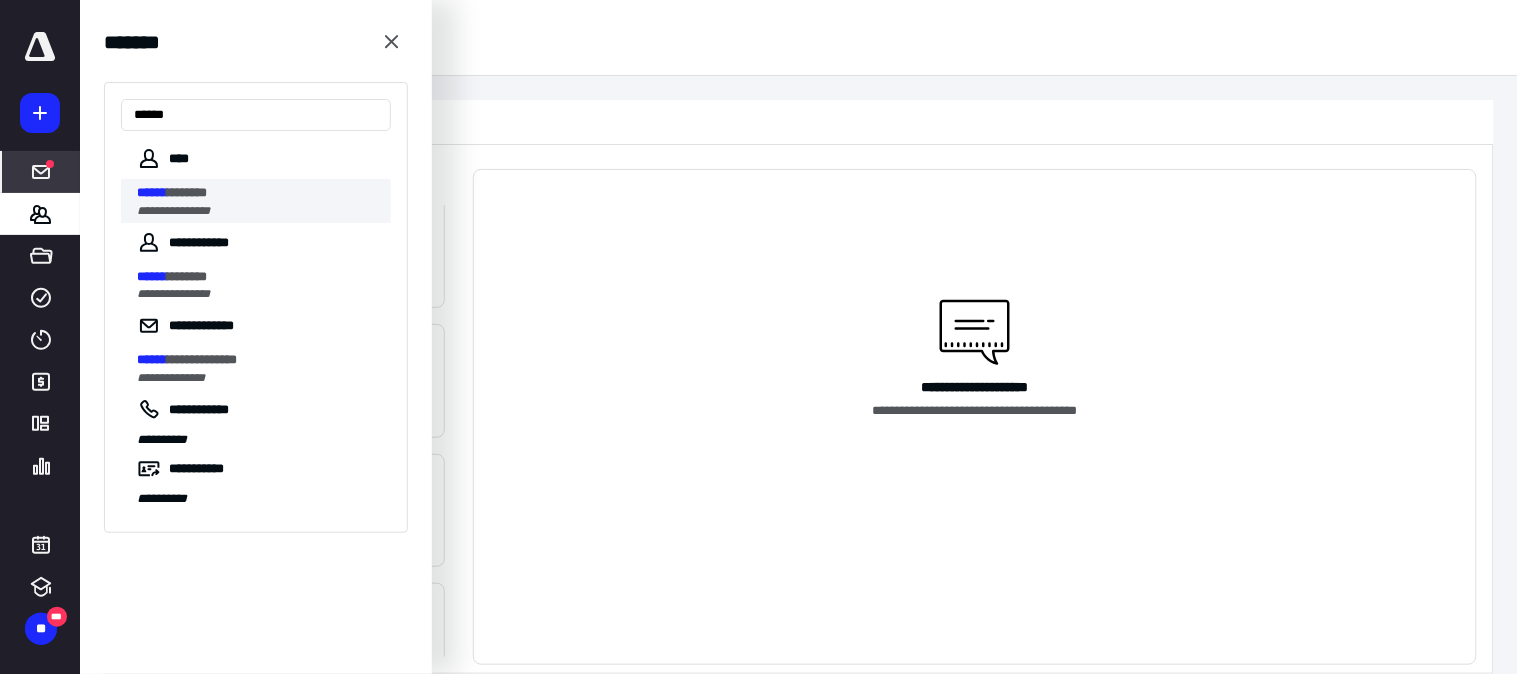 type on "******" 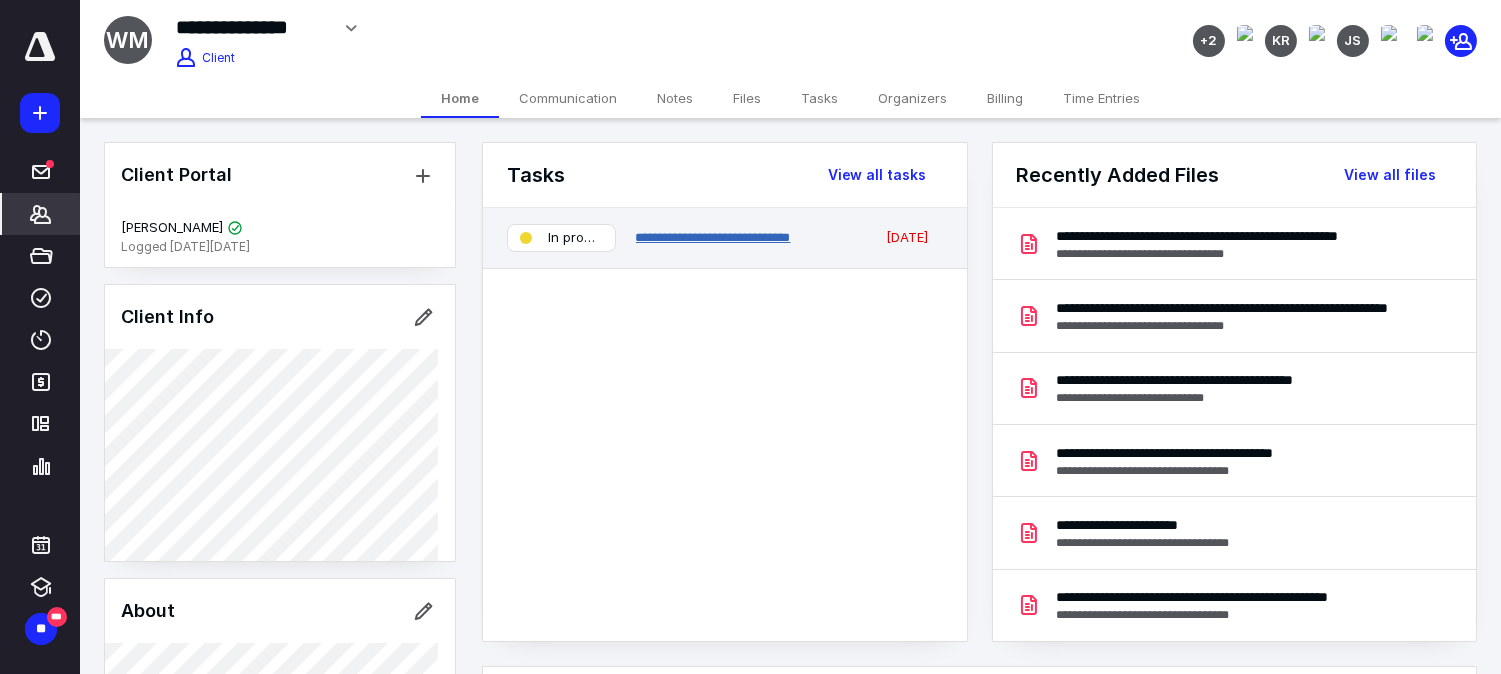 click on "**********" at bounding box center (713, 237) 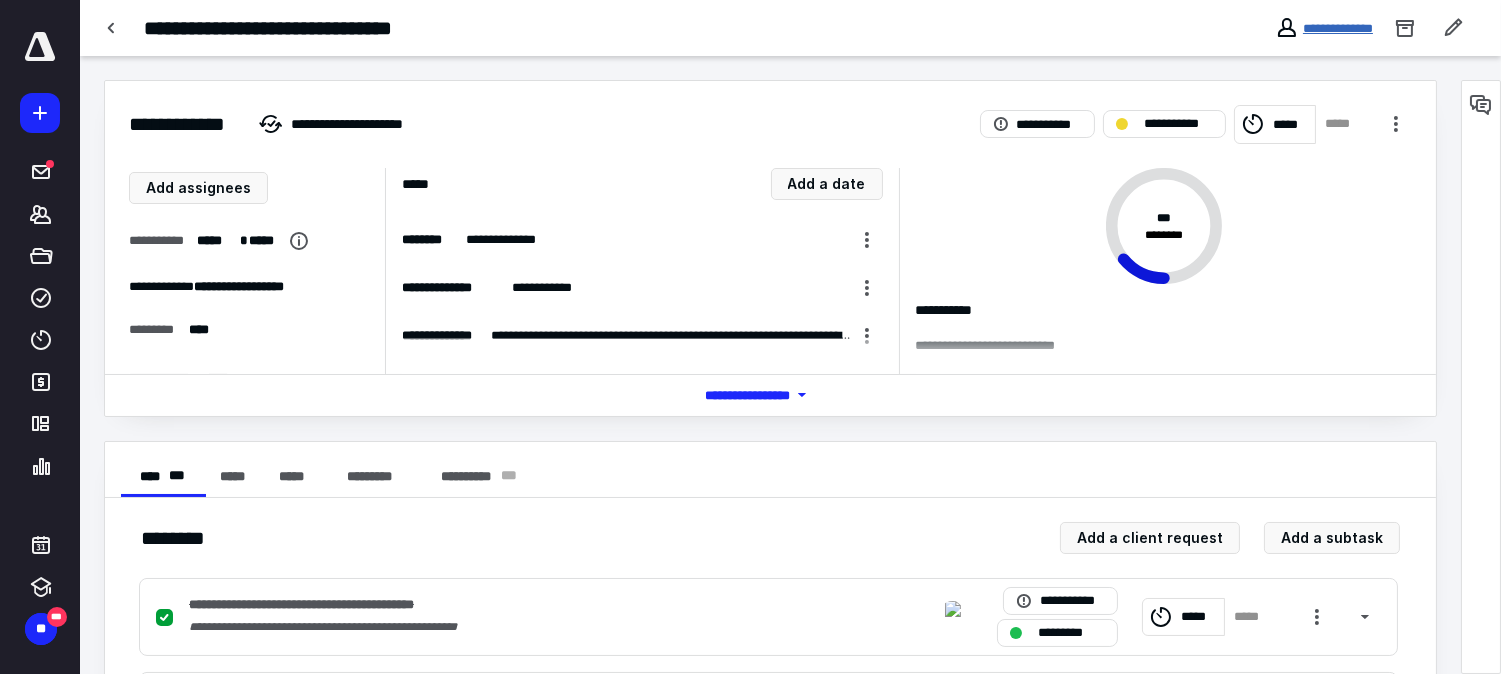 click on "**********" at bounding box center (1338, 28) 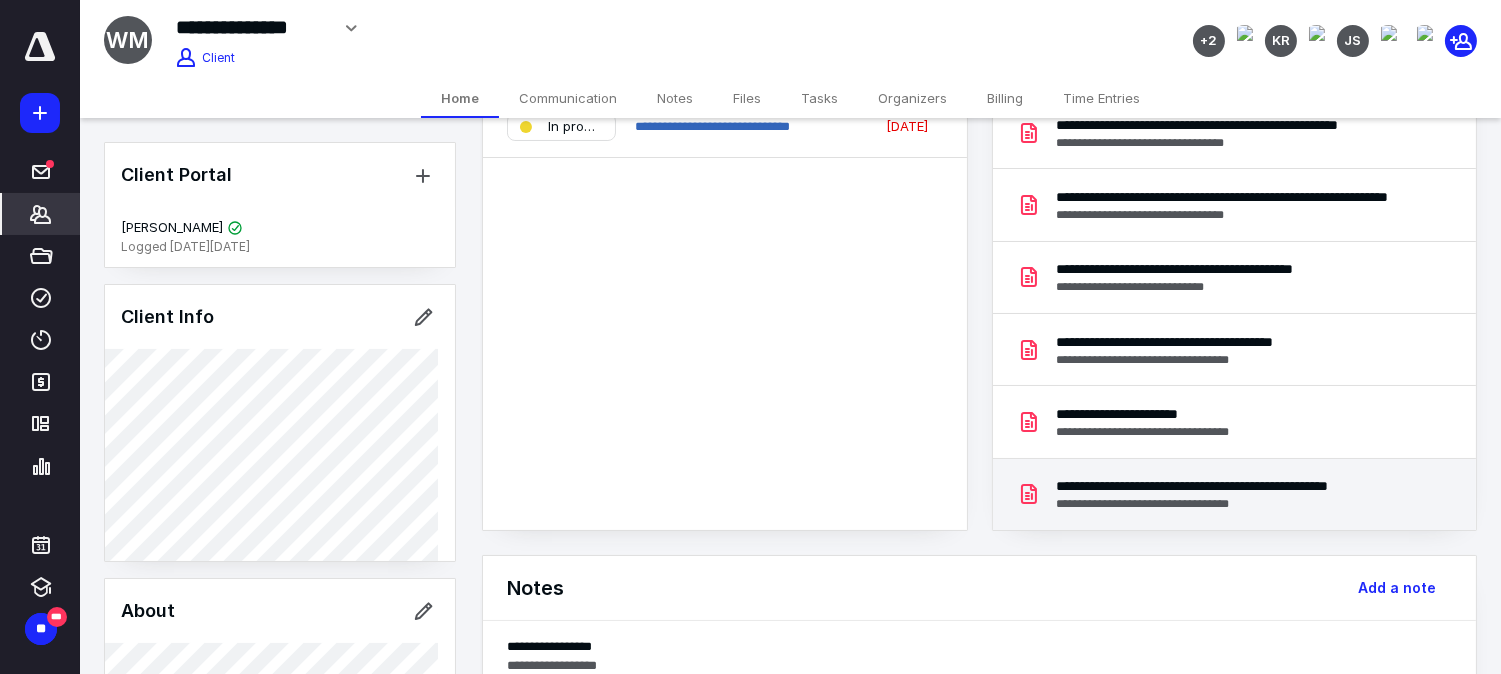 scroll, scrollTop: 0, scrollLeft: 0, axis: both 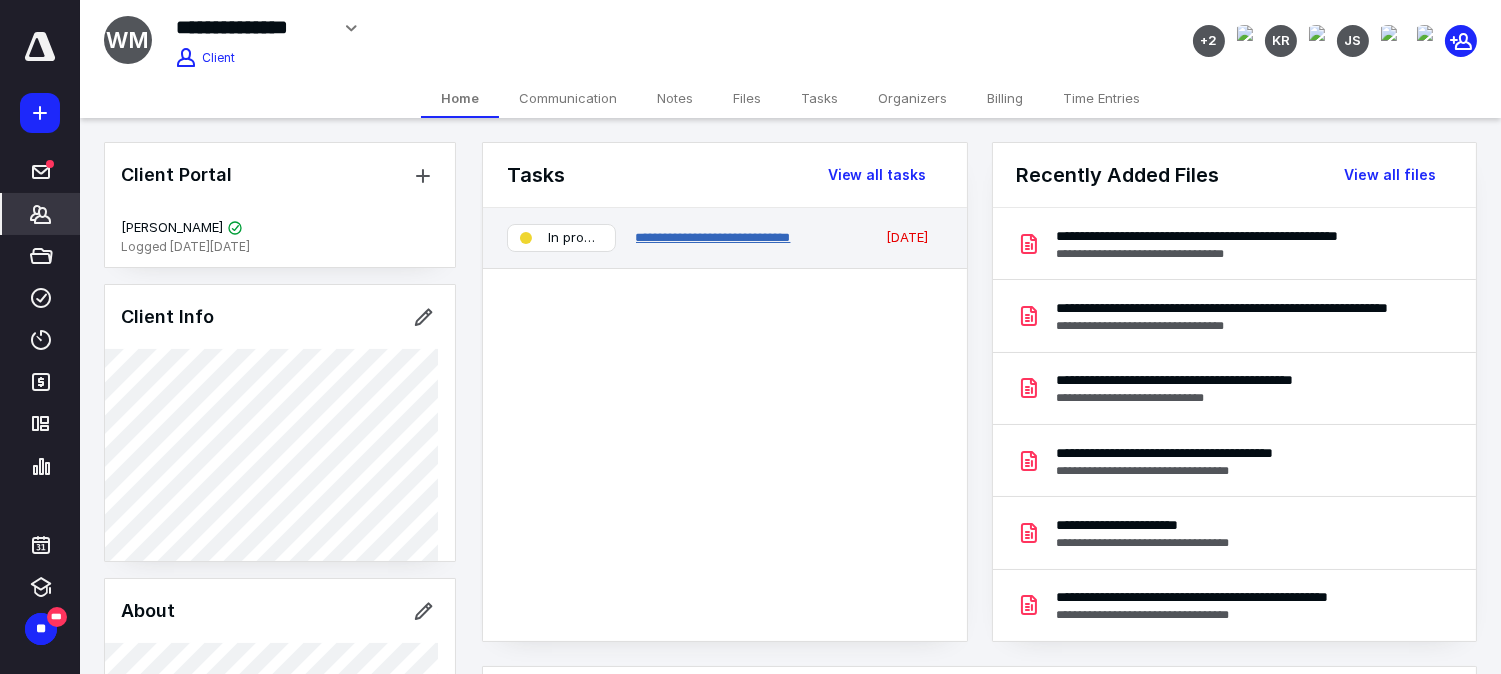 click on "**********" at bounding box center (713, 237) 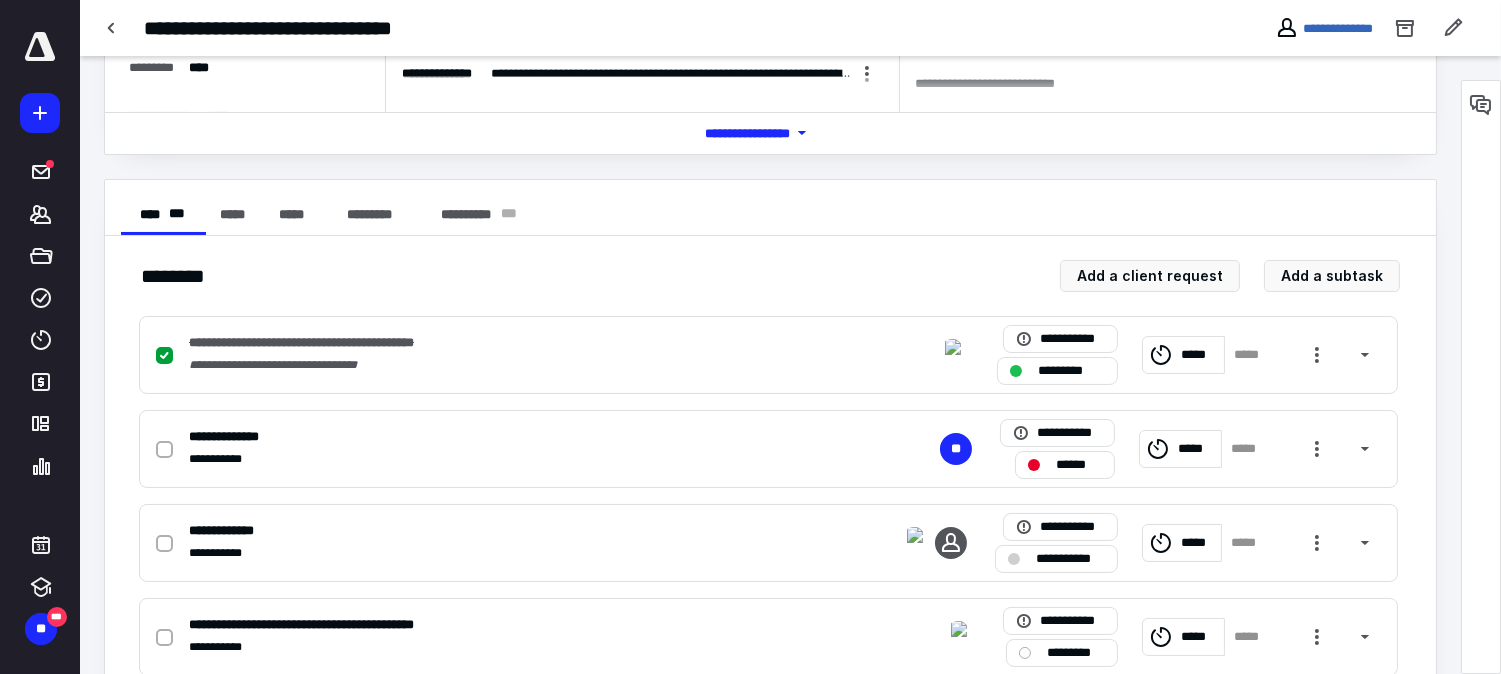 scroll, scrollTop: 333, scrollLeft: 0, axis: vertical 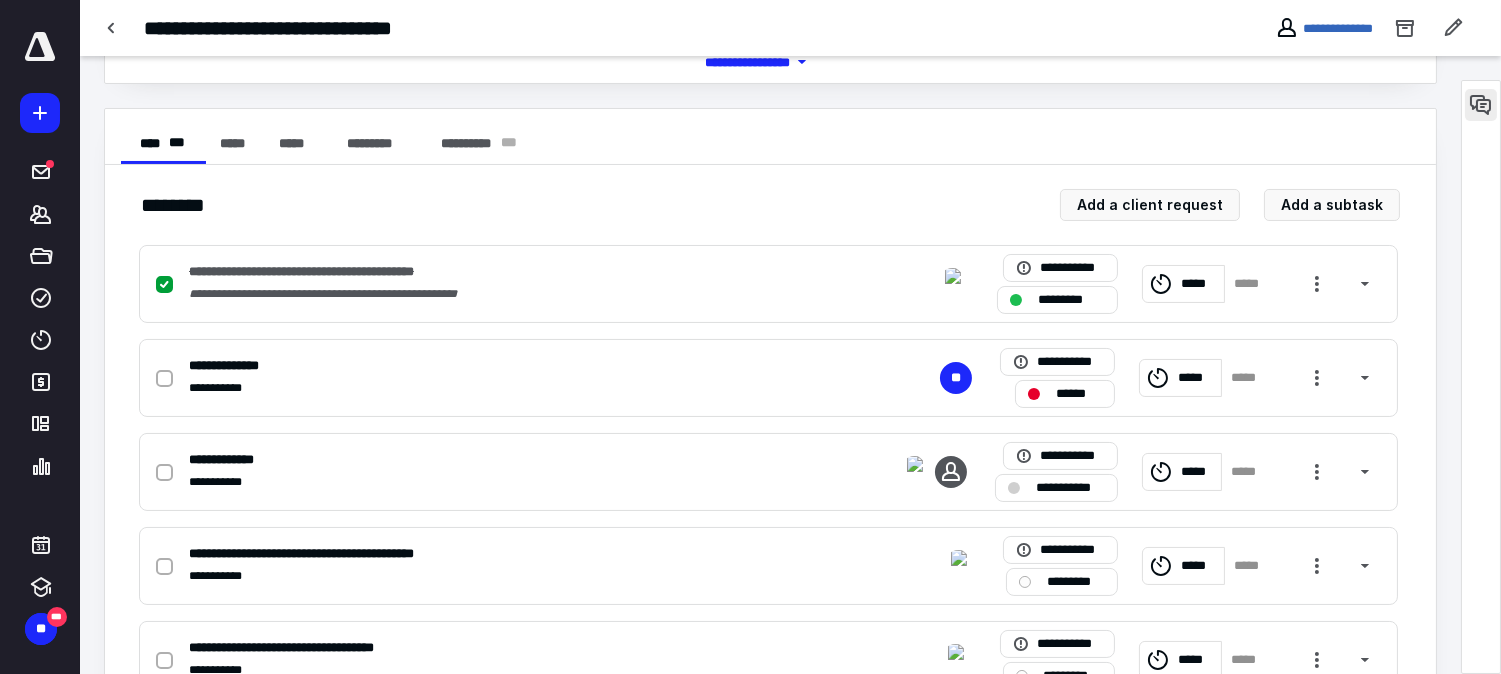 click at bounding box center (1481, 105) 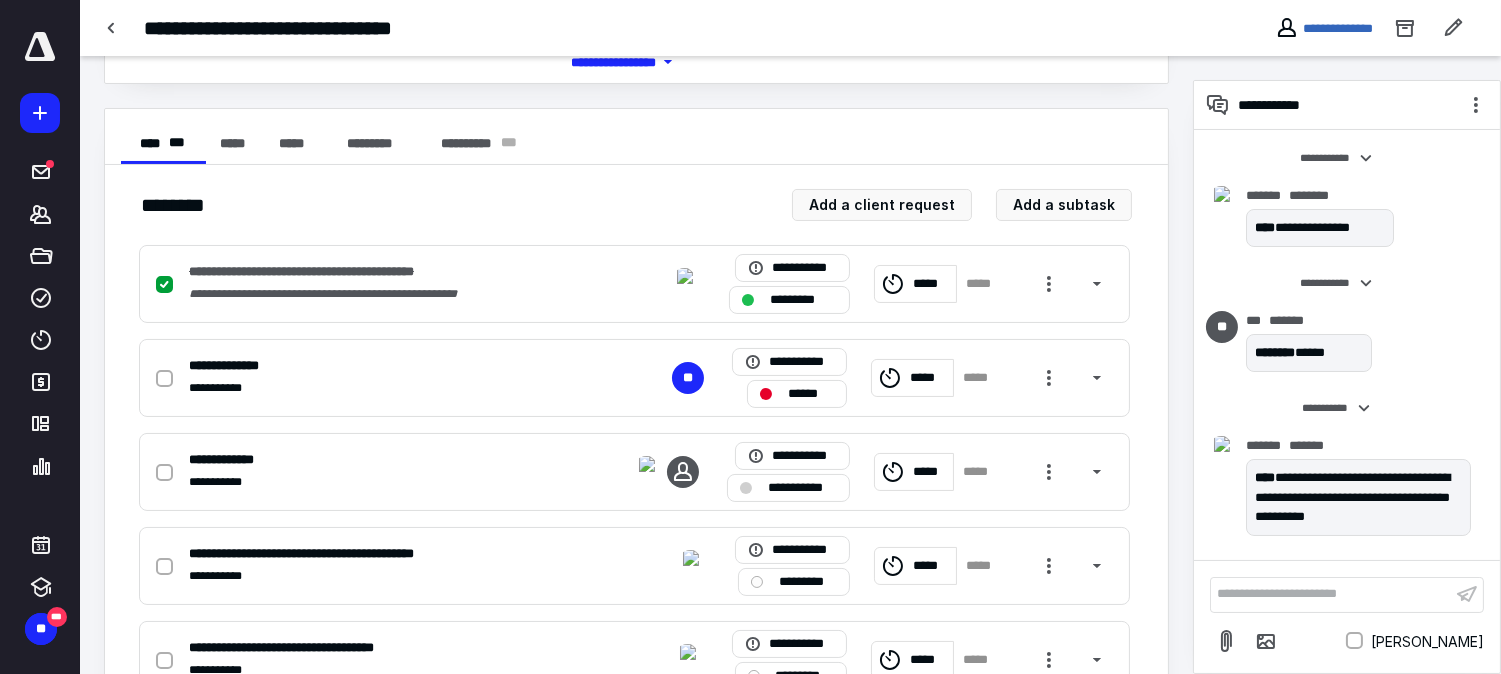 scroll, scrollTop: 734, scrollLeft: 0, axis: vertical 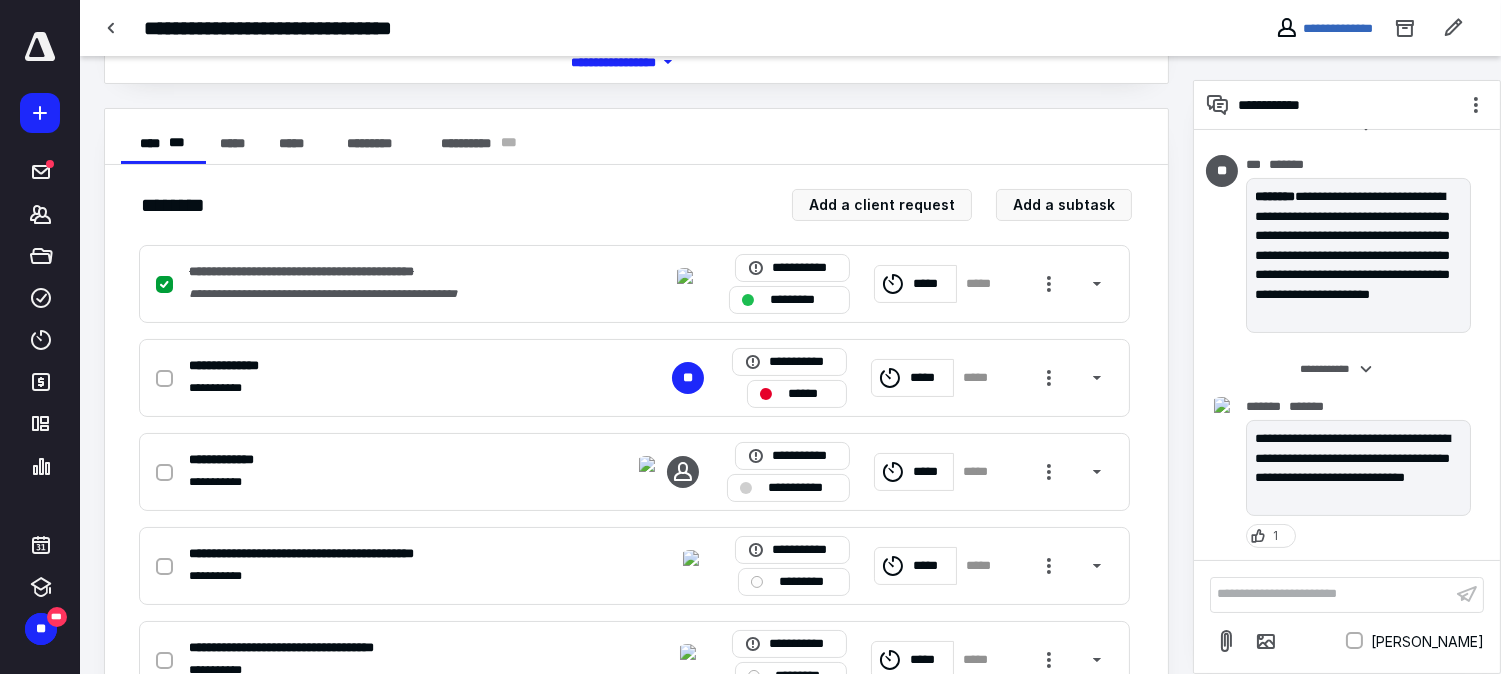 click on "**********" at bounding box center (1331, 594) 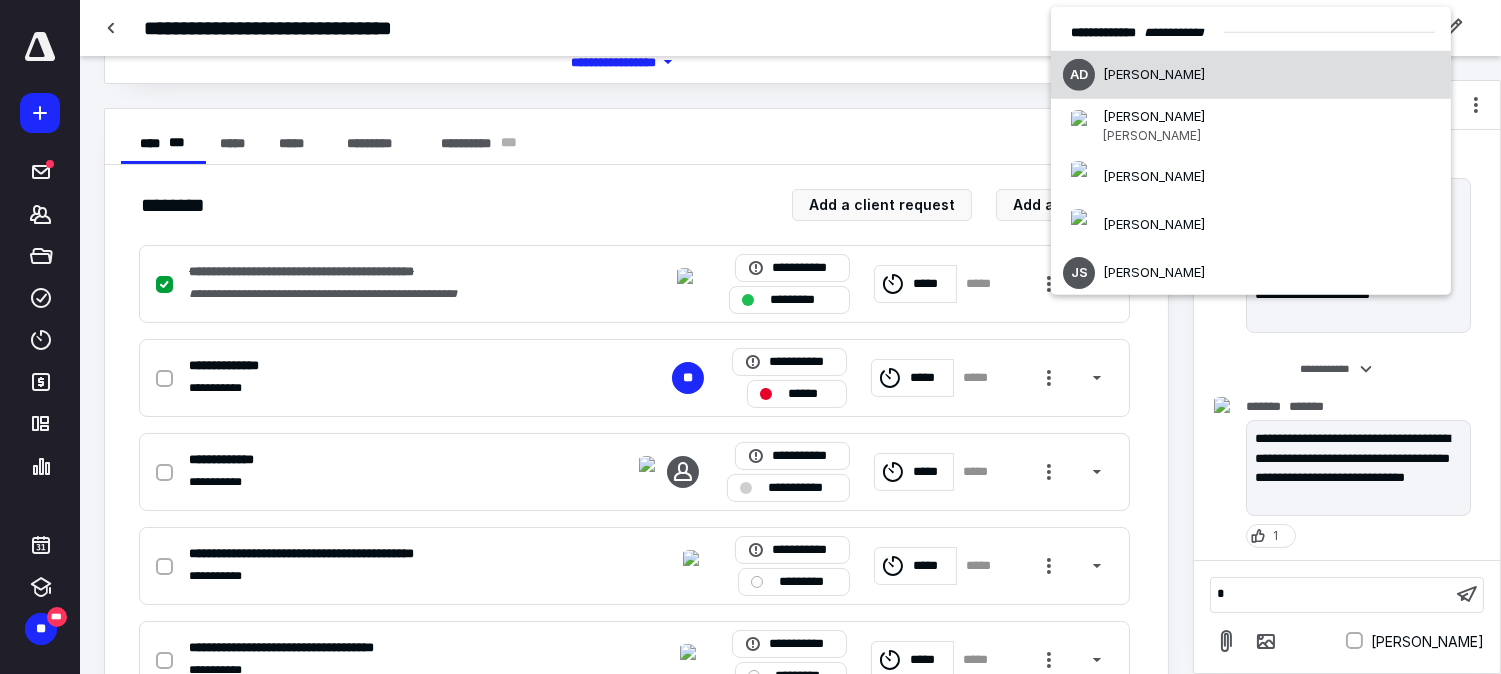 scroll, scrollTop: 43, scrollLeft: 0, axis: vertical 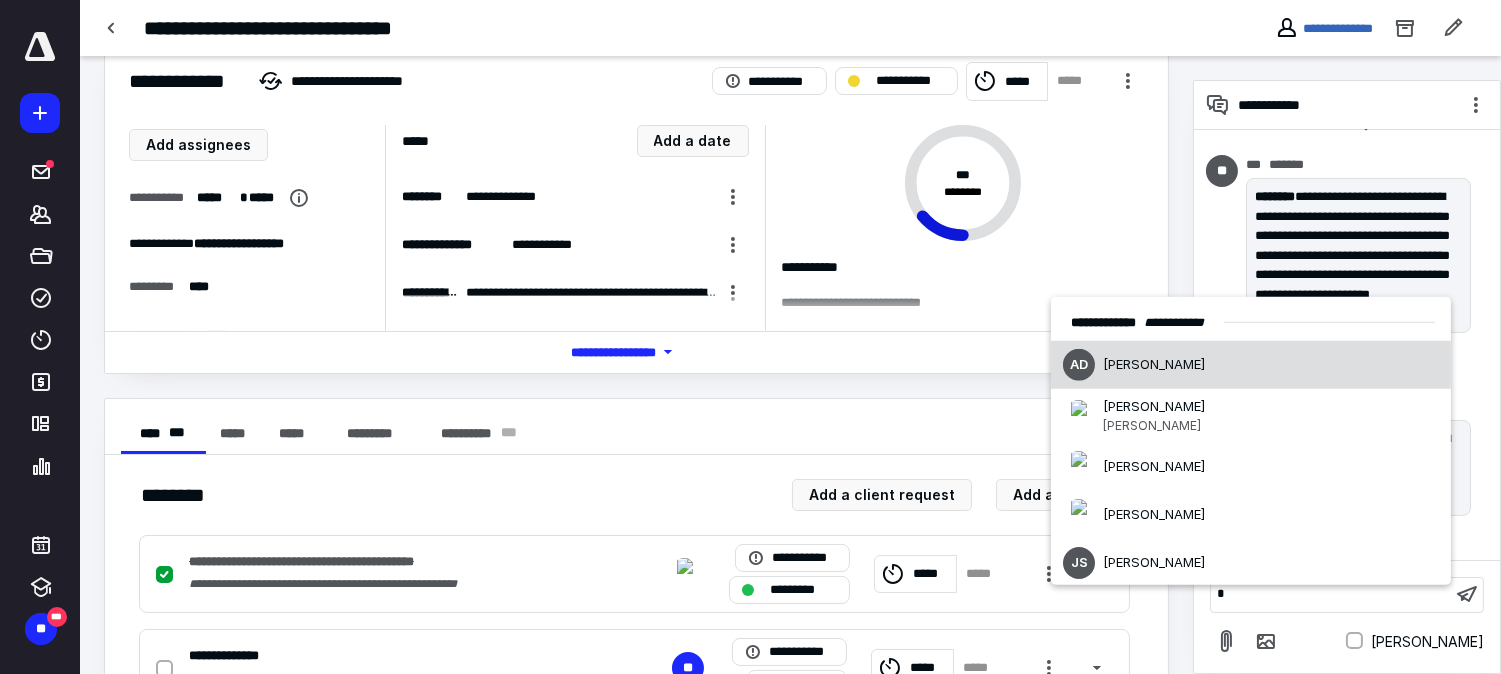type 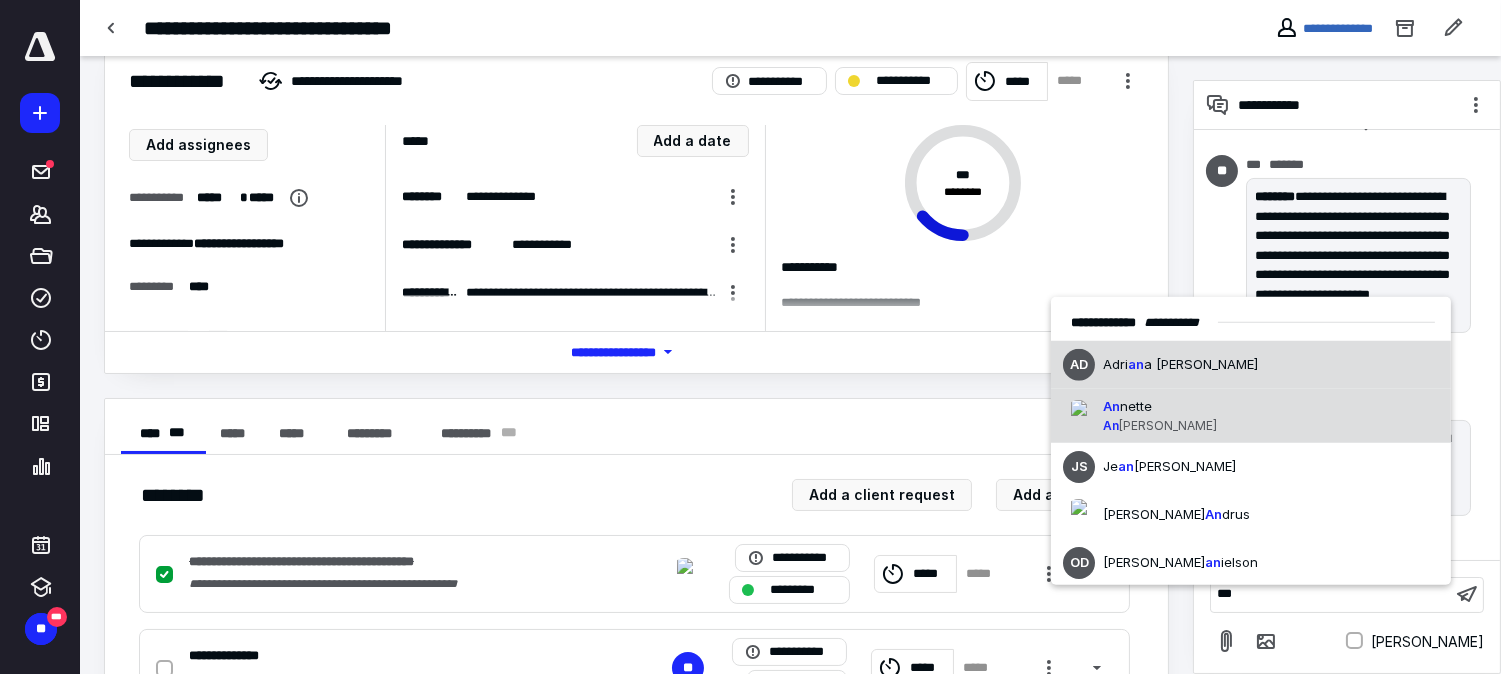 click on "An nette An [PERSON_NAME]" at bounding box center (1251, 416) 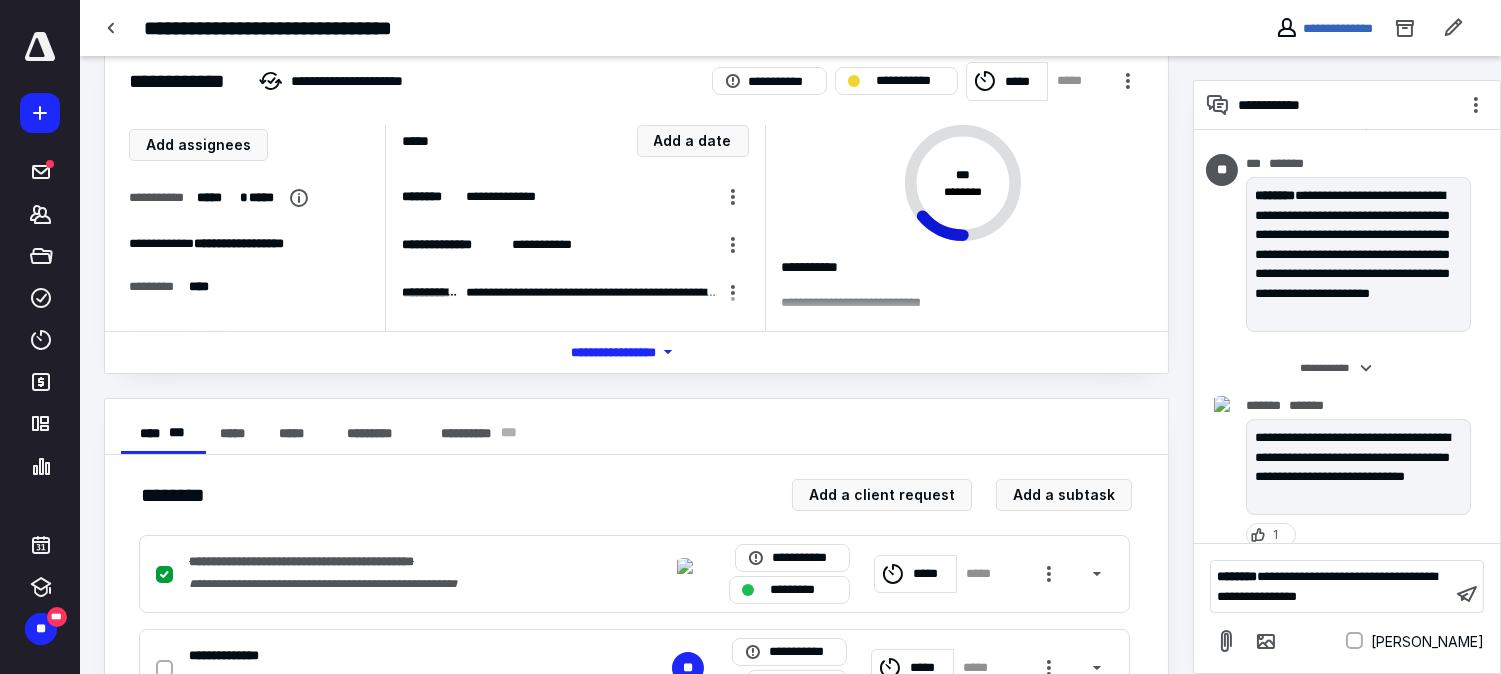 click on "**********" at bounding box center [1327, 586] 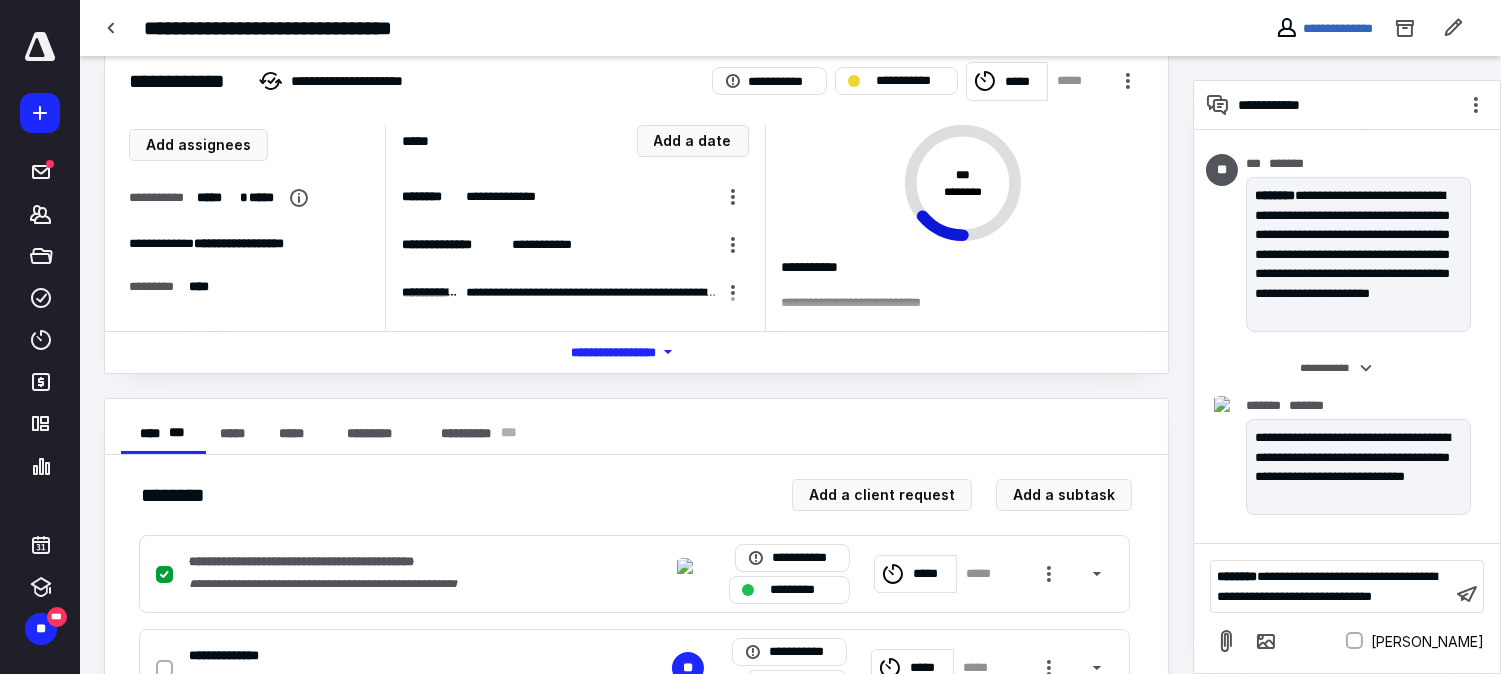 click on "**********" at bounding box center (1327, 586) 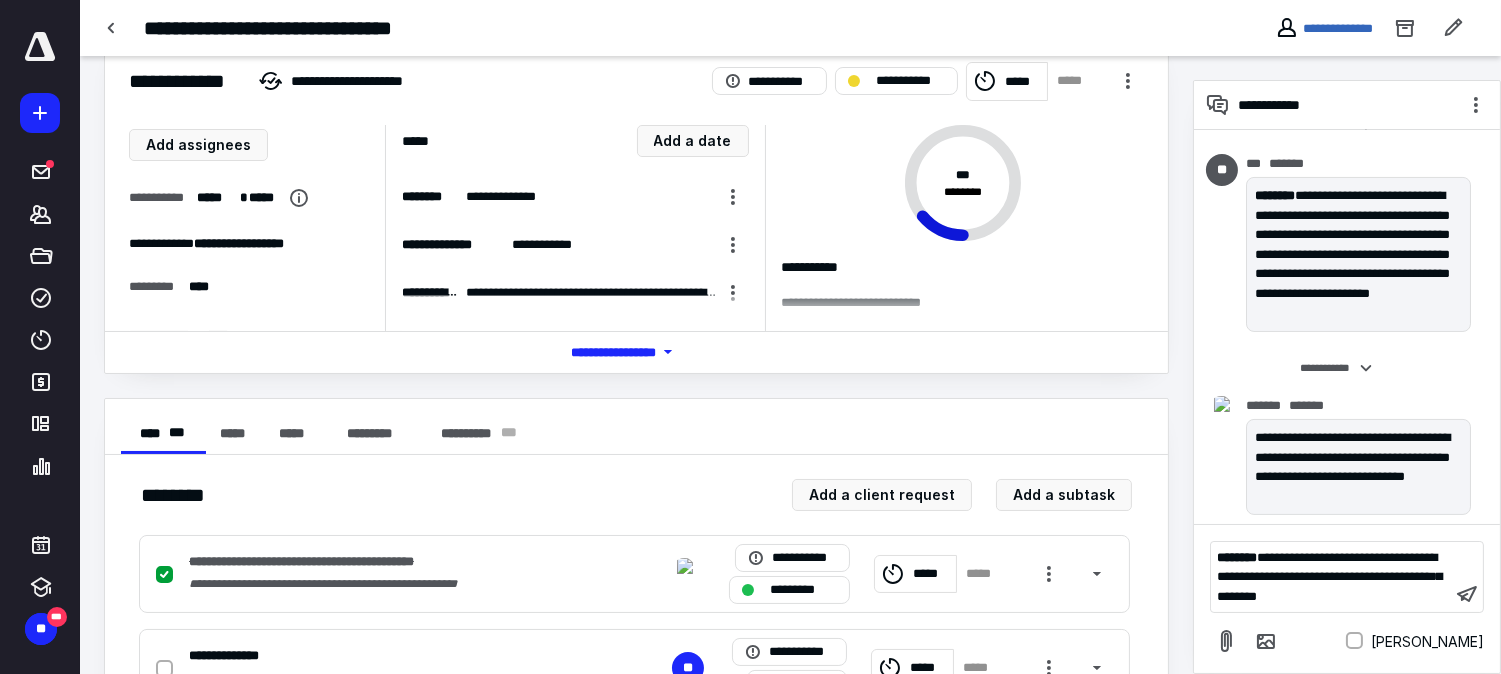 click on "**********" at bounding box center [1331, 577] 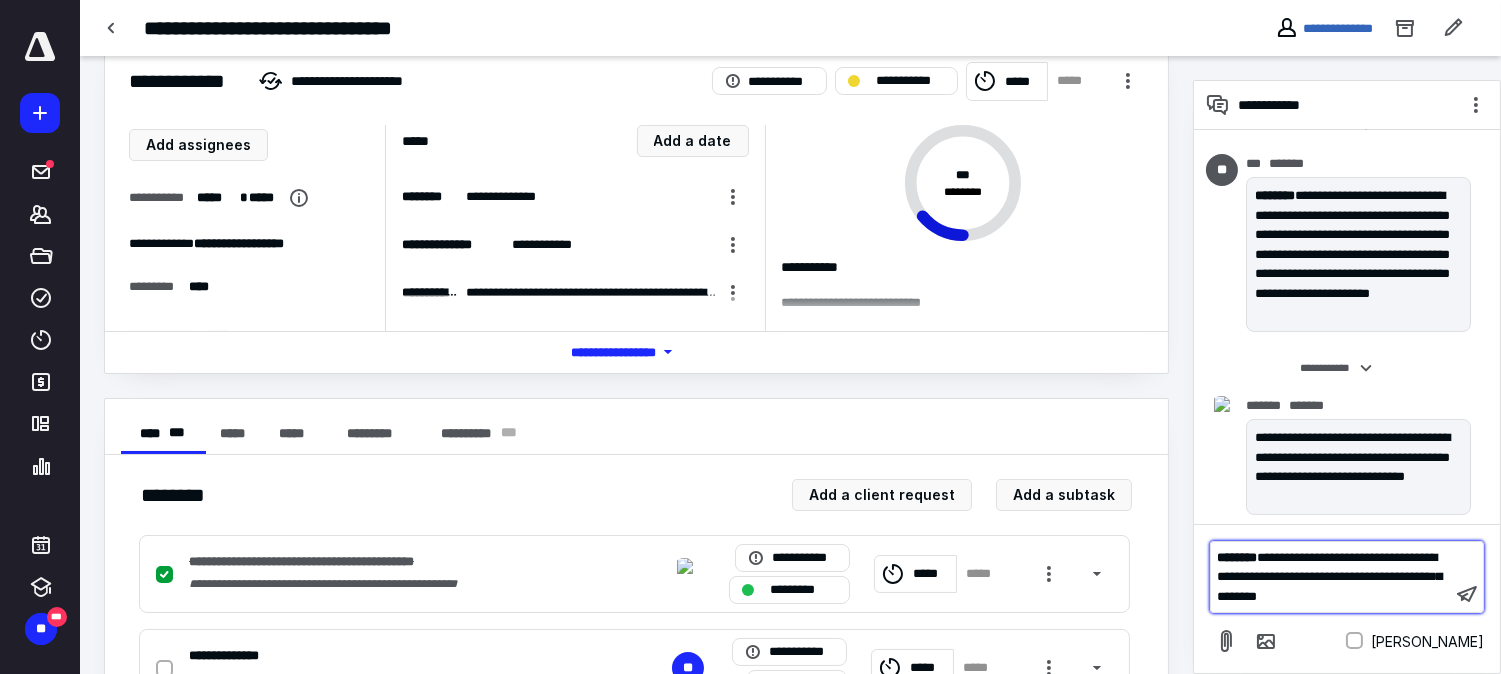 click on "**********" at bounding box center (1331, 577) 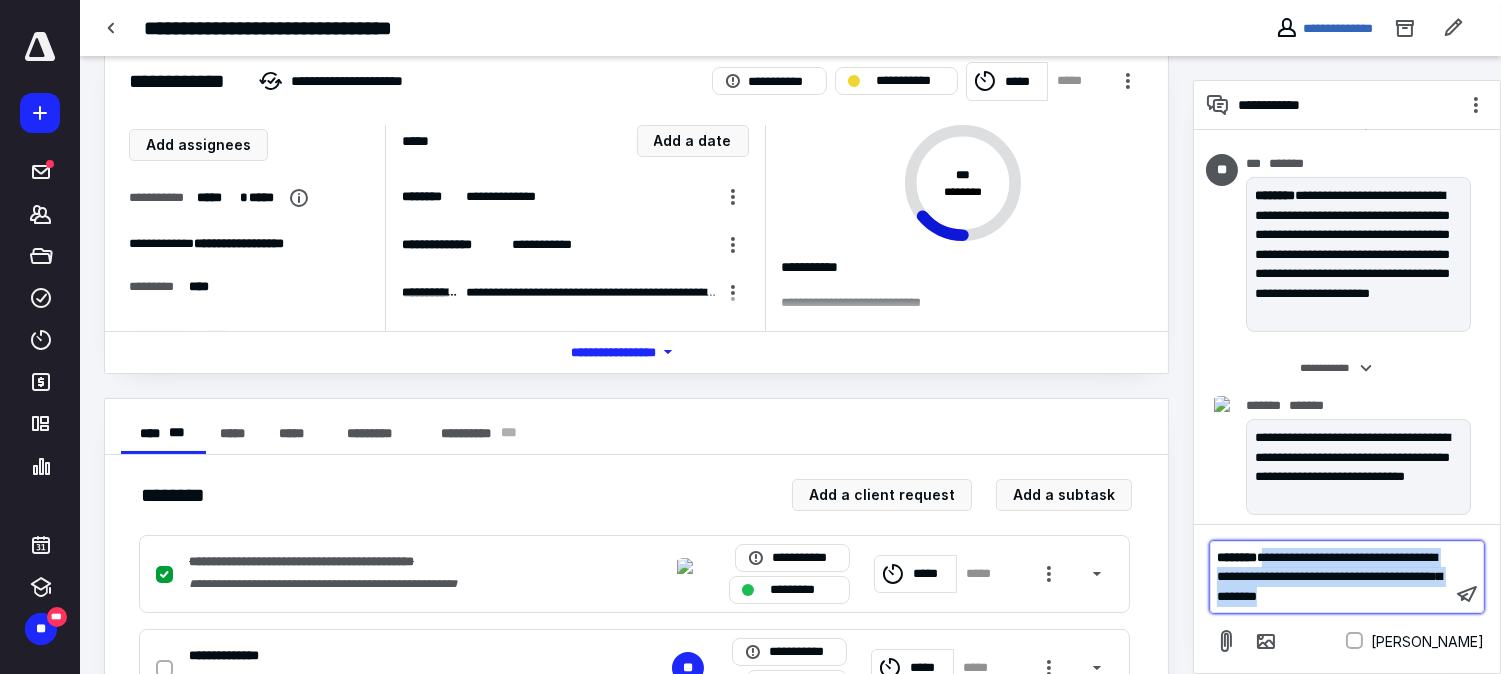 drag, startPoint x: 1285, startPoint y: 554, endPoint x: 1407, endPoint y: 602, distance: 131.10301 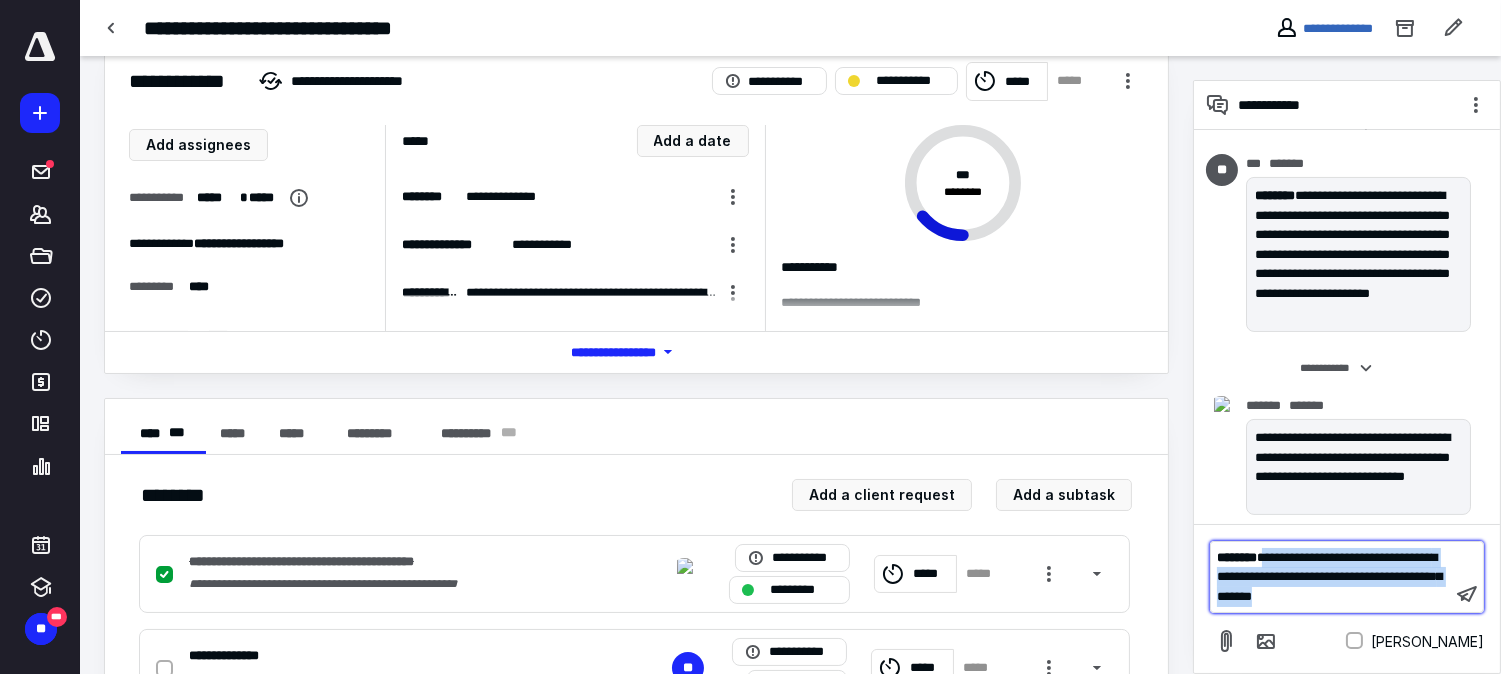 drag, startPoint x: 1284, startPoint y: 555, endPoint x: 1424, endPoint y: 625, distance: 156.52477 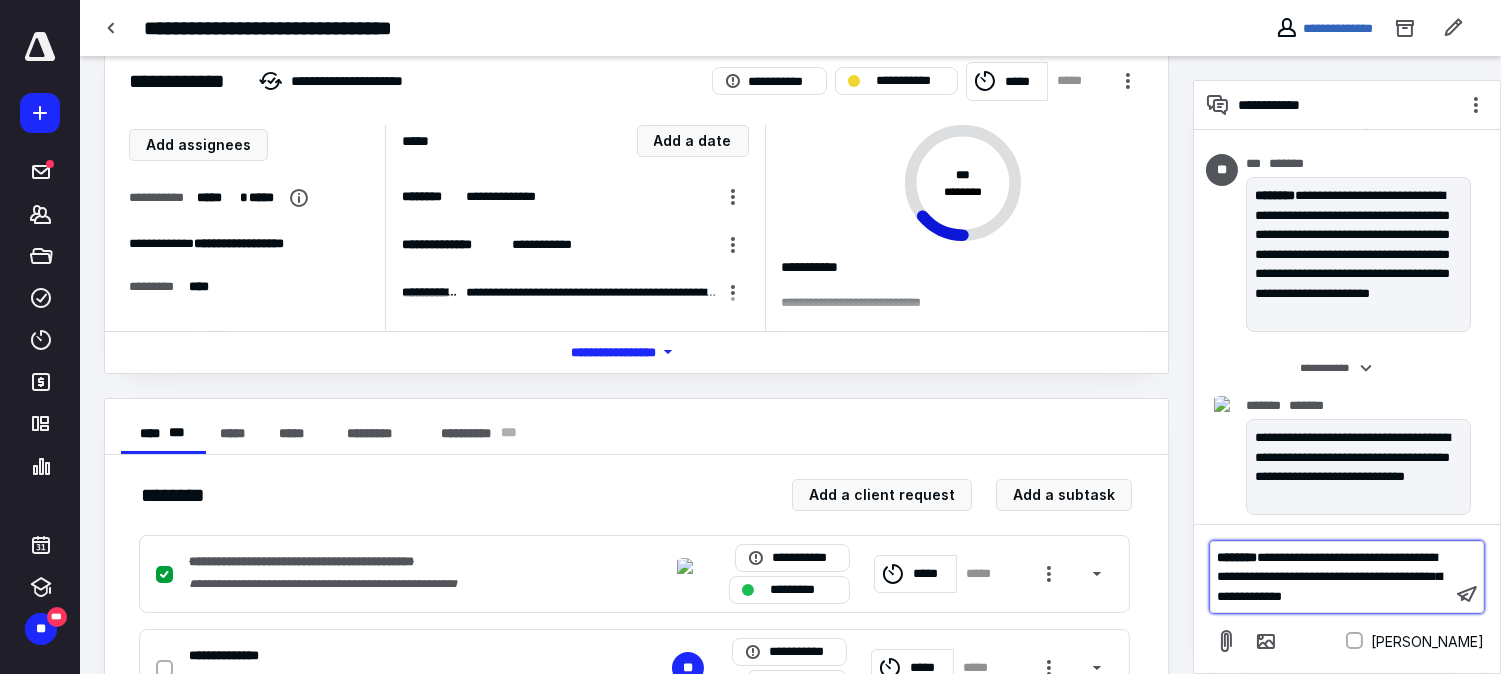 click on "**********" at bounding box center (1329, 577) 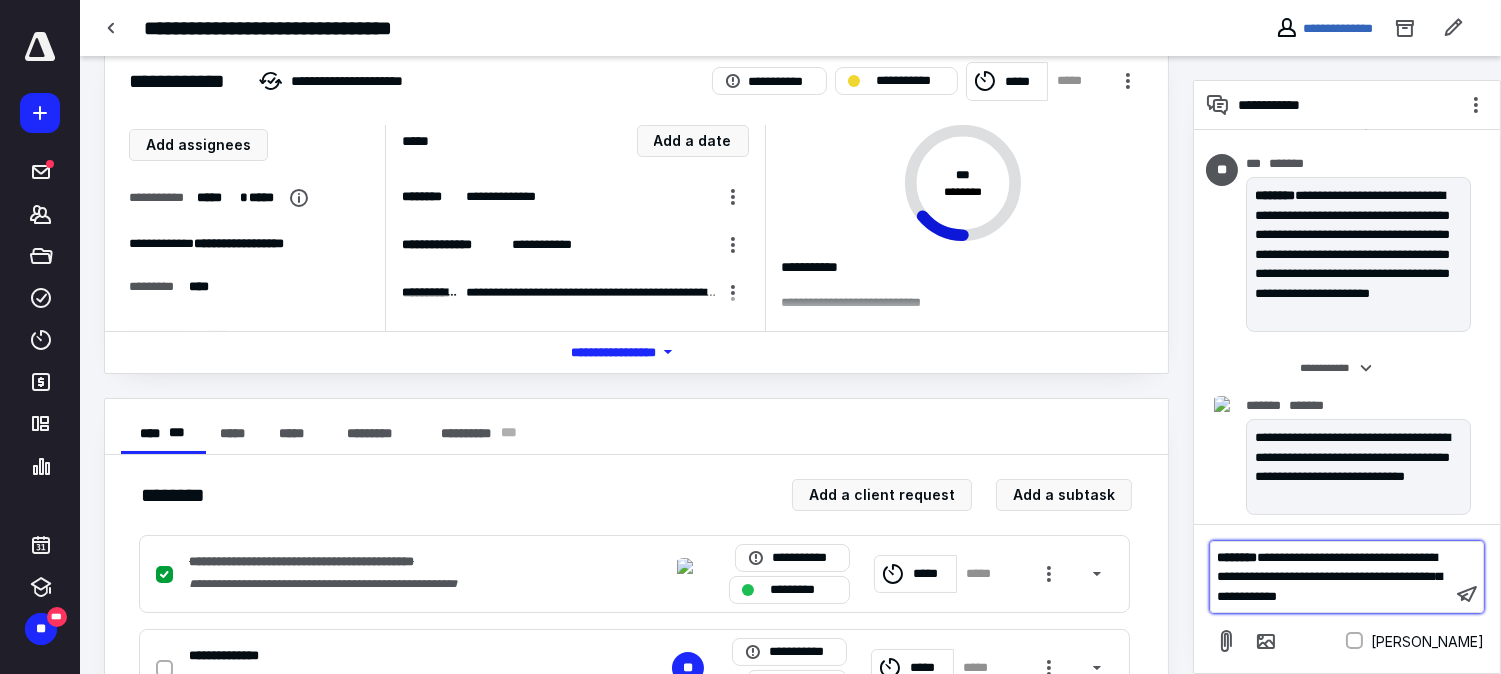 click on "**********" at bounding box center (1329, 577) 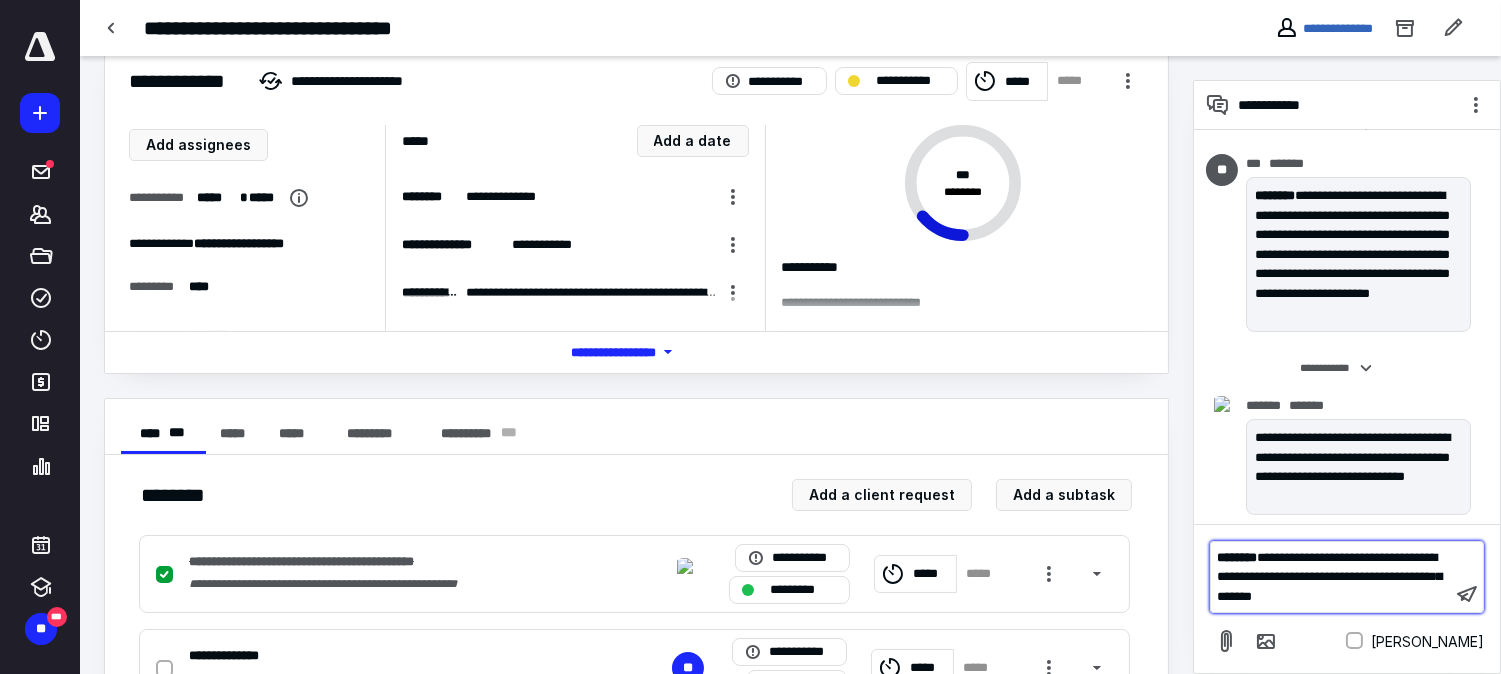 click on "**********" at bounding box center (1329, 577) 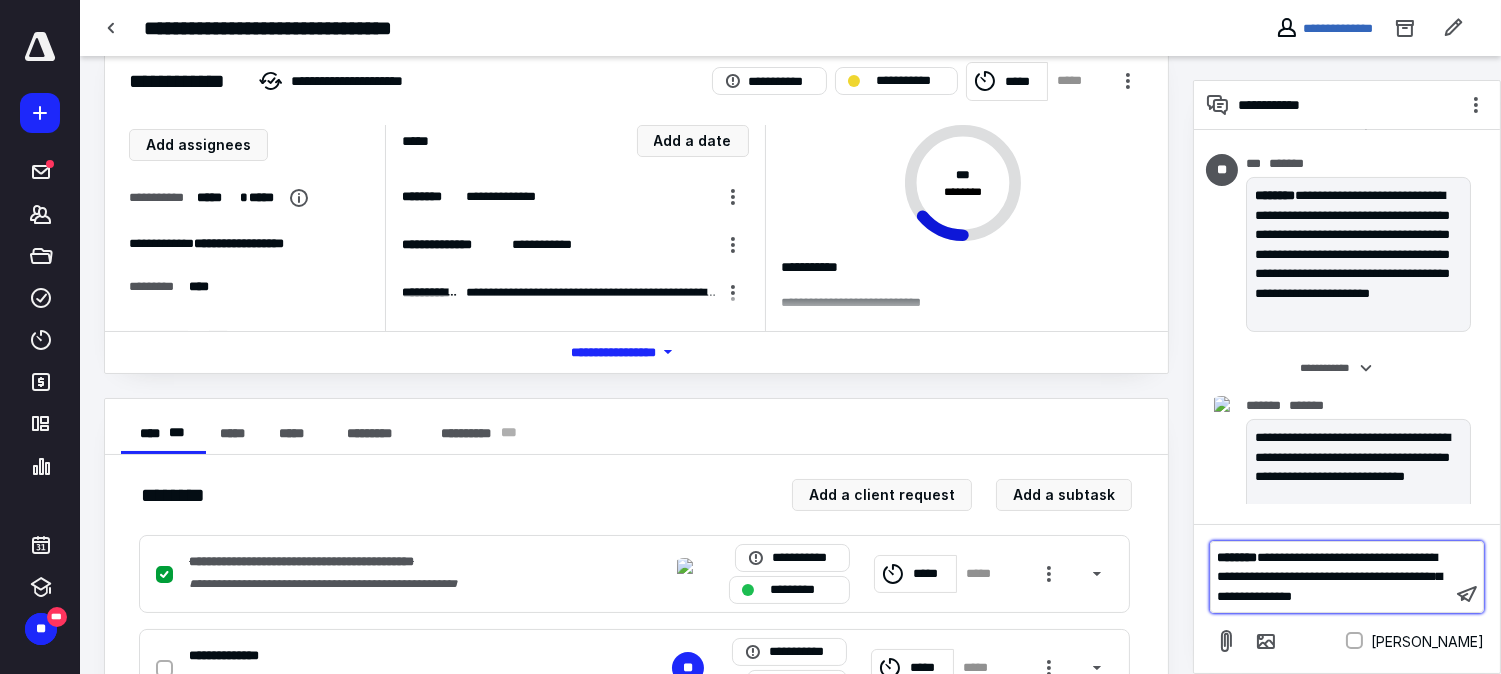 click on "**********" at bounding box center (1329, 577) 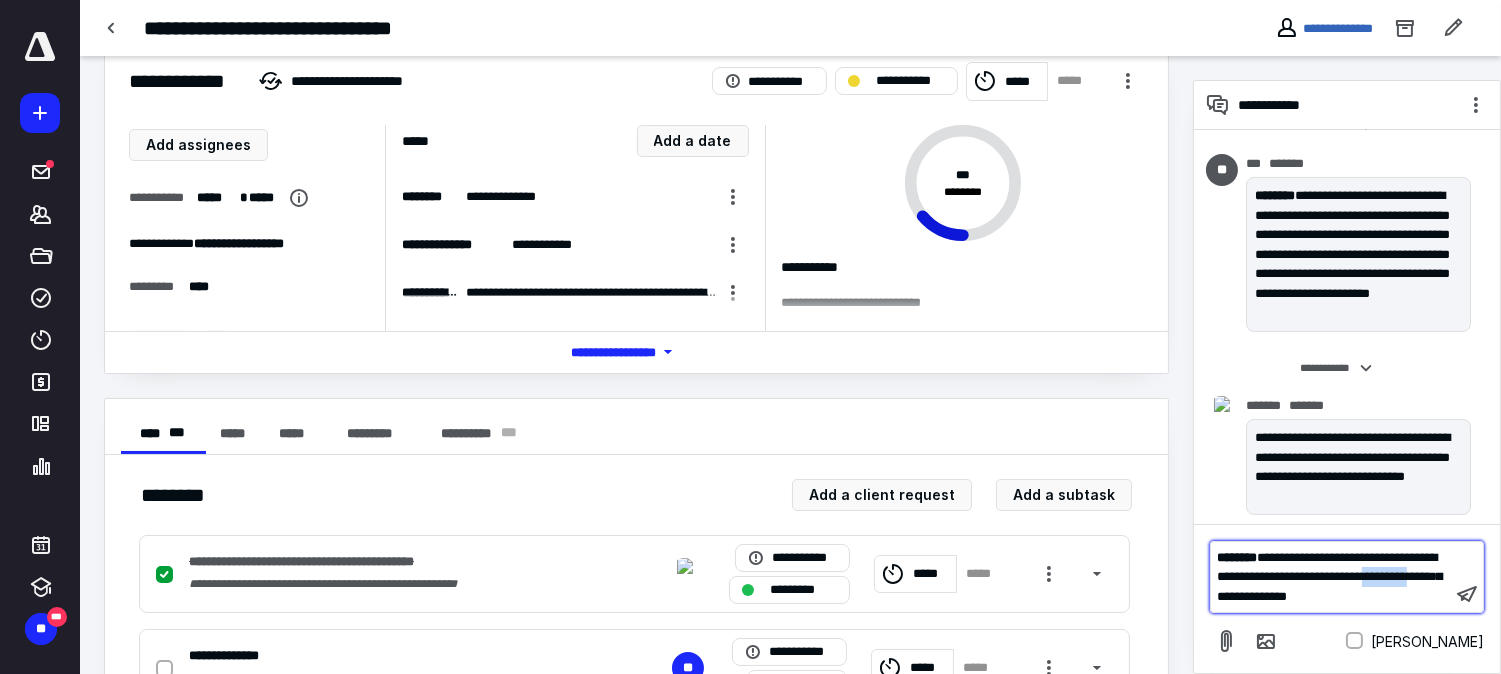 drag, startPoint x: 1304, startPoint y: 596, endPoint x: 1251, endPoint y: 594, distance: 53.037724 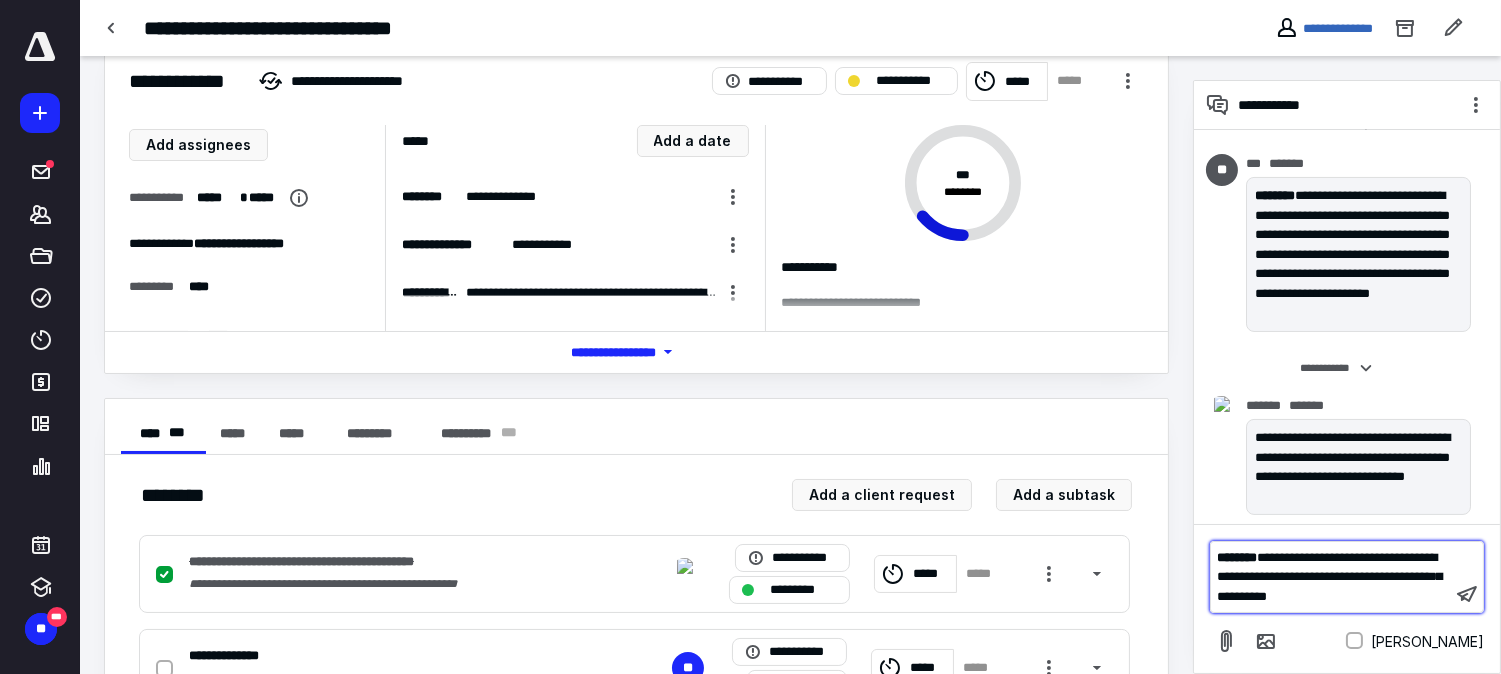 click on "**********" at bounding box center [1329, 577] 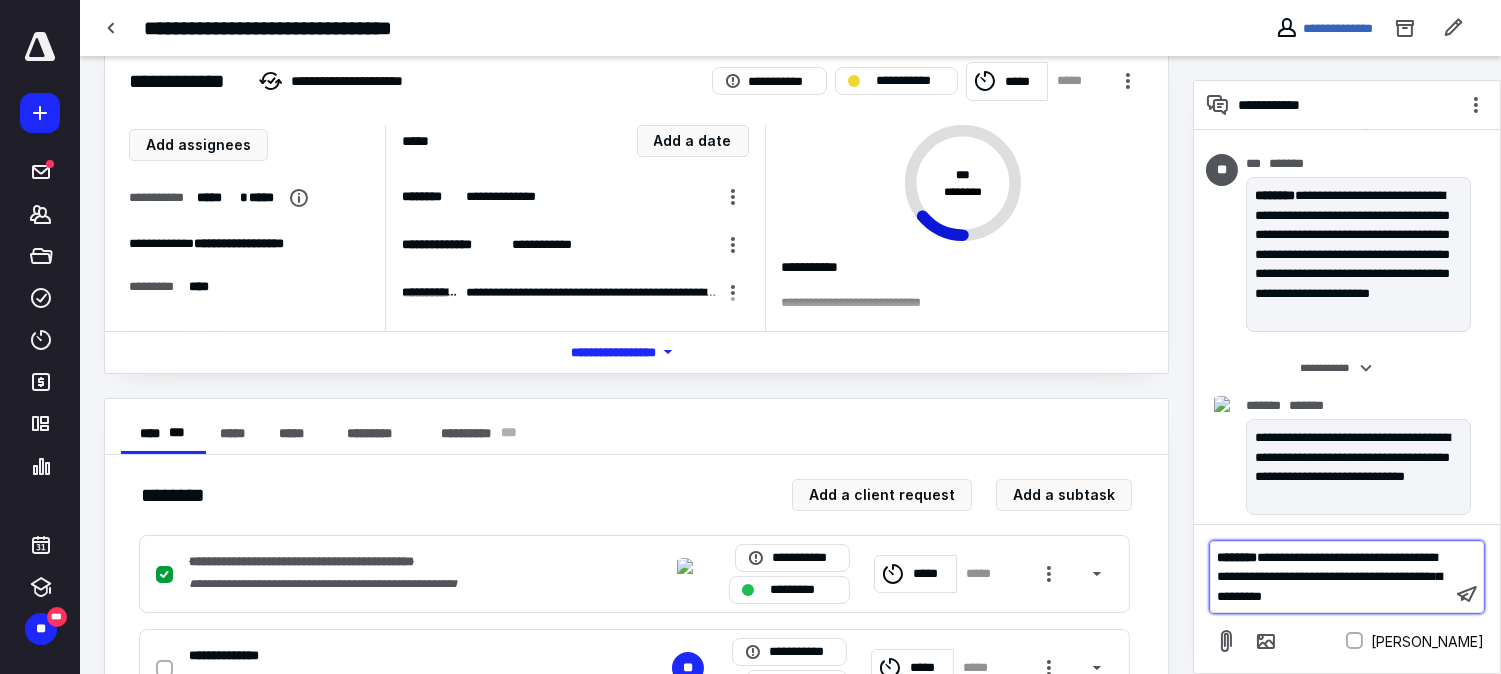 click on "**********" at bounding box center [1329, 577] 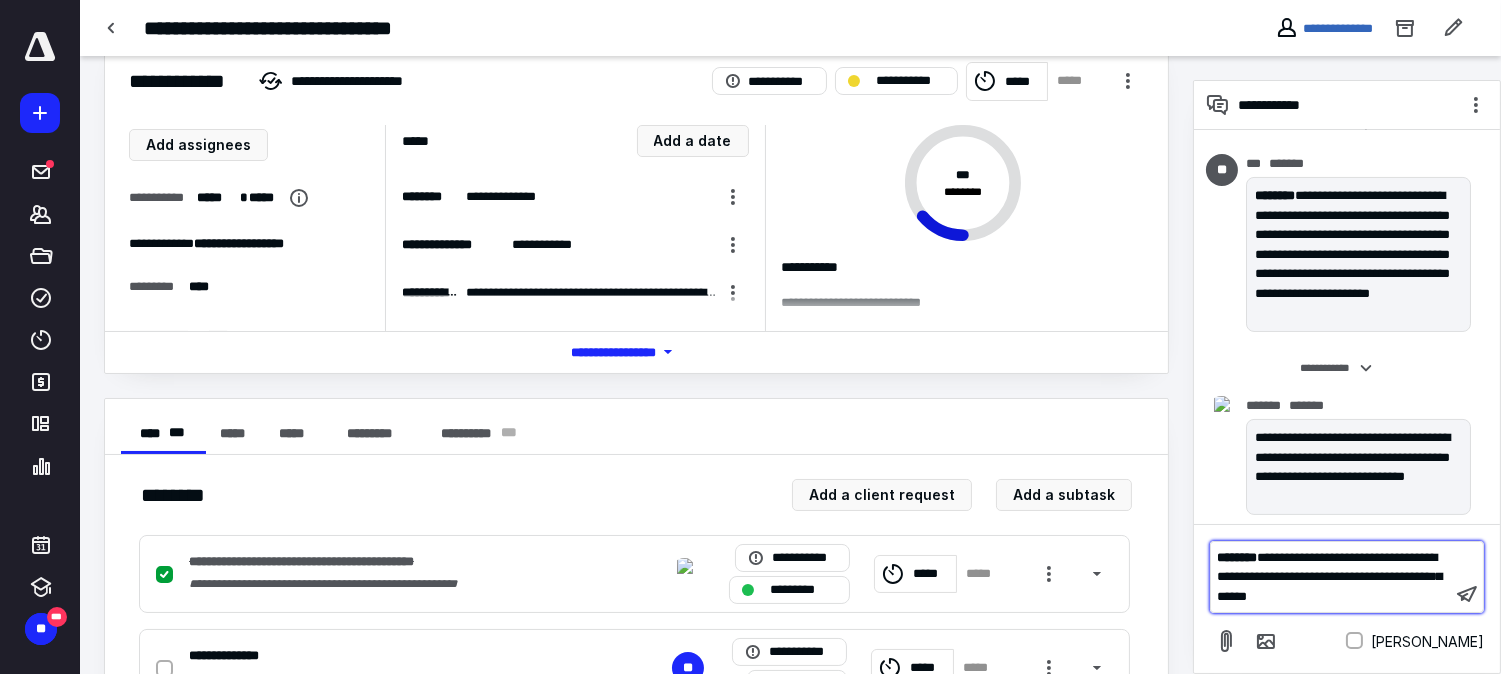 click on "**********" at bounding box center [1331, 577] 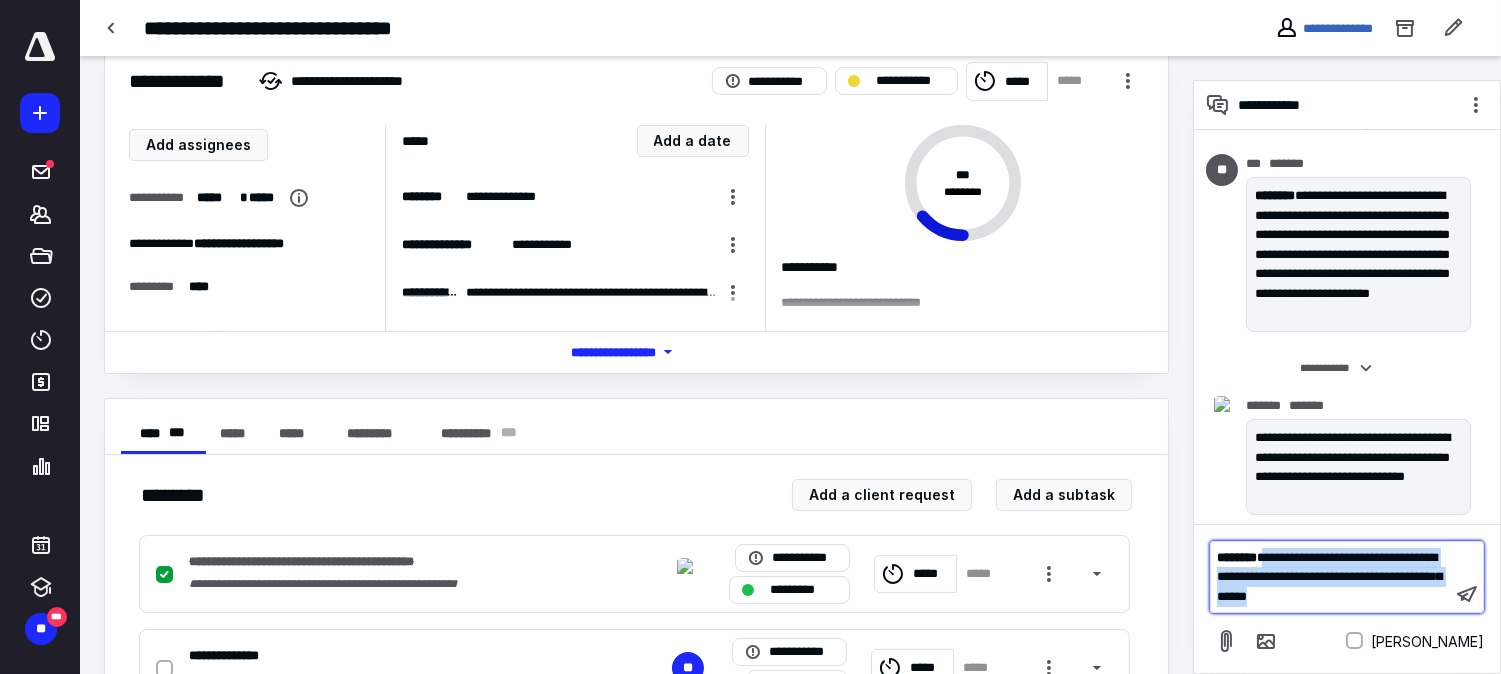 drag, startPoint x: 1292, startPoint y: 562, endPoint x: 1398, endPoint y: 611, distance: 116.777565 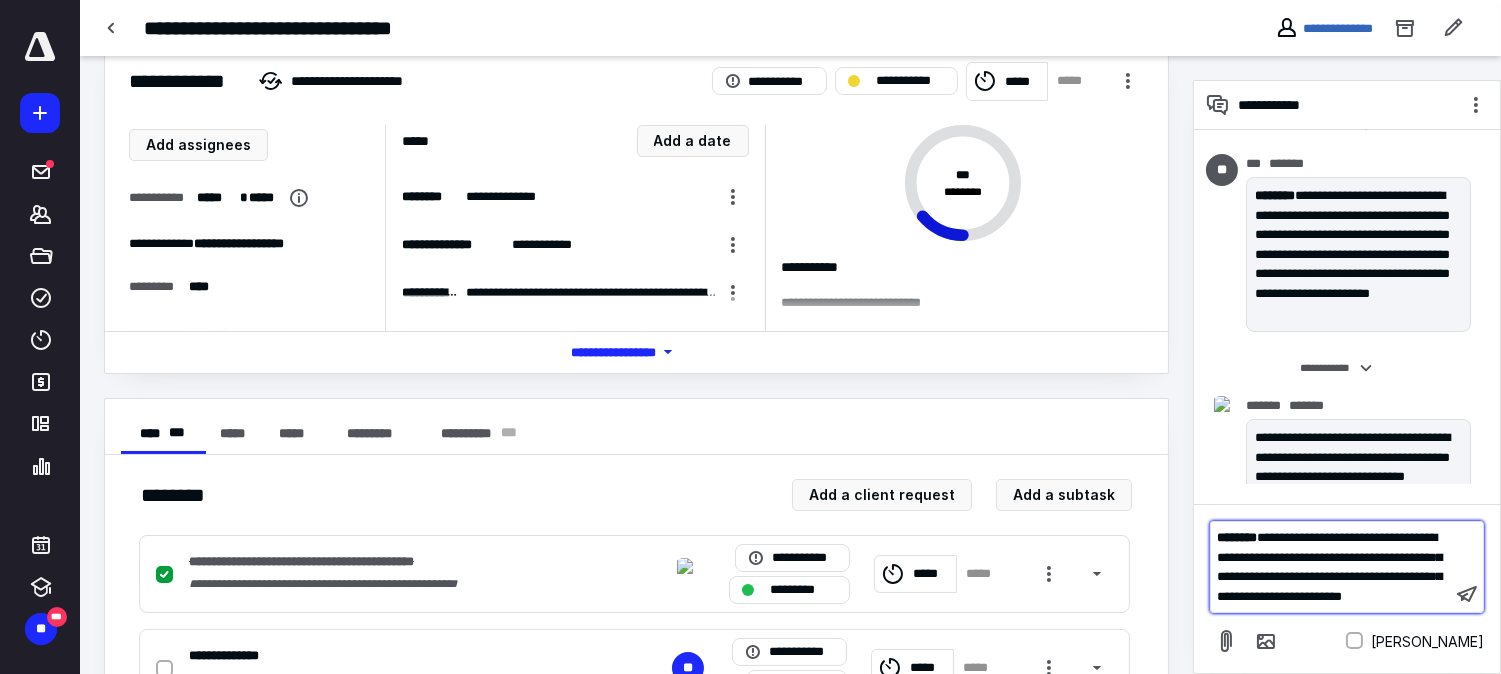 click on "**********" at bounding box center (1329, 567) 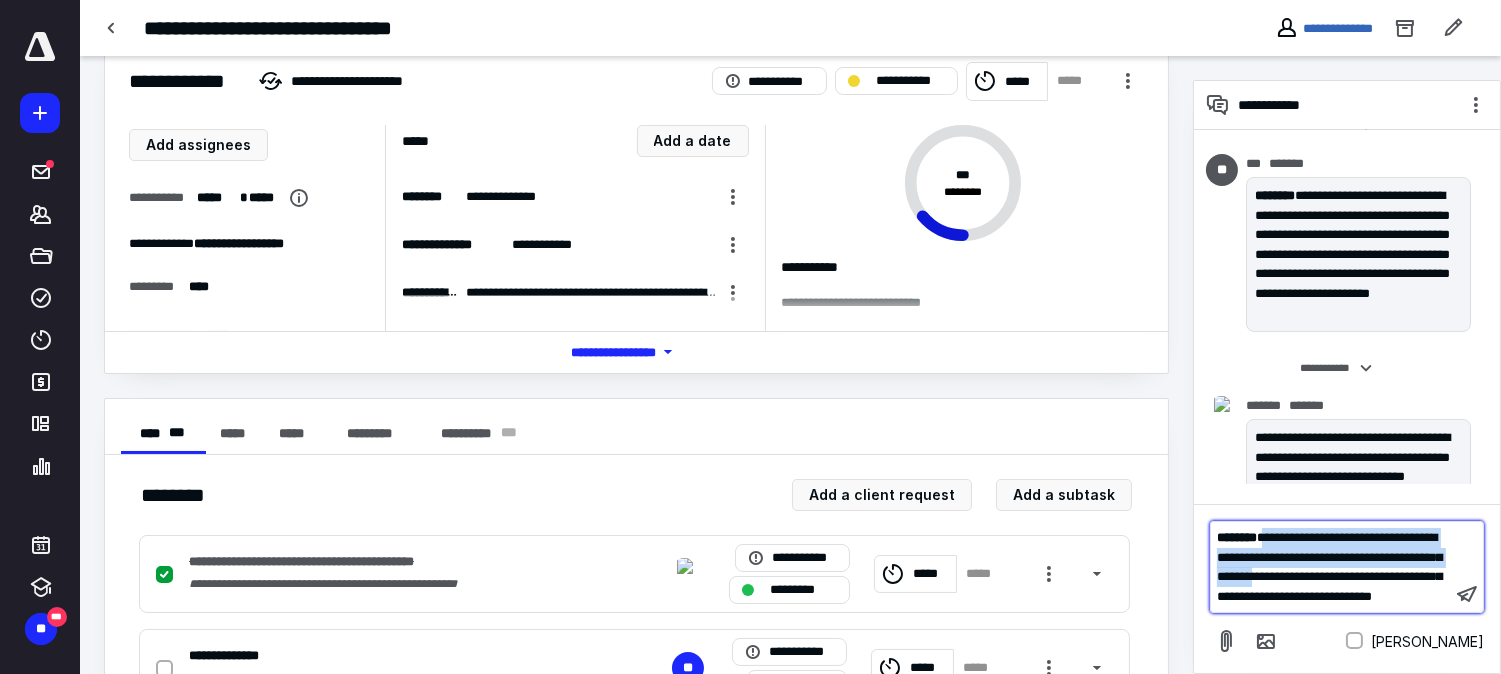 drag, startPoint x: 1287, startPoint y: 515, endPoint x: 1381, endPoint y: 558, distance: 103.36827 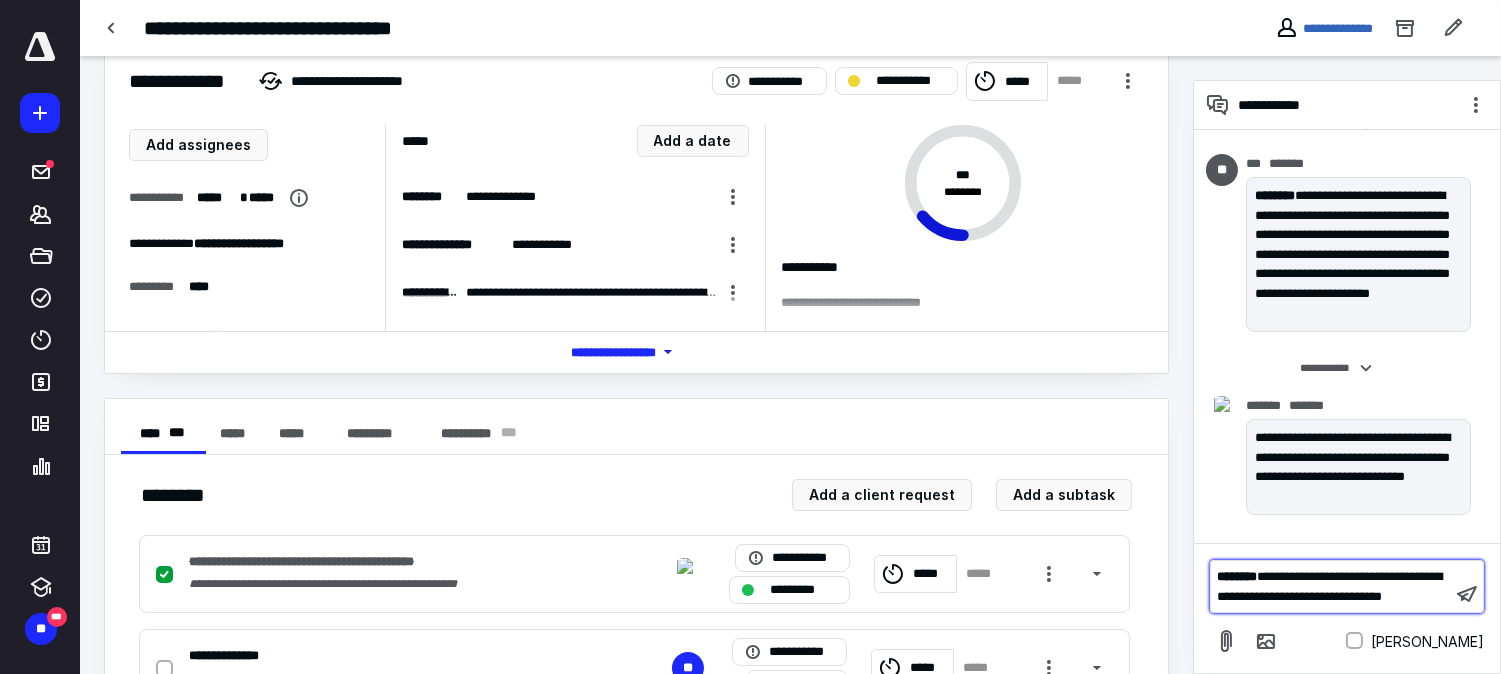 click on "**********" at bounding box center (1331, 586) 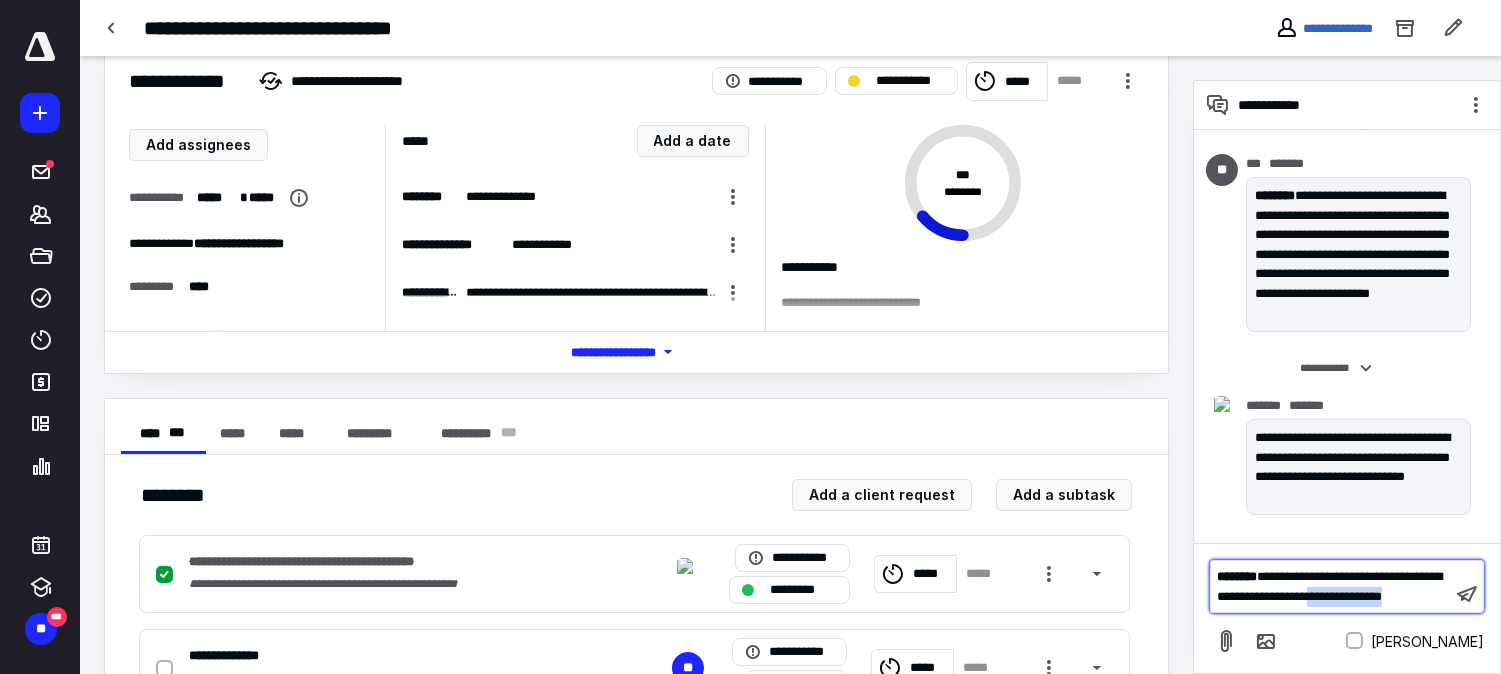 drag, startPoint x: 1382, startPoint y: 582, endPoint x: 1405, endPoint y: 594, distance: 25.942244 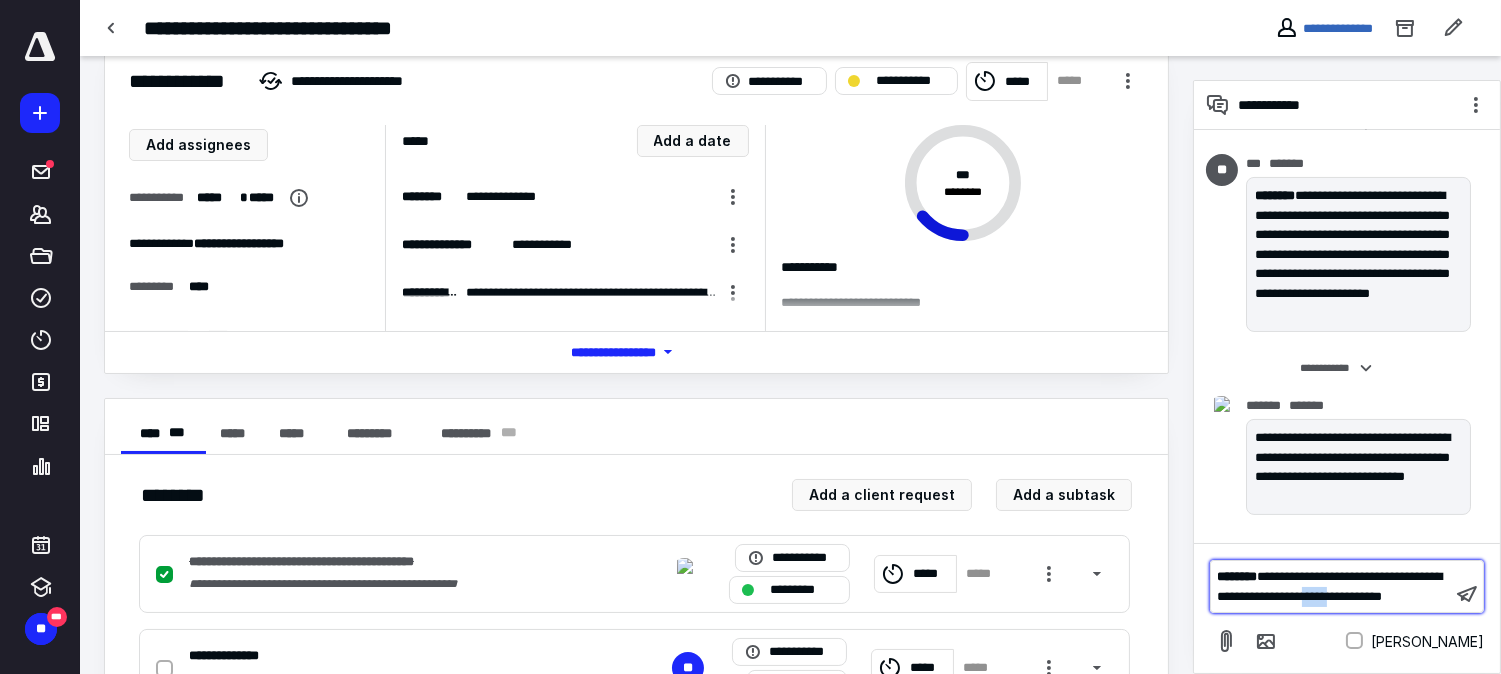 drag, startPoint x: 1376, startPoint y: 577, endPoint x: 1416, endPoint y: 578, distance: 40.012497 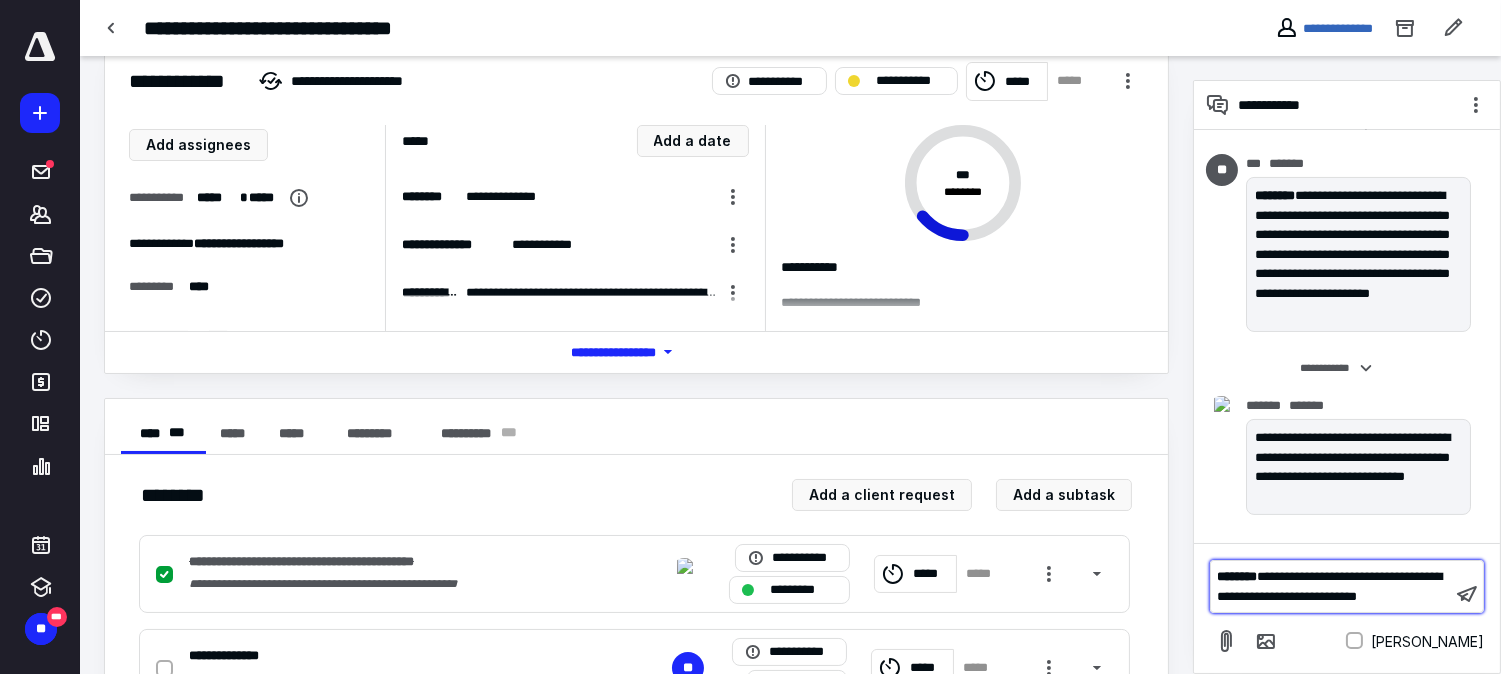 click on "**********" at bounding box center [1331, 586] 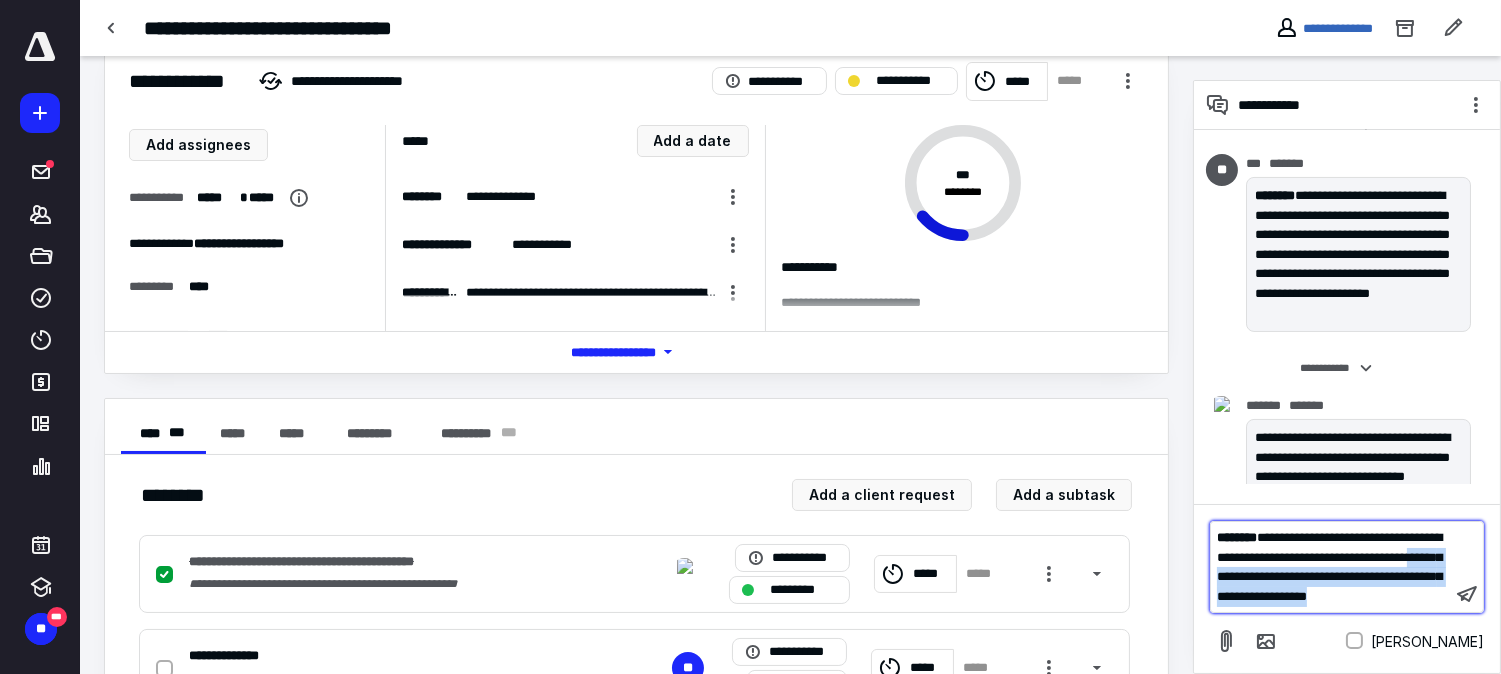 drag, startPoint x: 1325, startPoint y: 557, endPoint x: 1372, endPoint y: 595, distance: 60.440052 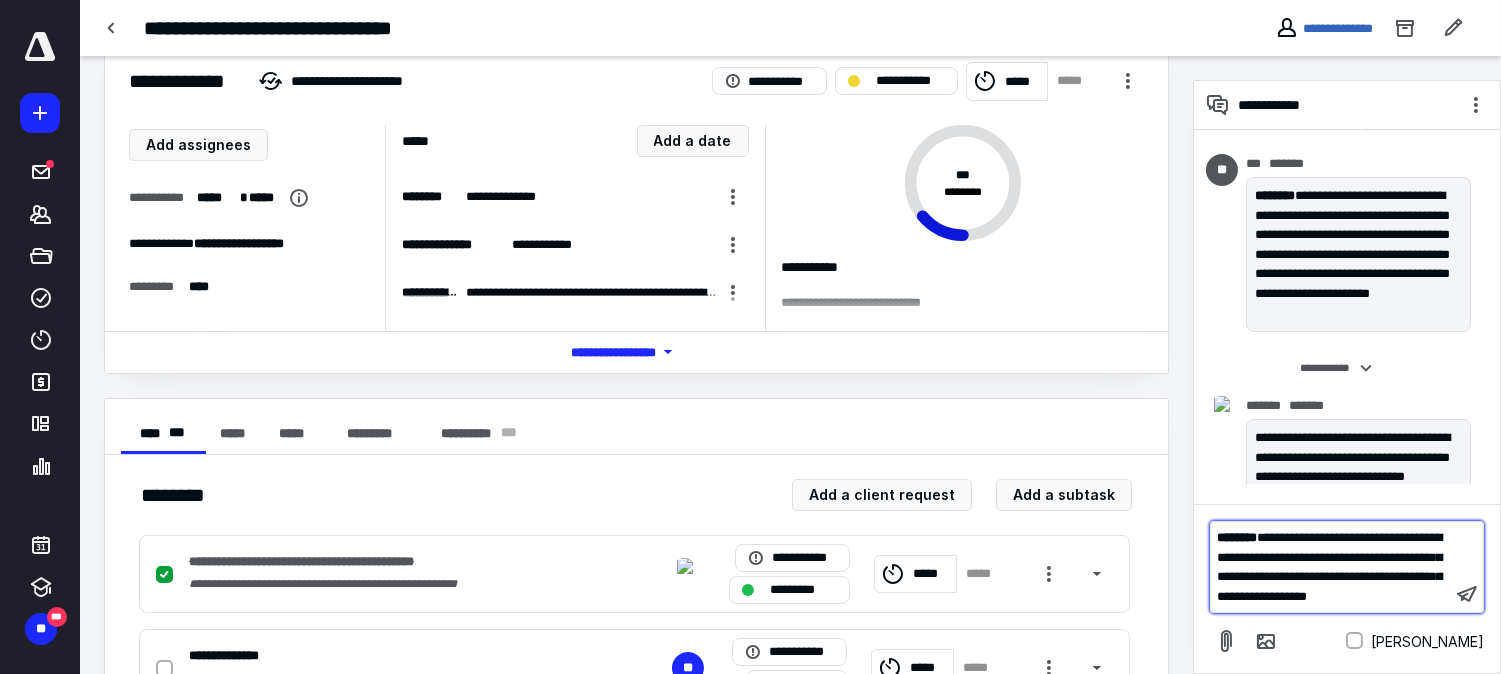 click on "**********" at bounding box center (1329, 567) 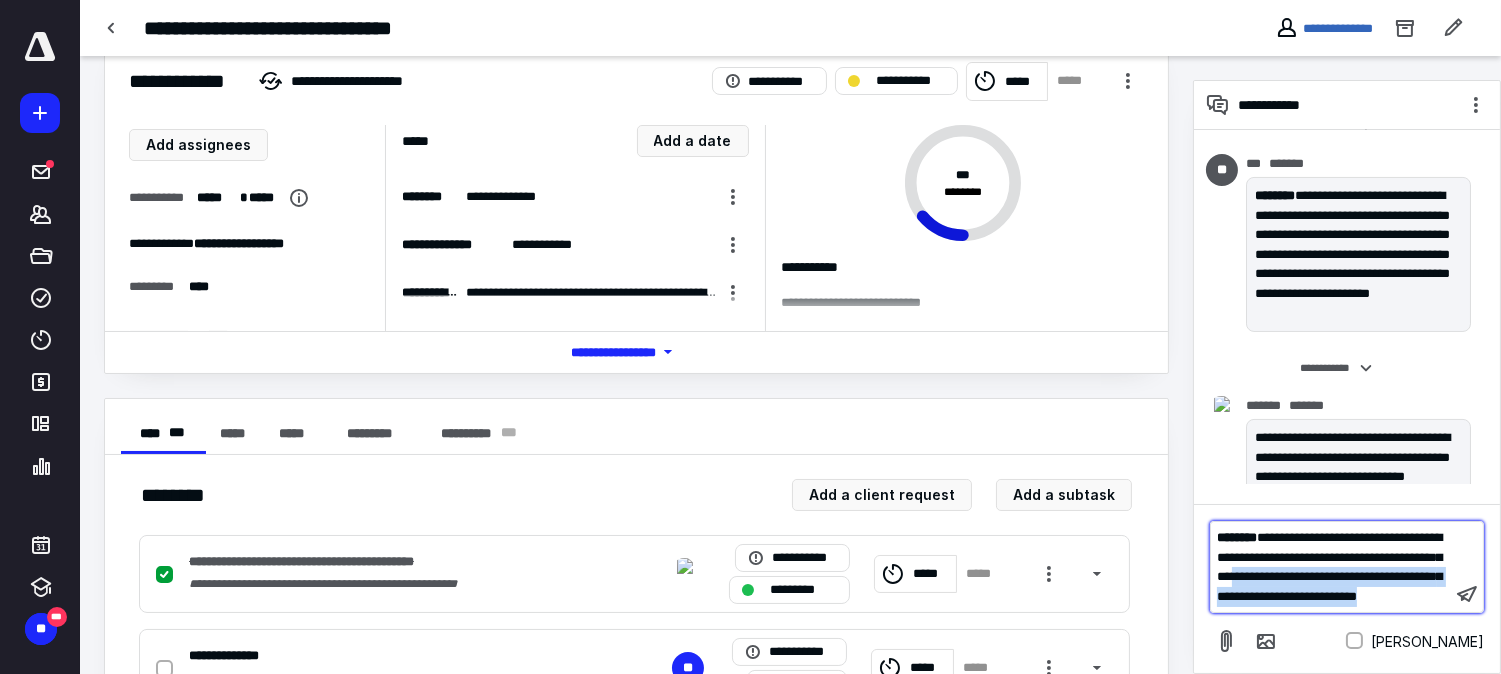drag, startPoint x: 1391, startPoint y: 551, endPoint x: 1440, endPoint y: 598, distance: 67.89698 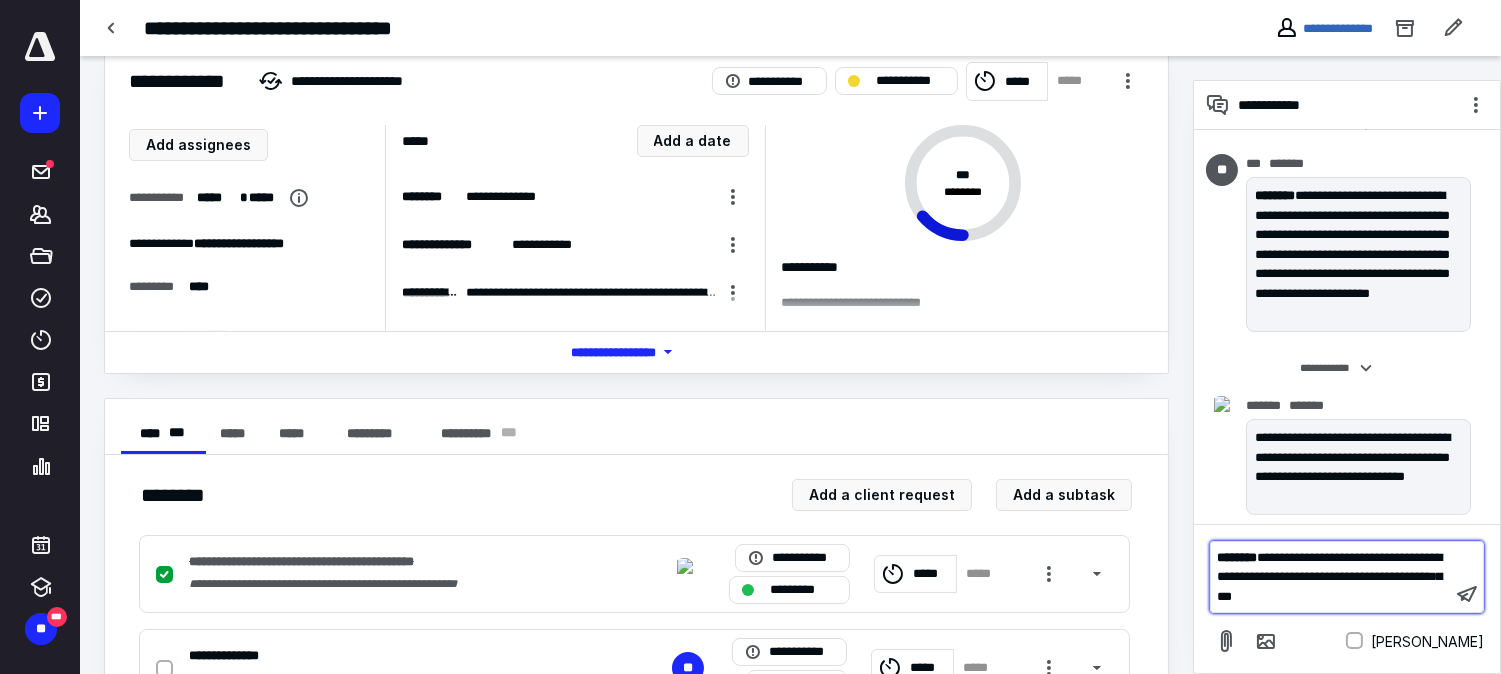 click on "**********" at bounding box center (1331, 577) 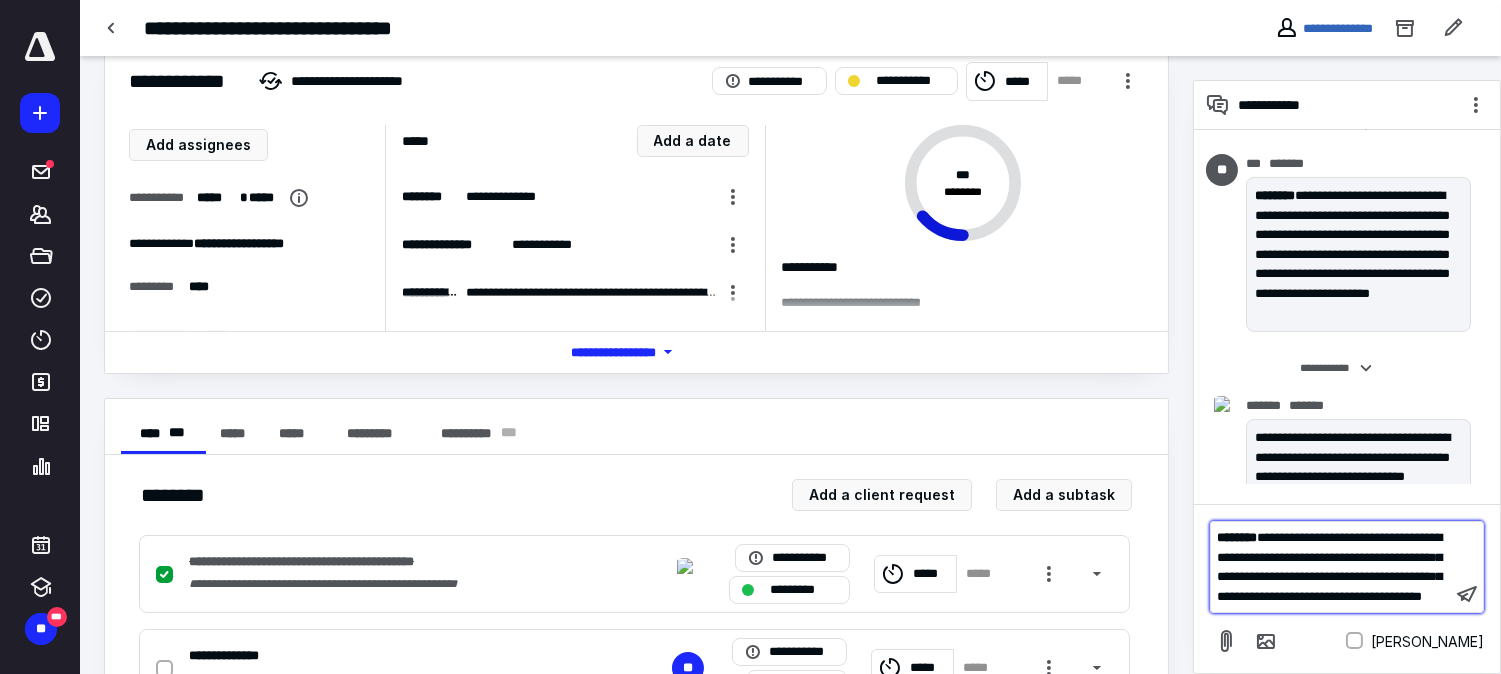 click on "**********" at bounding box center [1329, 567] 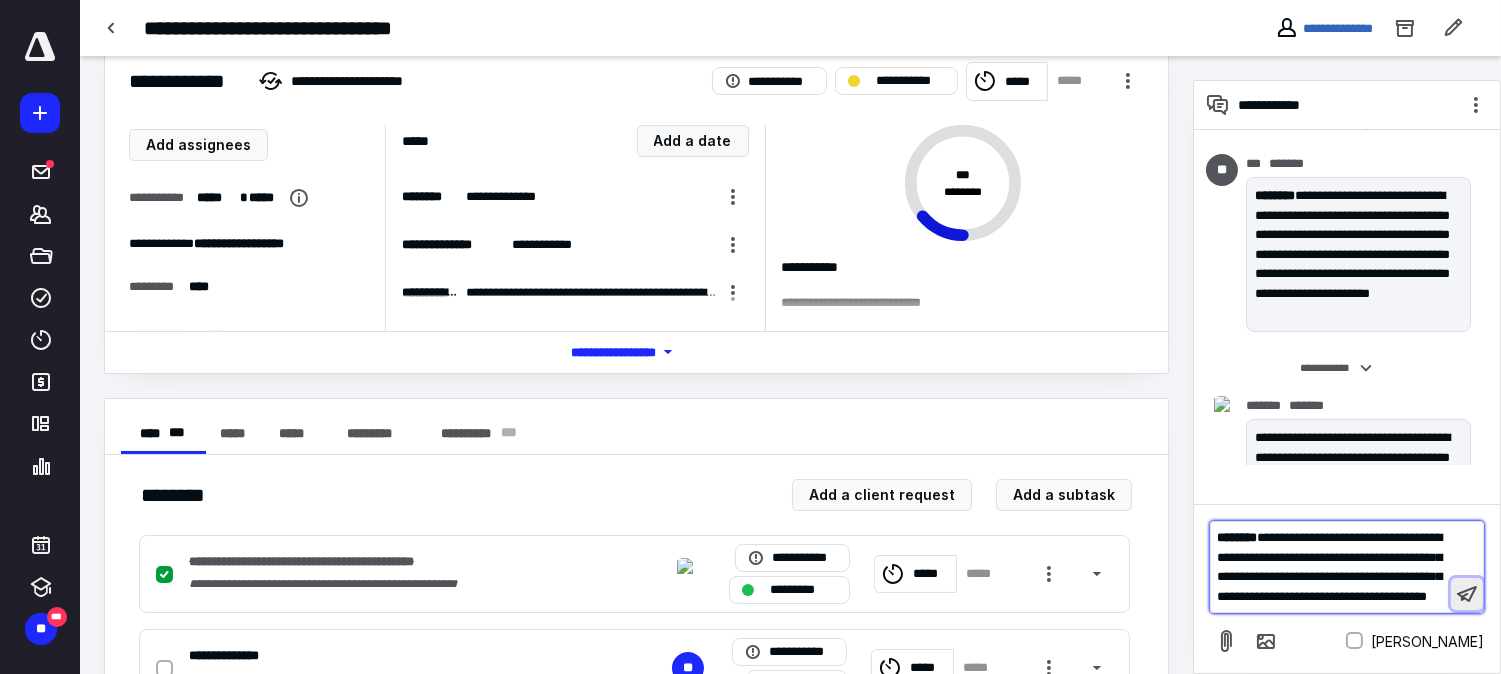 click at bounding box center (1467, 594) 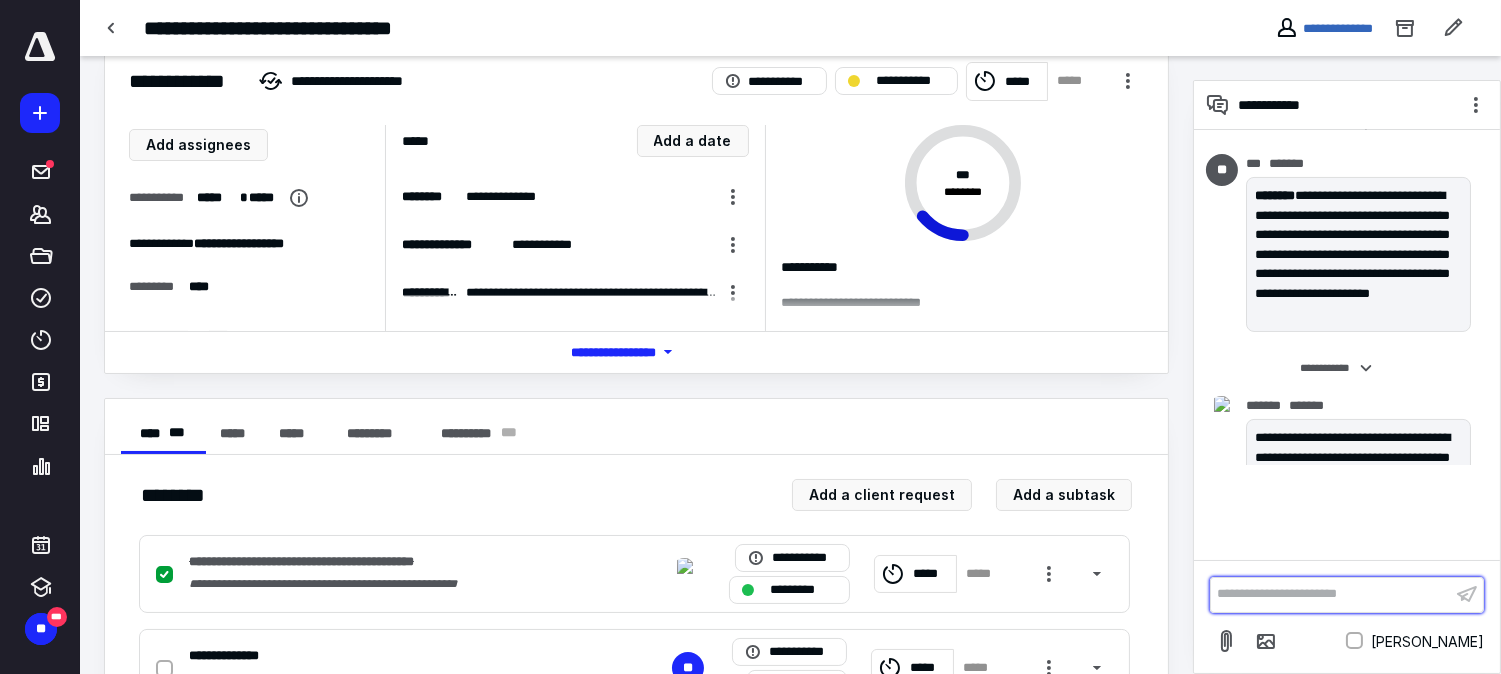 scroll, scrollTop: 956, scrollLeft: 0, axis: vertical 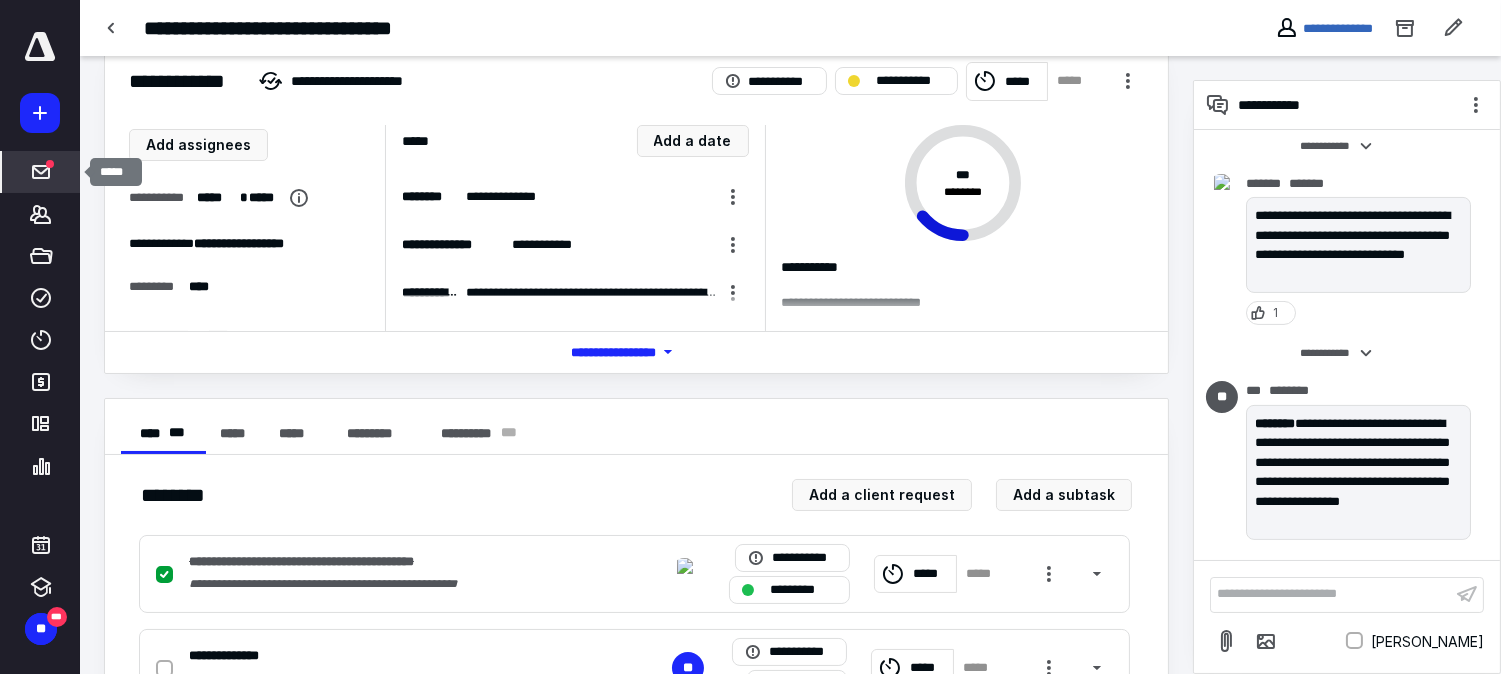 click at bounding box center [41, 172] 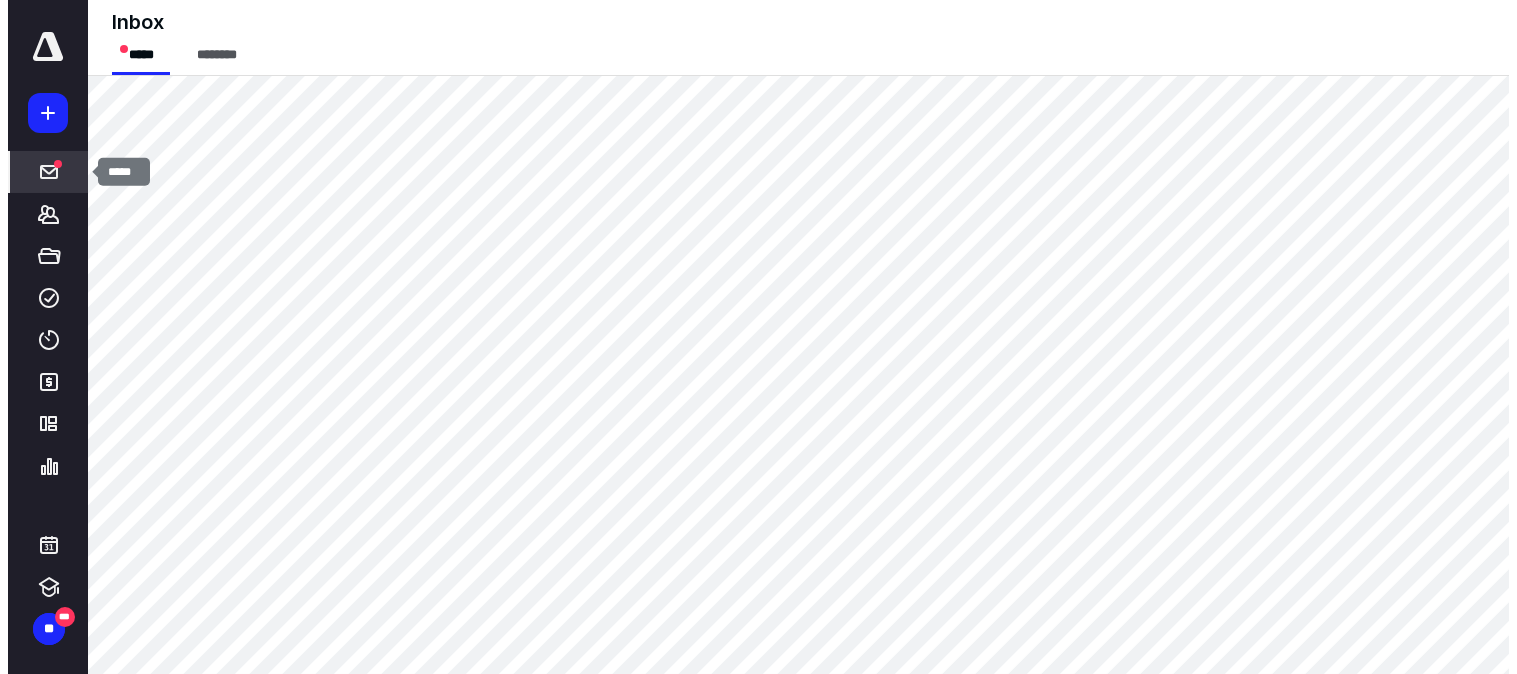 scroll, scrollTop: 0, scrollLeft: 0, axis: both 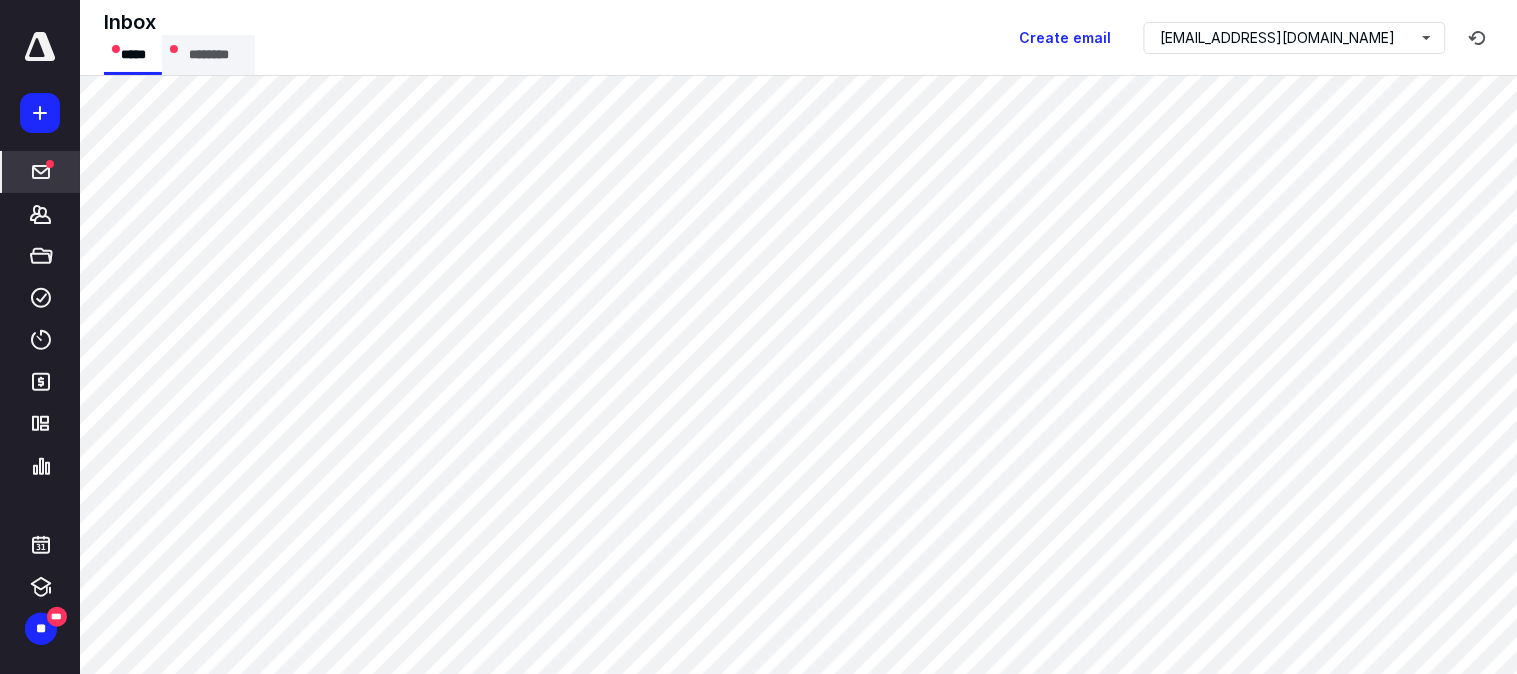 click on "********" at bounding box center [208, 55] 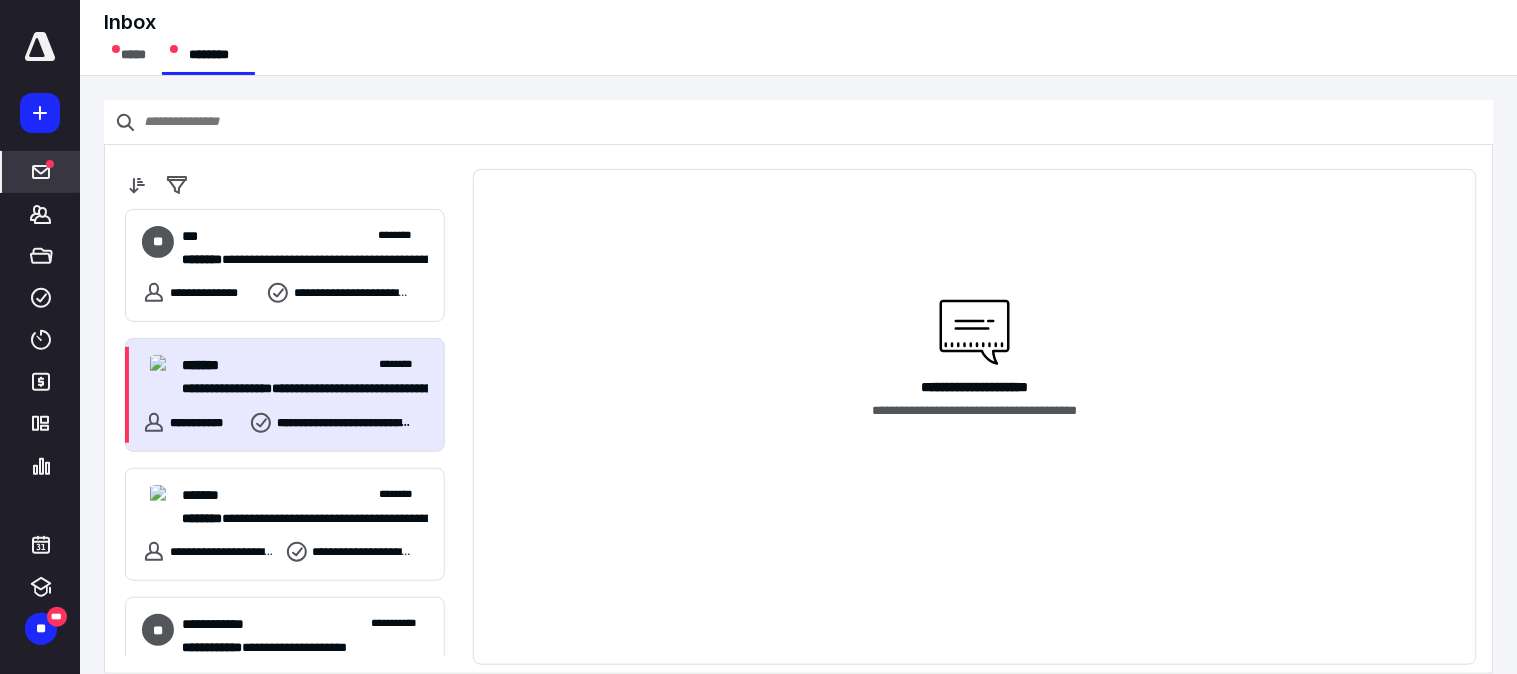 click on "**********" at bounding box center (285, 394) 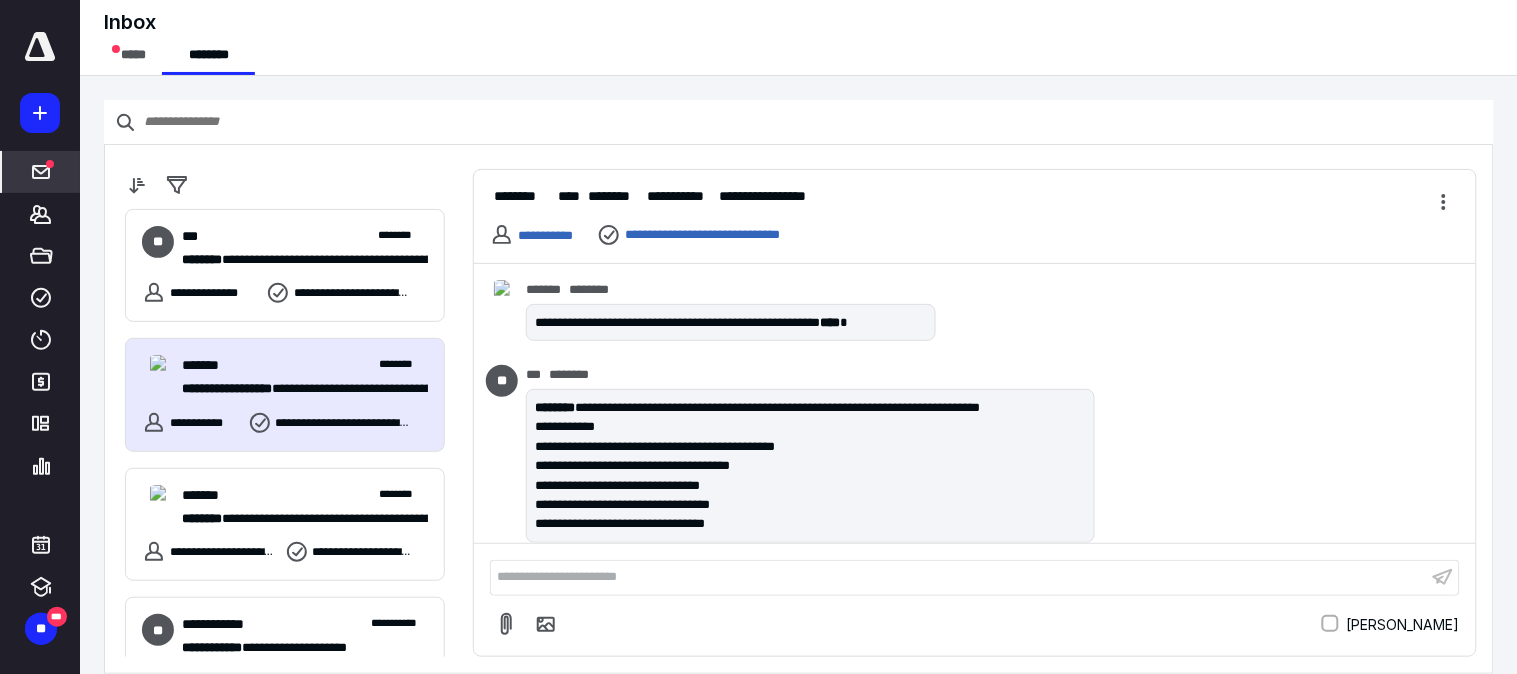 scroll, scrollTop: 1453, scrollLeft: 0, axis: vertical 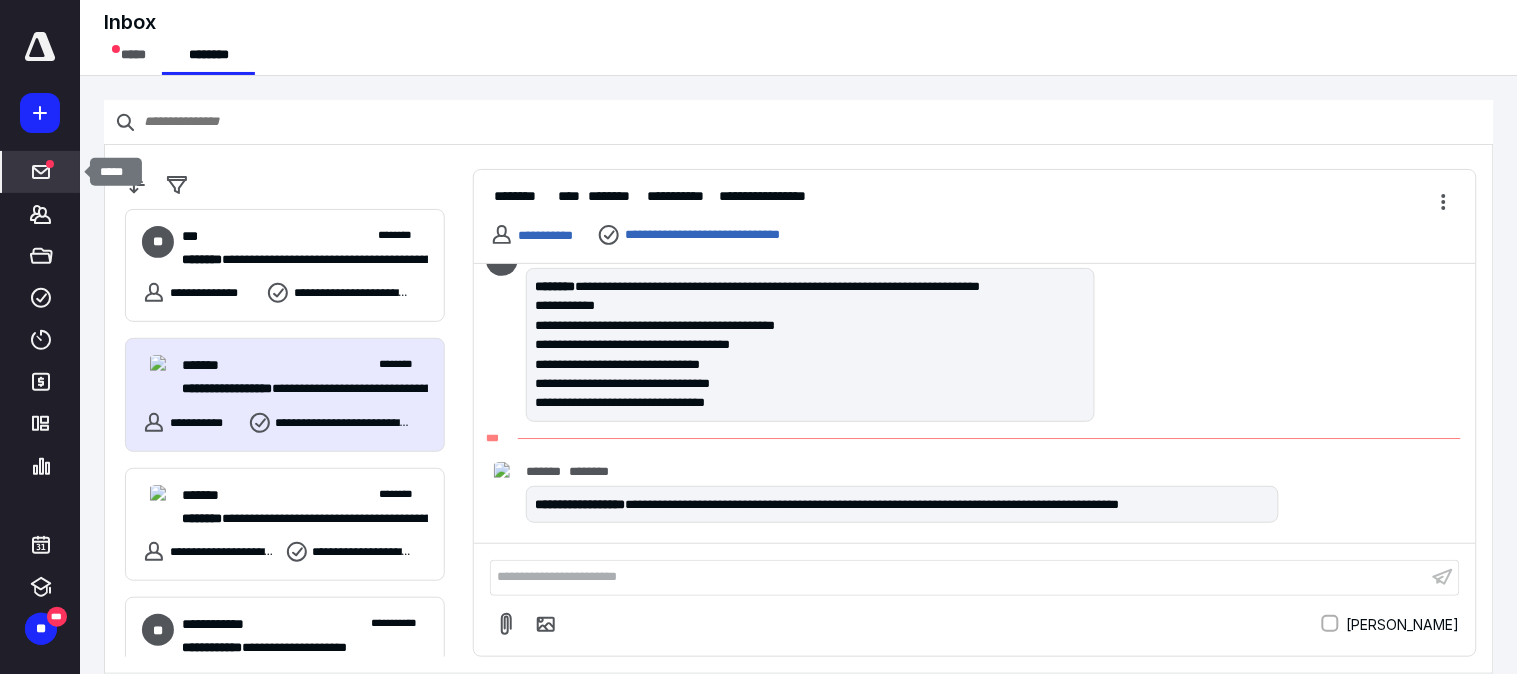 click 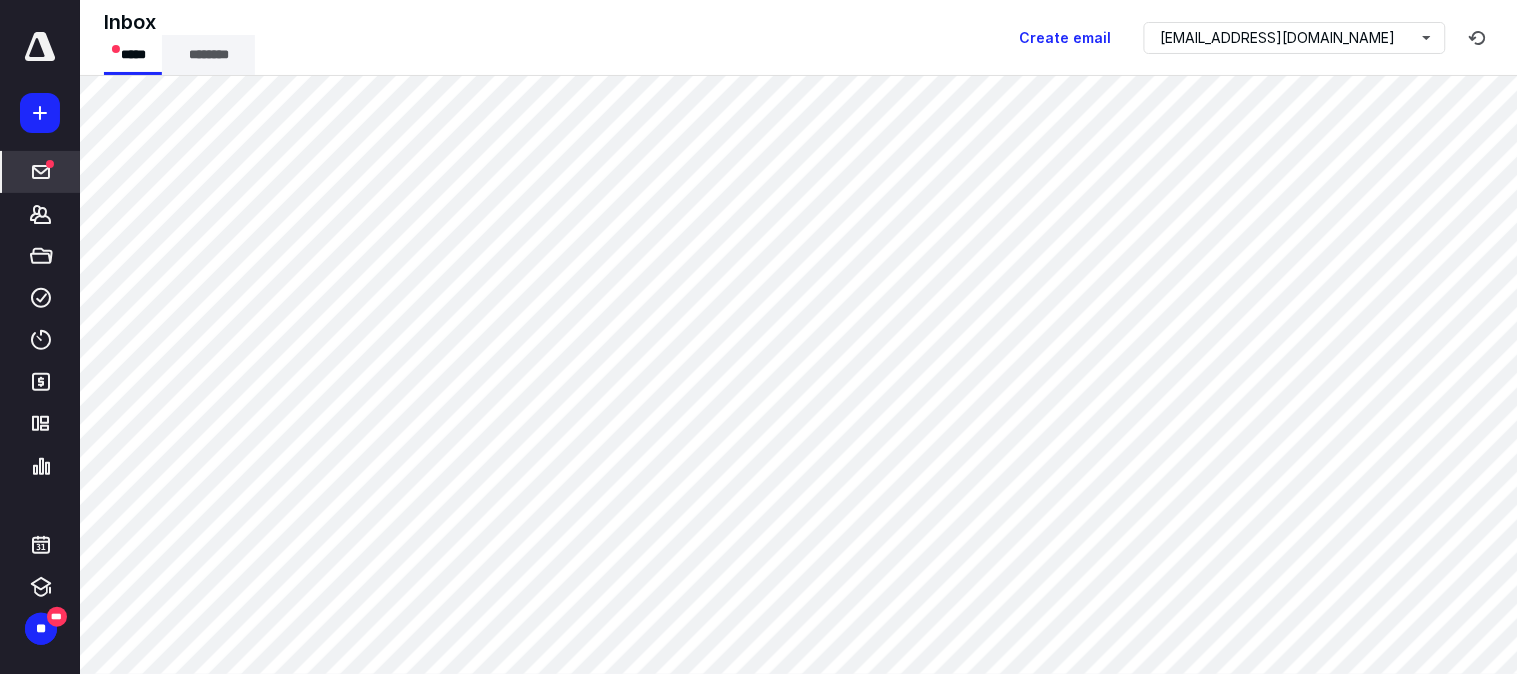 click on "********" at bounding box center [208, 55] 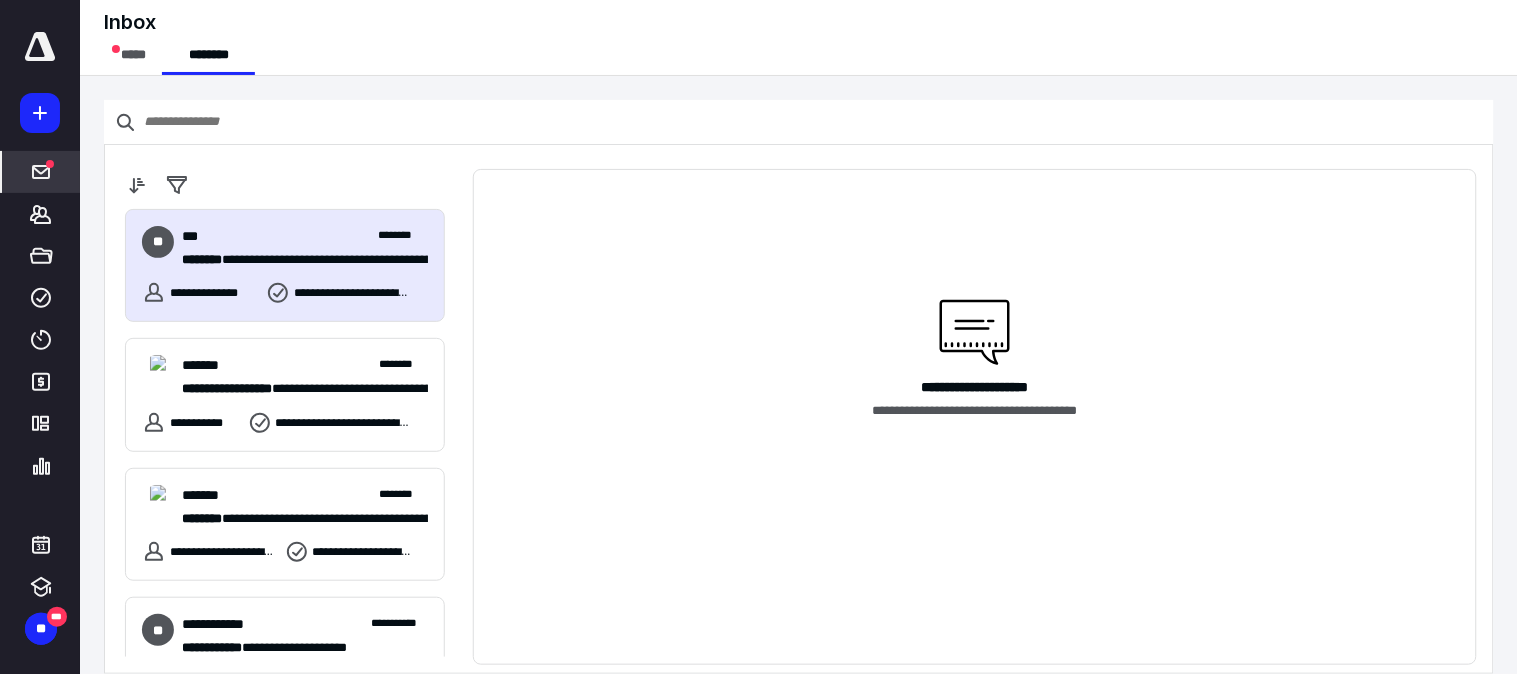 click on "**********" at bounding box center [285, 265] 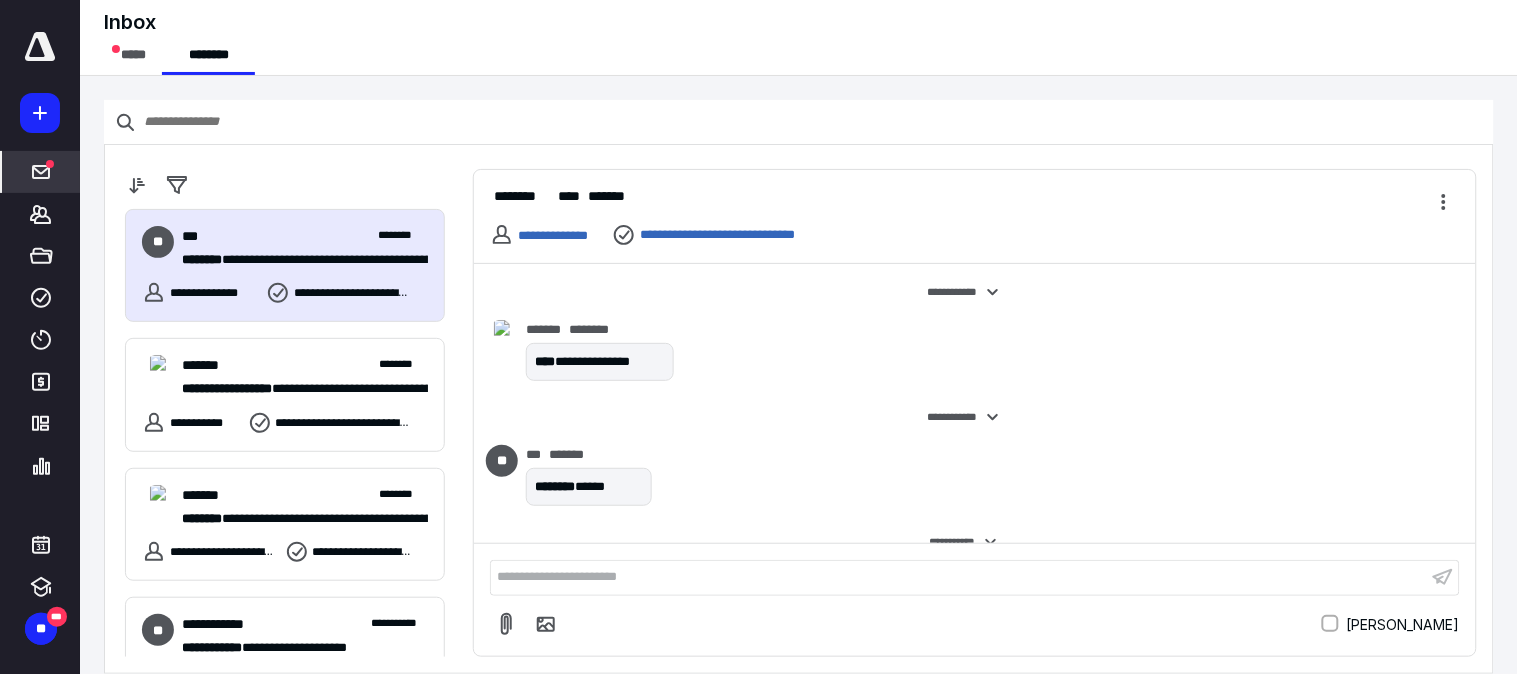 scroll, scrollTop: 756, scrollLeft: 0, axis: vertical 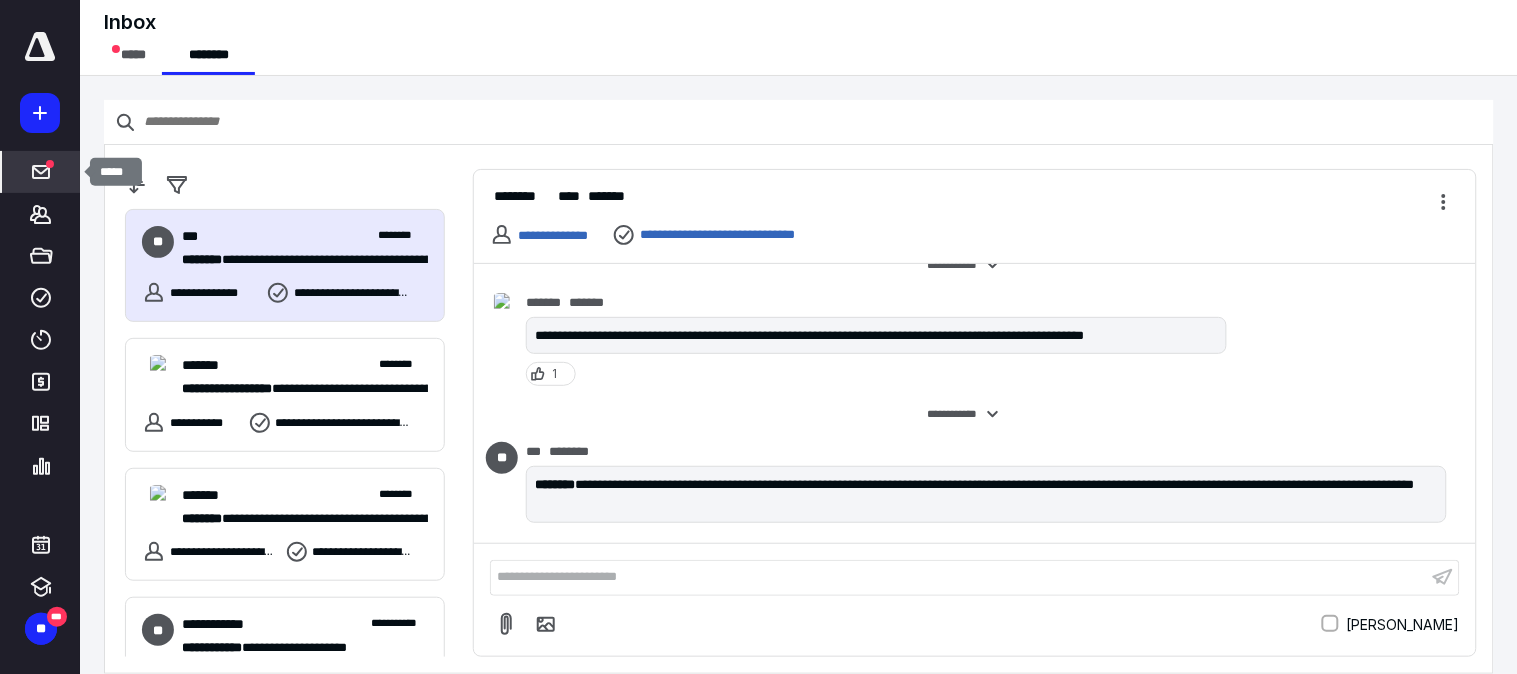 click at bounding box center [50, 164] 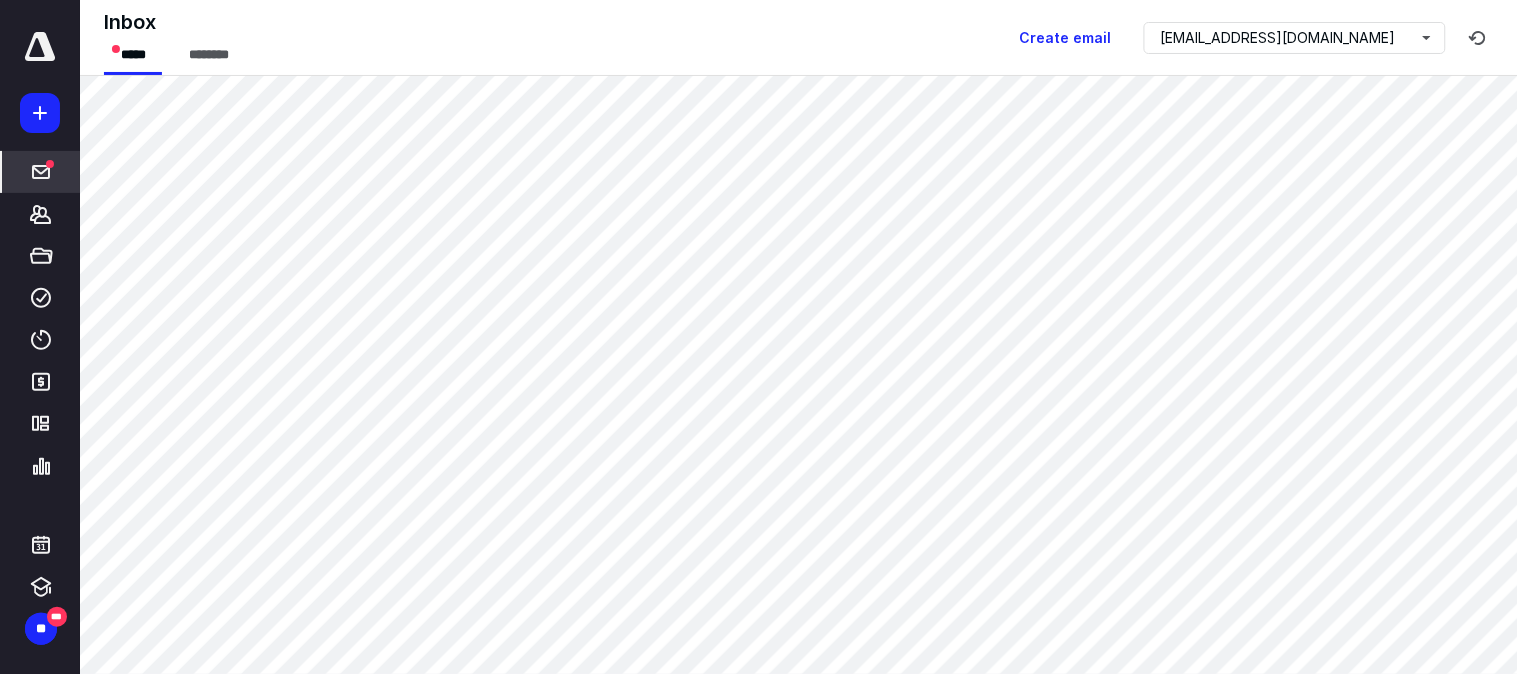 click 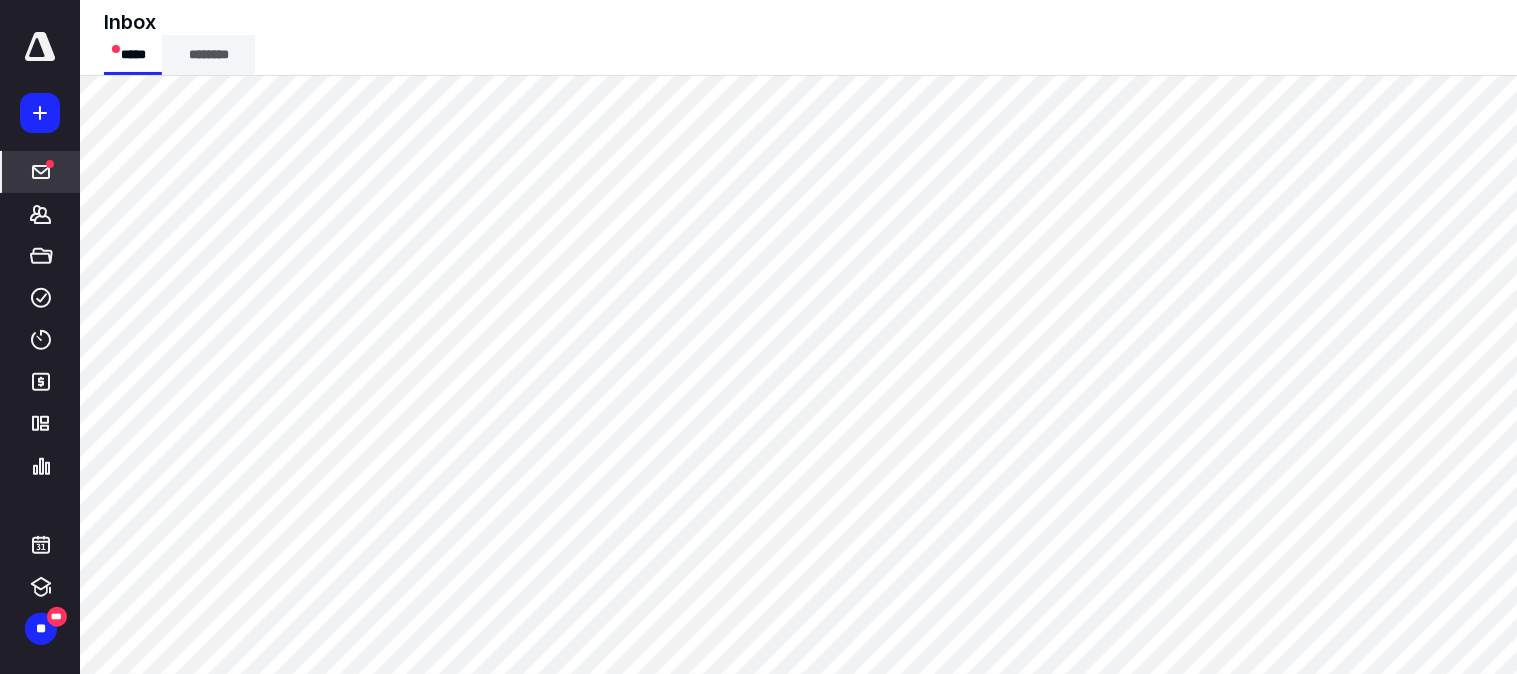 click on "********" at bounding box center (208, 55) 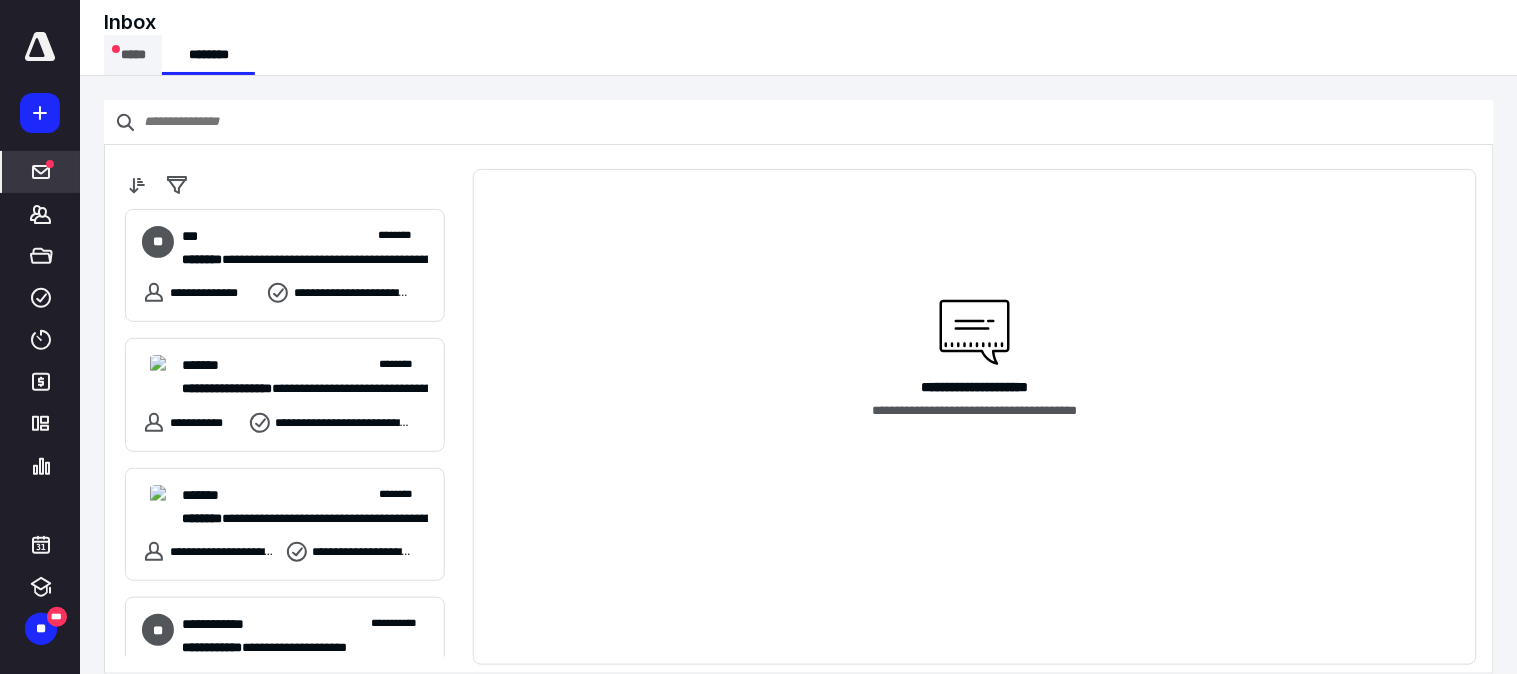 click on "*****" at bounding box center (133, 55) 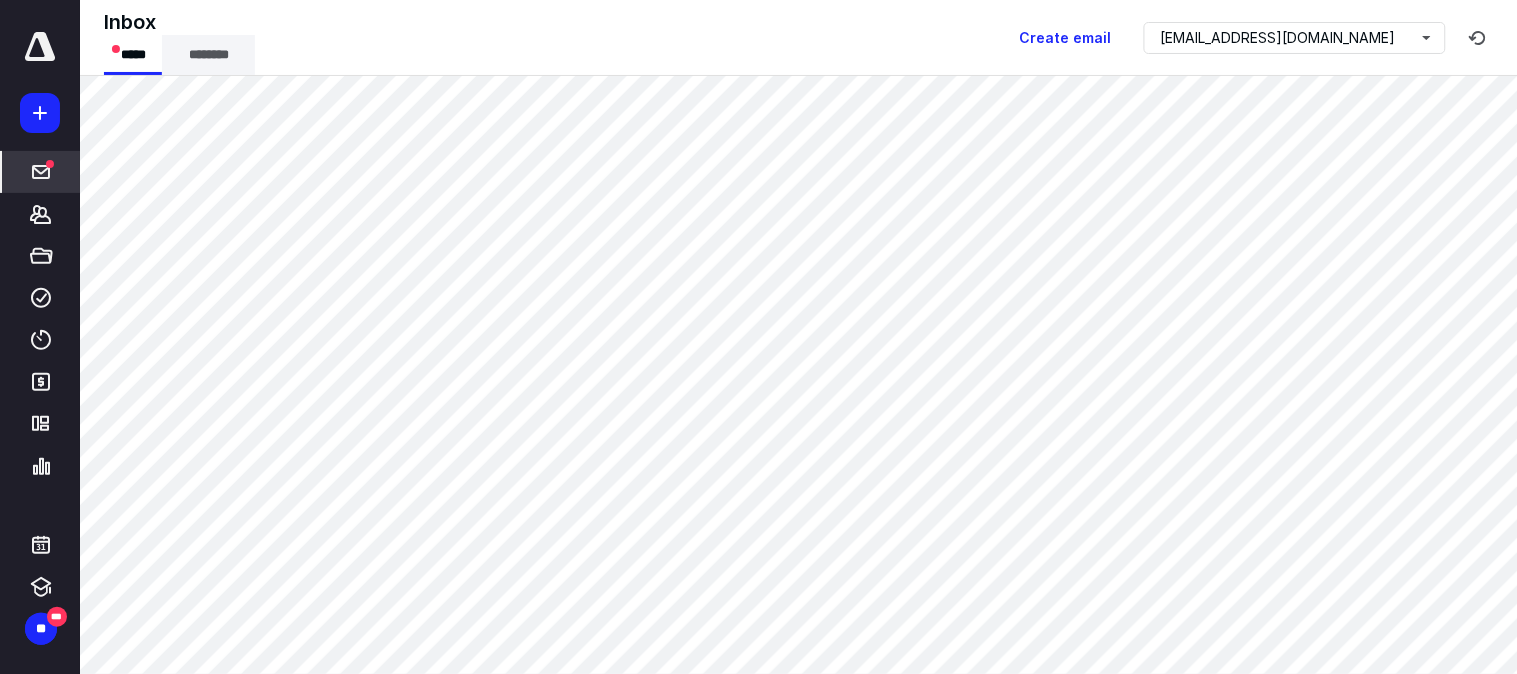 click on "********" at bounding box center [208, 55] 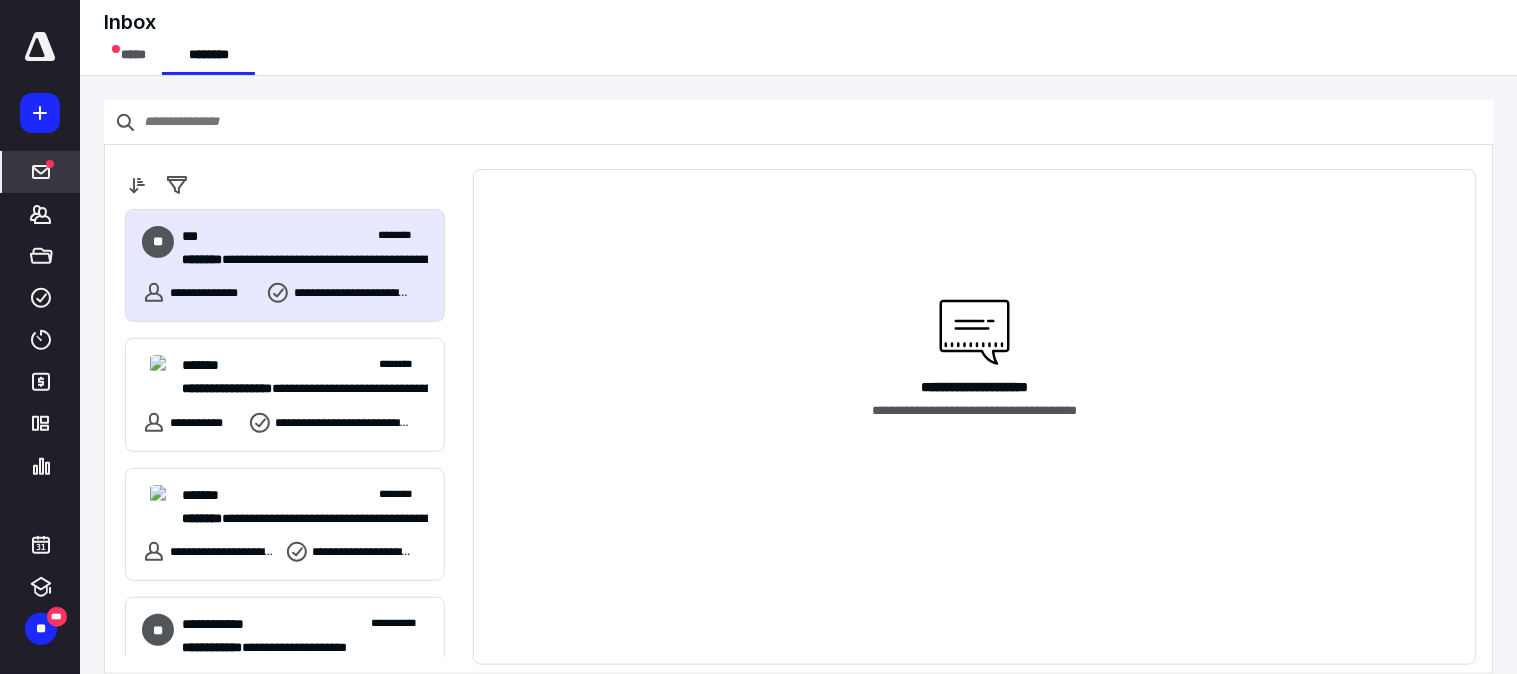 click on "**********" at bounding box center (285, 265) 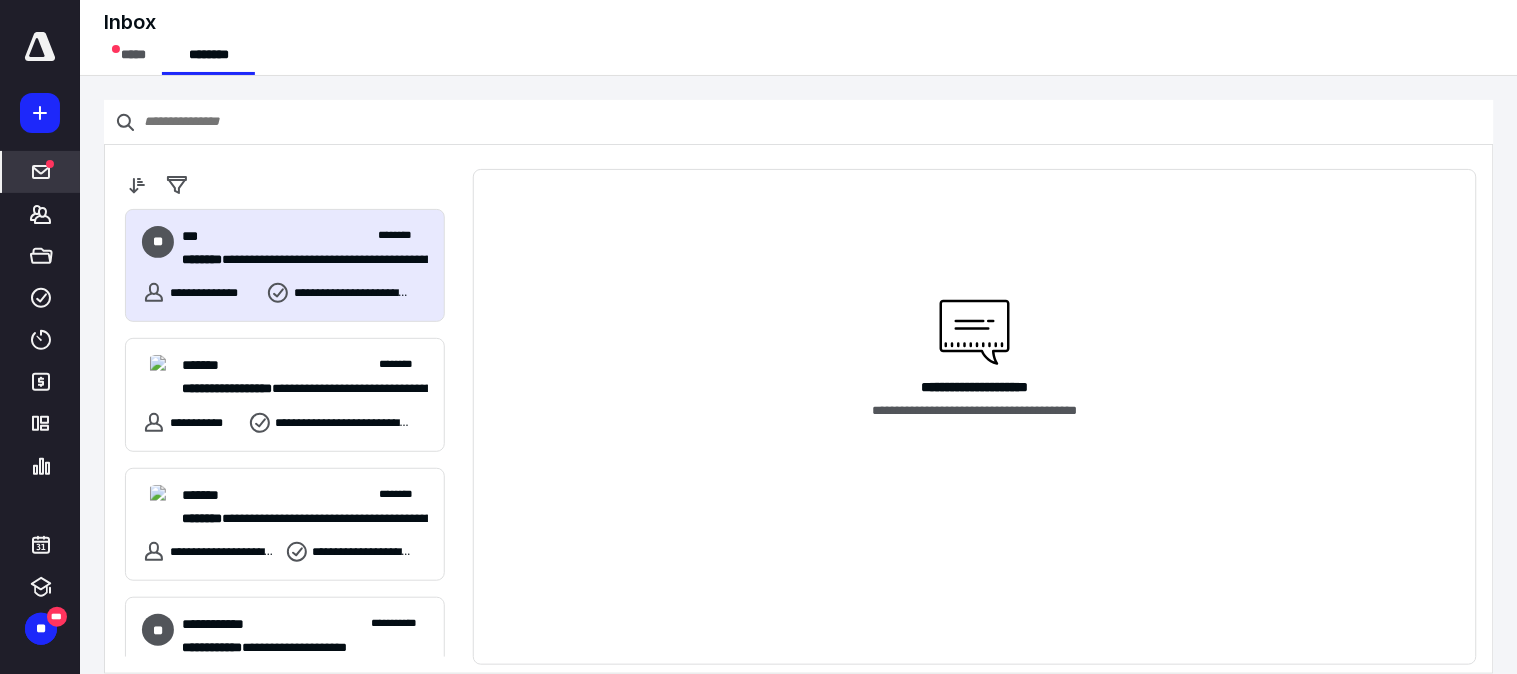 click on "**********" at bounding box center (285, 265) 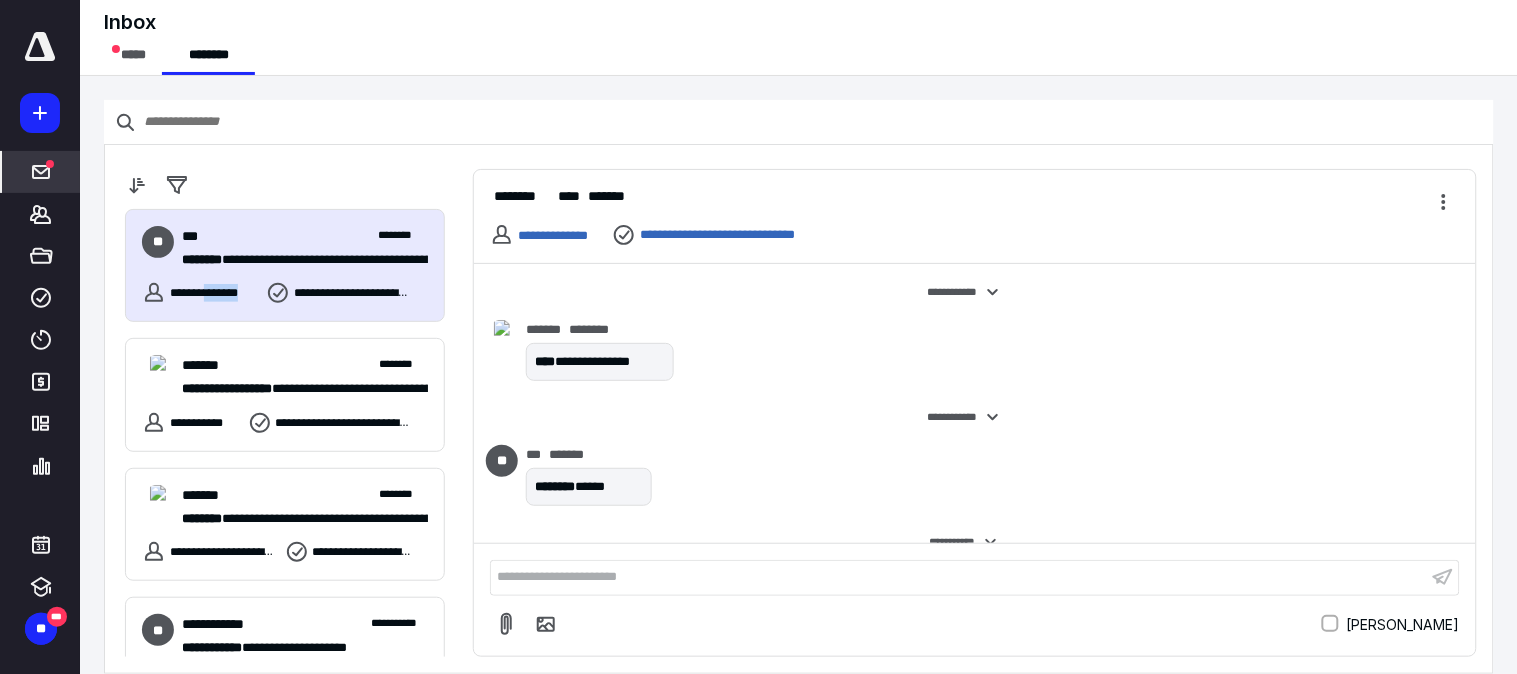 scroll, scrollTop: 756, scrollLeft: 0, axis: vertical 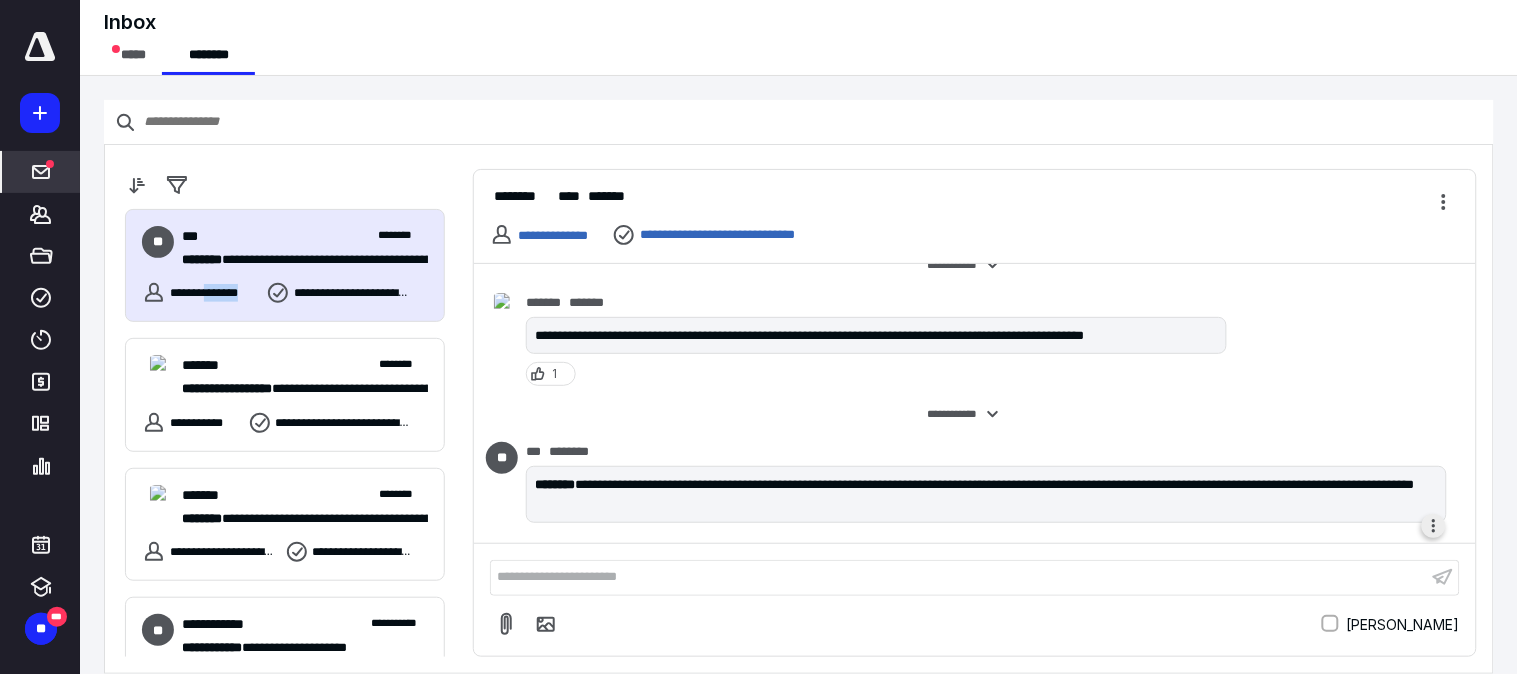 click at bounding box center [1434, 526] 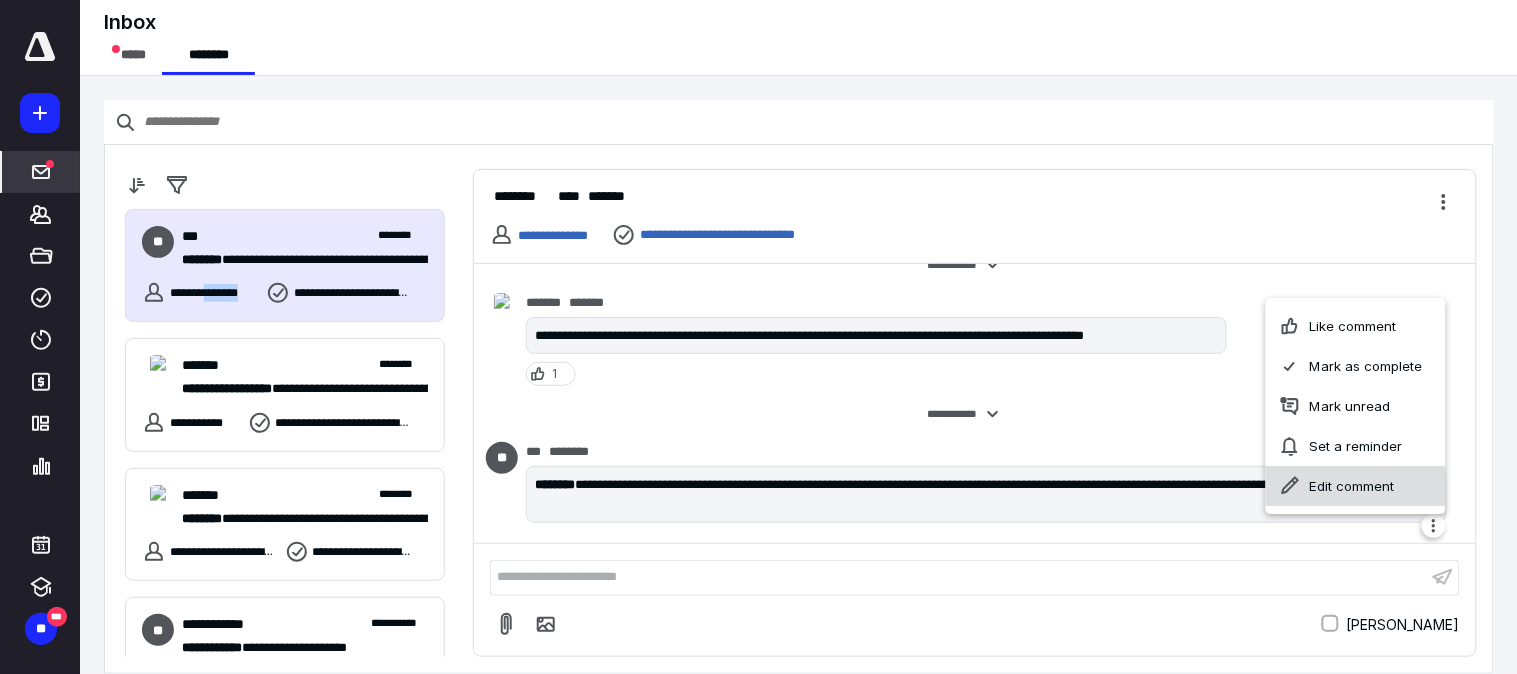 click on "Edit comment" at bounding box center (1356, 486) 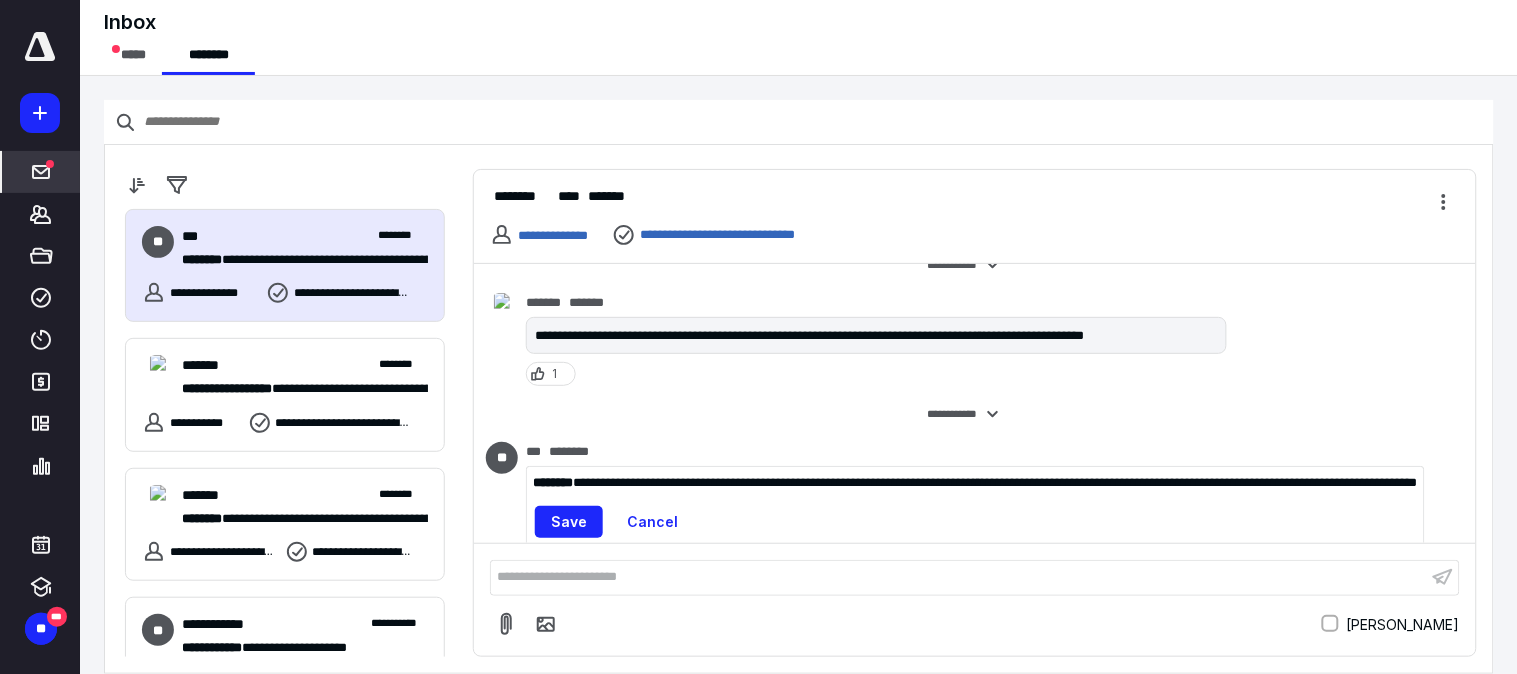 click on "**********" at bounding box center (995, 482) 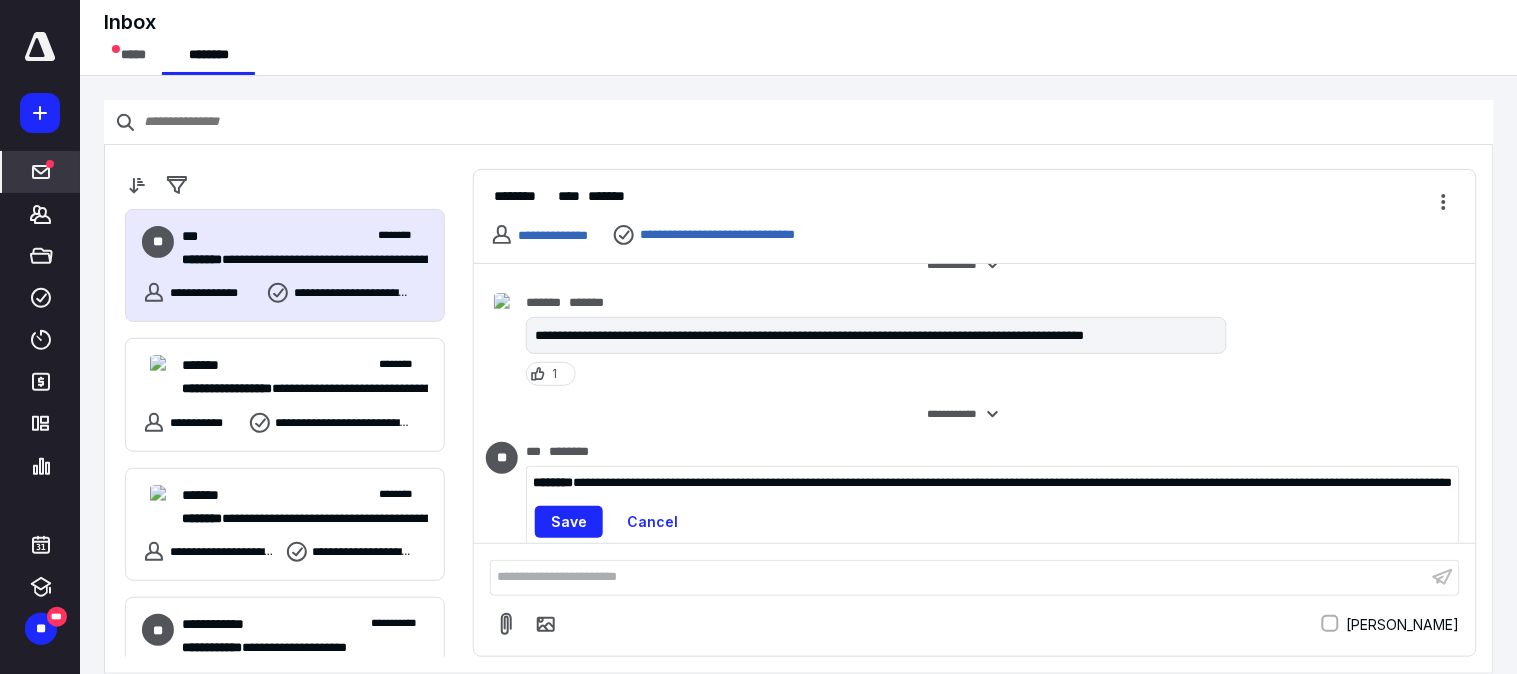 click on "**********" at bounding box center (993, 483) 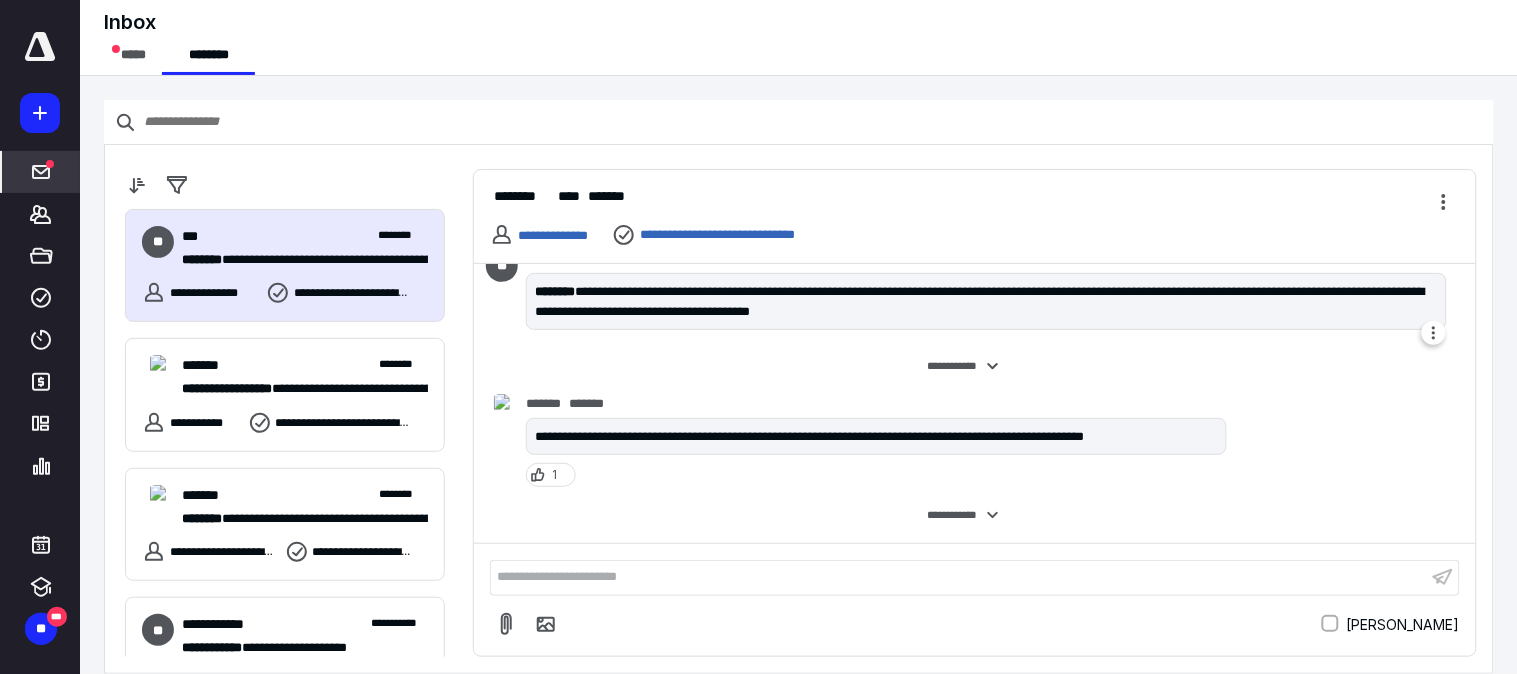 scroll, scrollTop: 793, scrollLeft: 0, axis: vertical 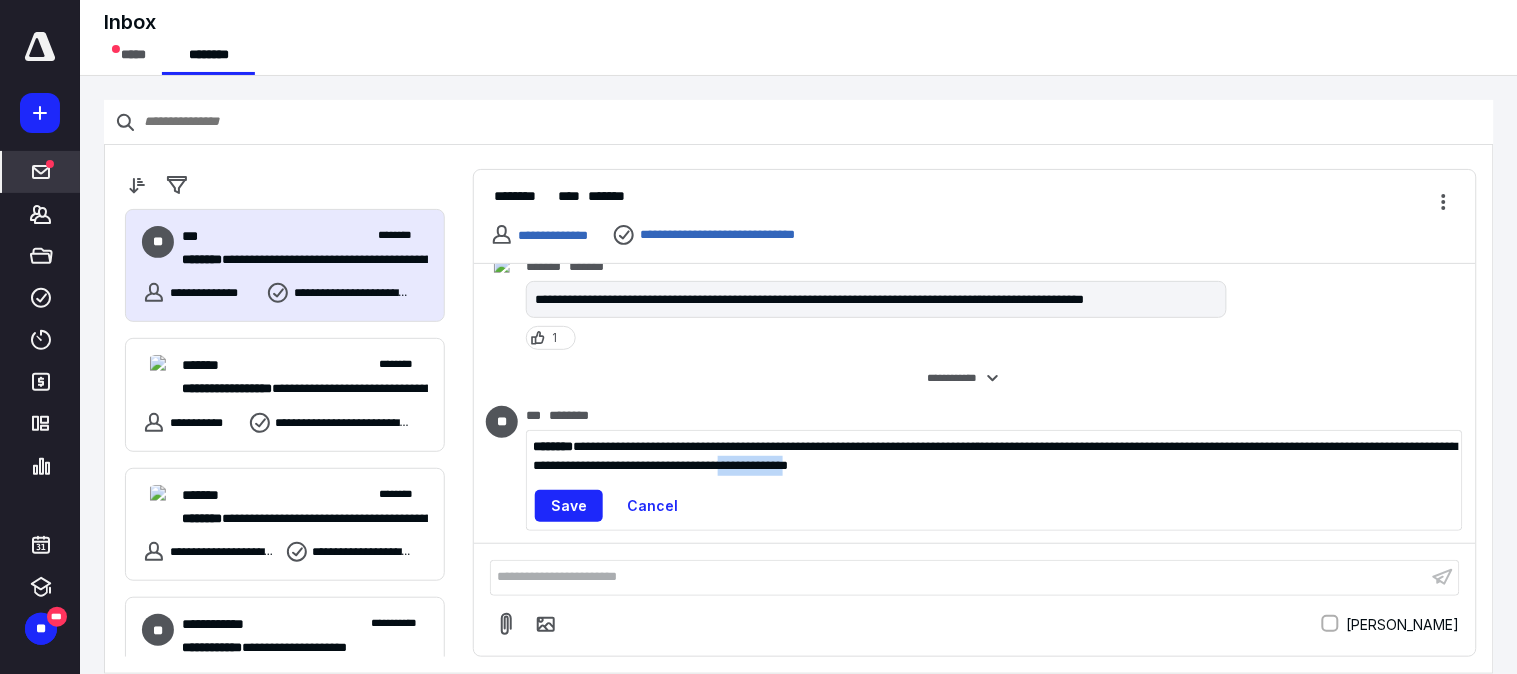 drag, startPoint x: 1004, startPoint y: 467, endPoint x: 1081, endPoint y: 481, distance: 78.26238 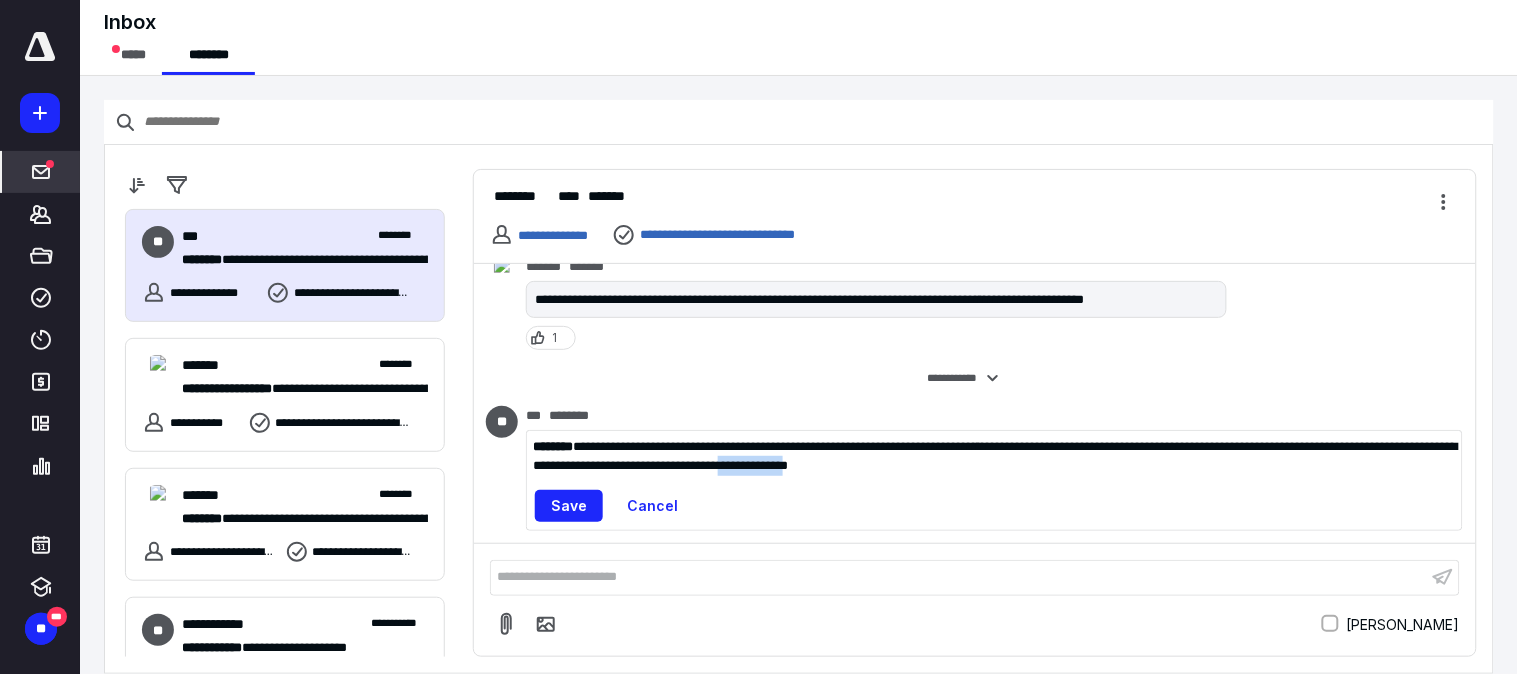 click on "**********" at bounding box center [994, 456] 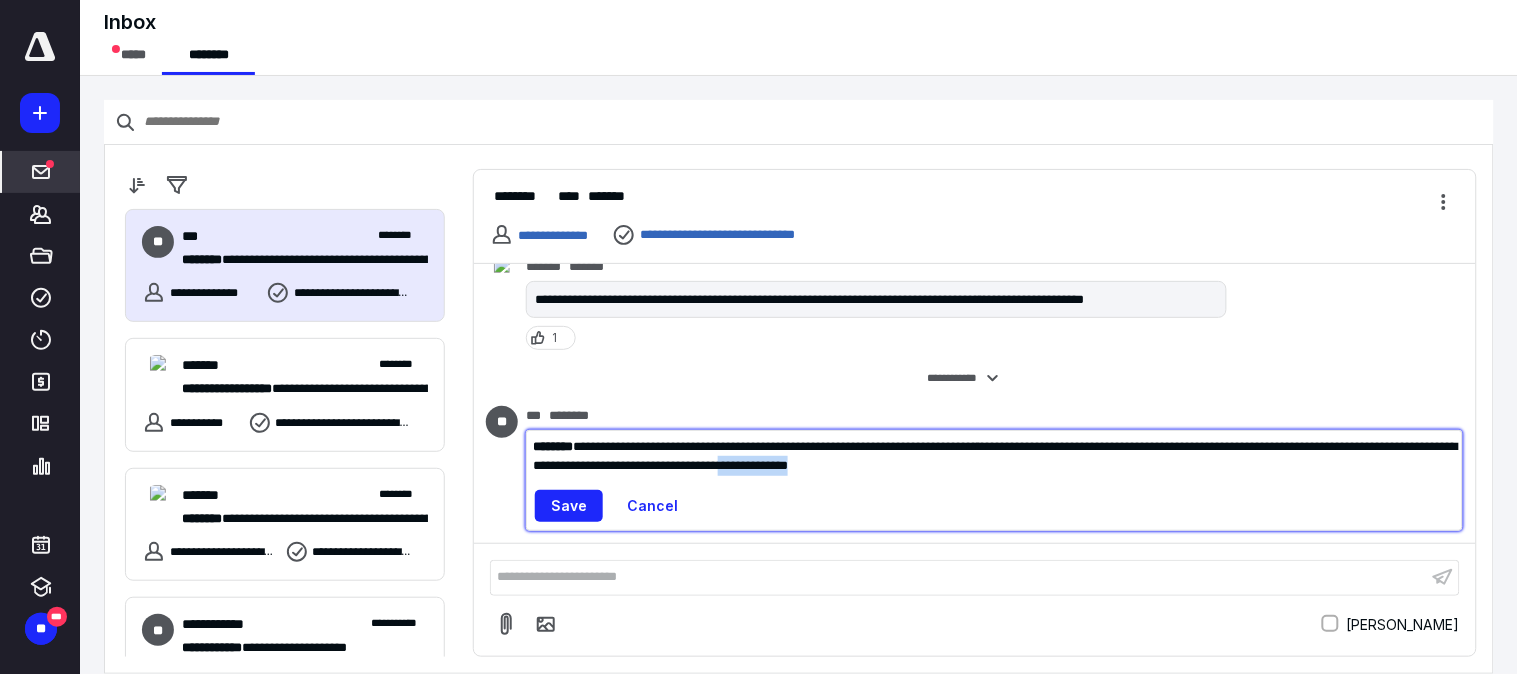 drag, startPoint x: 1005, startPoint y: 468, endPoint x: 1170, endPoint y: 488, distance: 166.2077 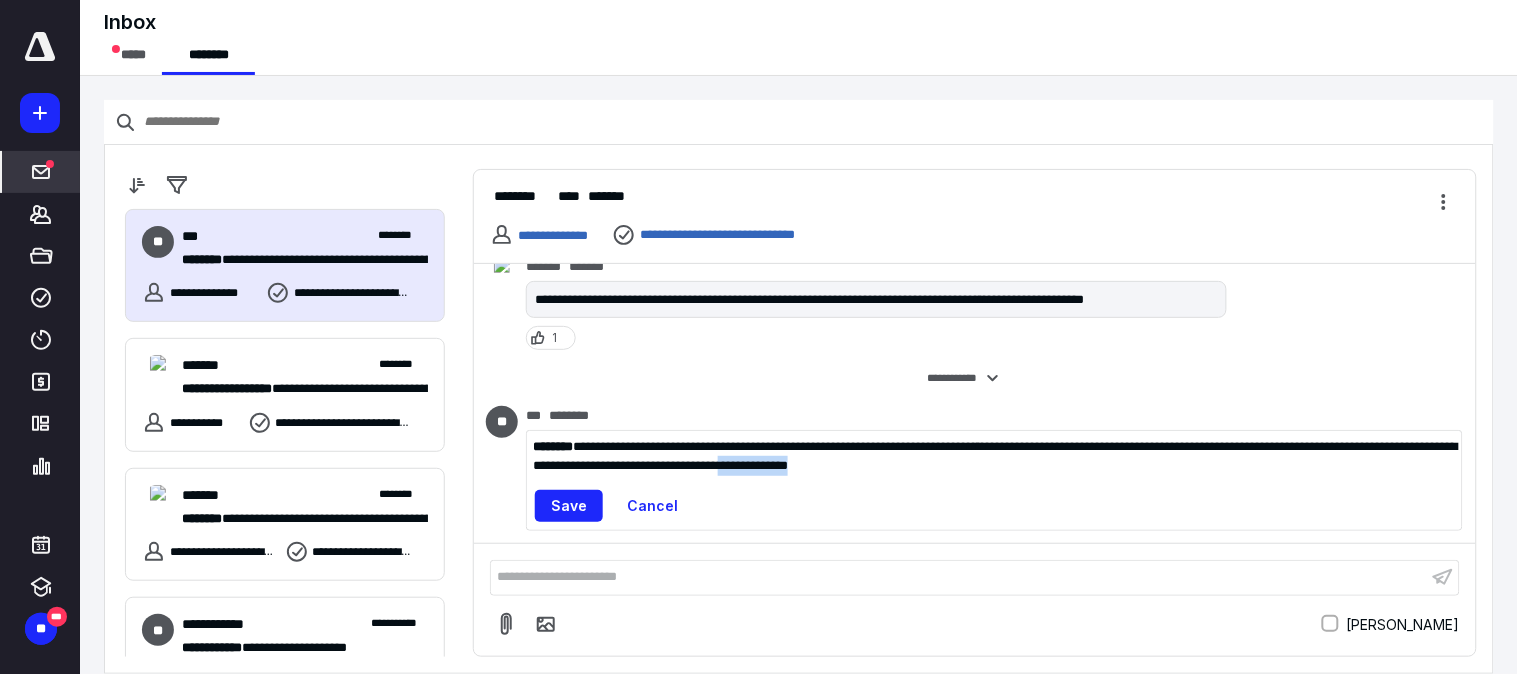click on "Save Cancel" at bounding box center [994, 506] 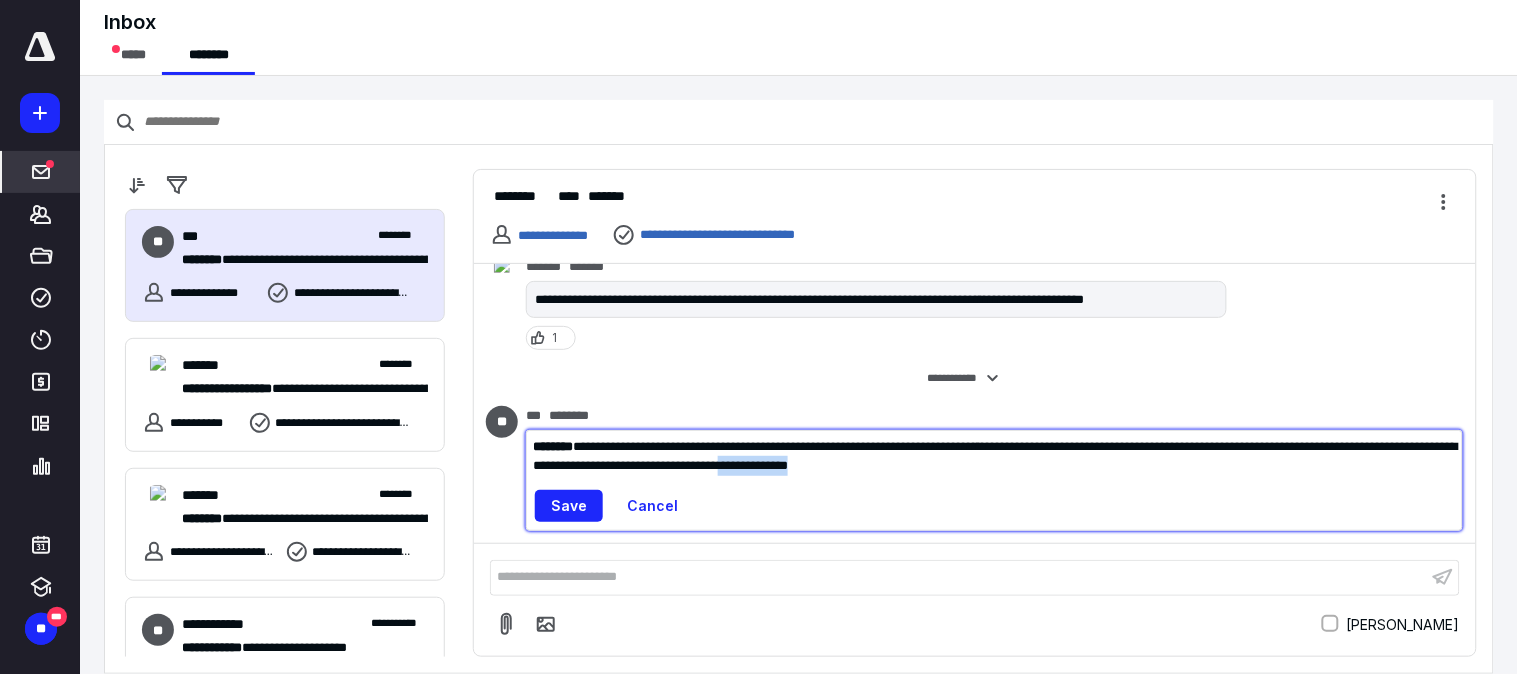 drag, startPoint x: 1007, startPoint y: 463, endPoint x: 1125, endPoint y: 484, distance: 119.85408 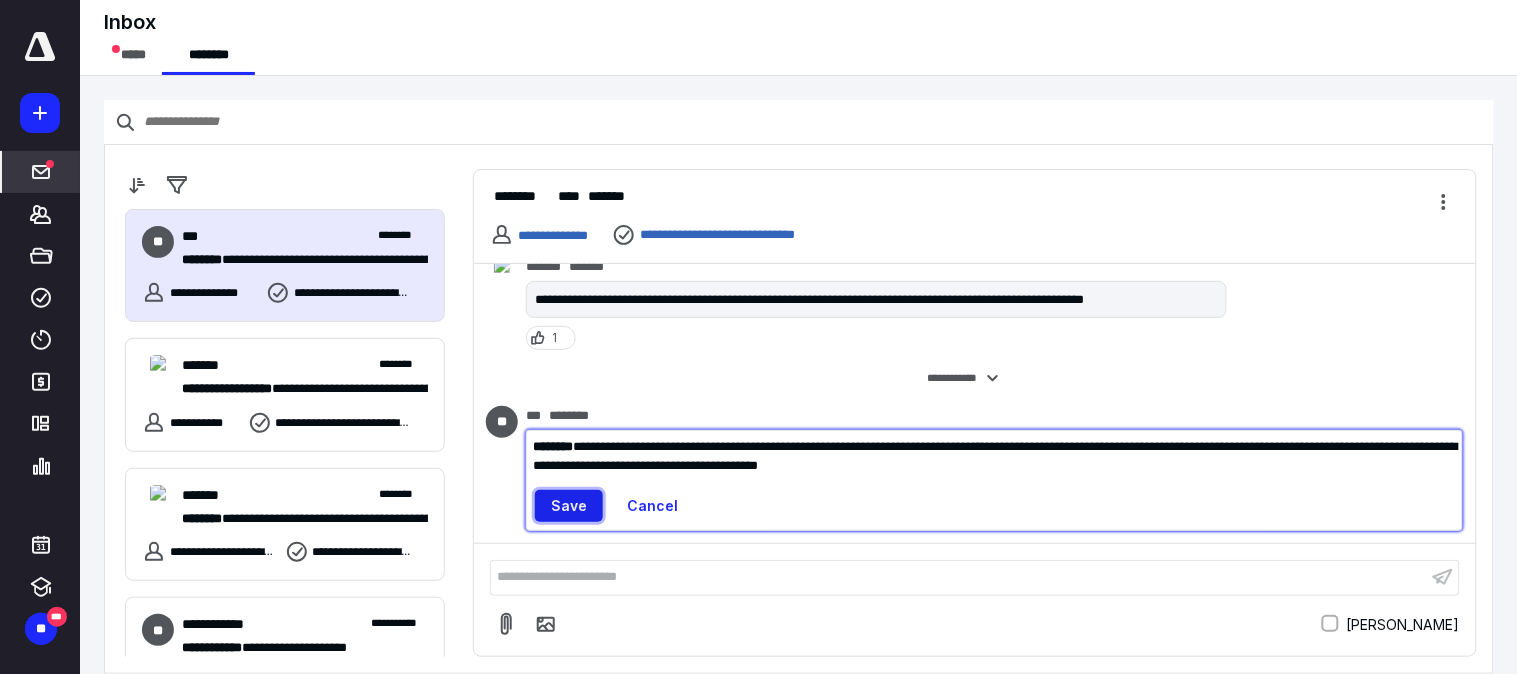 click on "Save" at bounding box center (569, 506) 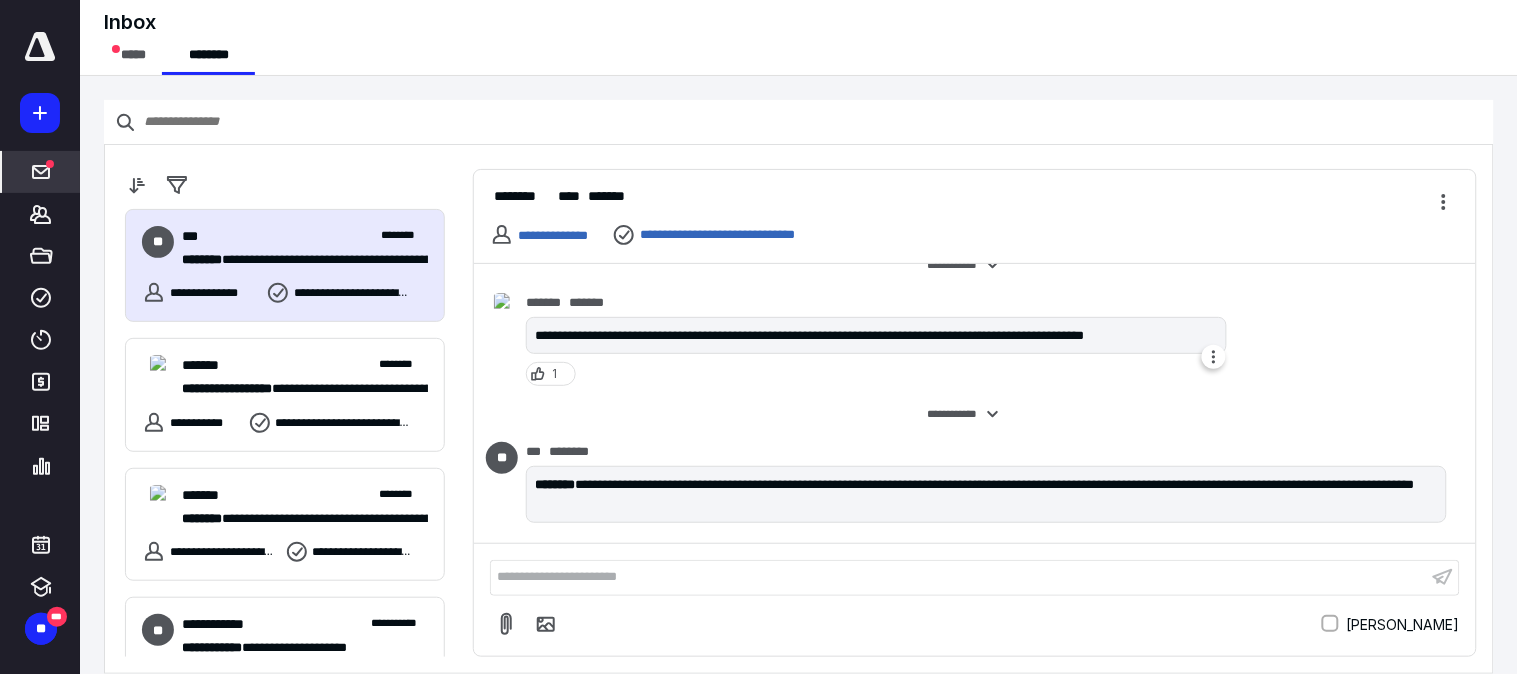 scroll, scrollTop: 756, scrollLeft: 0, axis: vertical 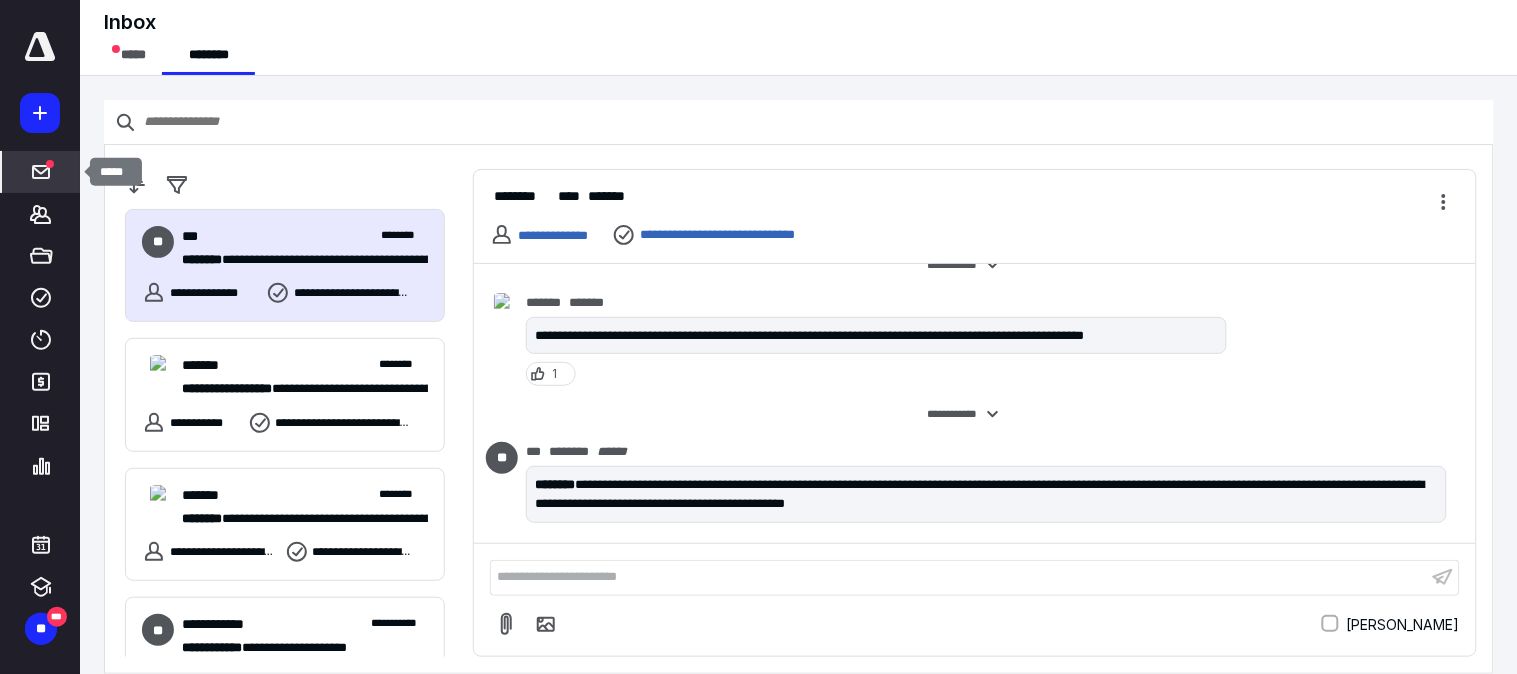 click 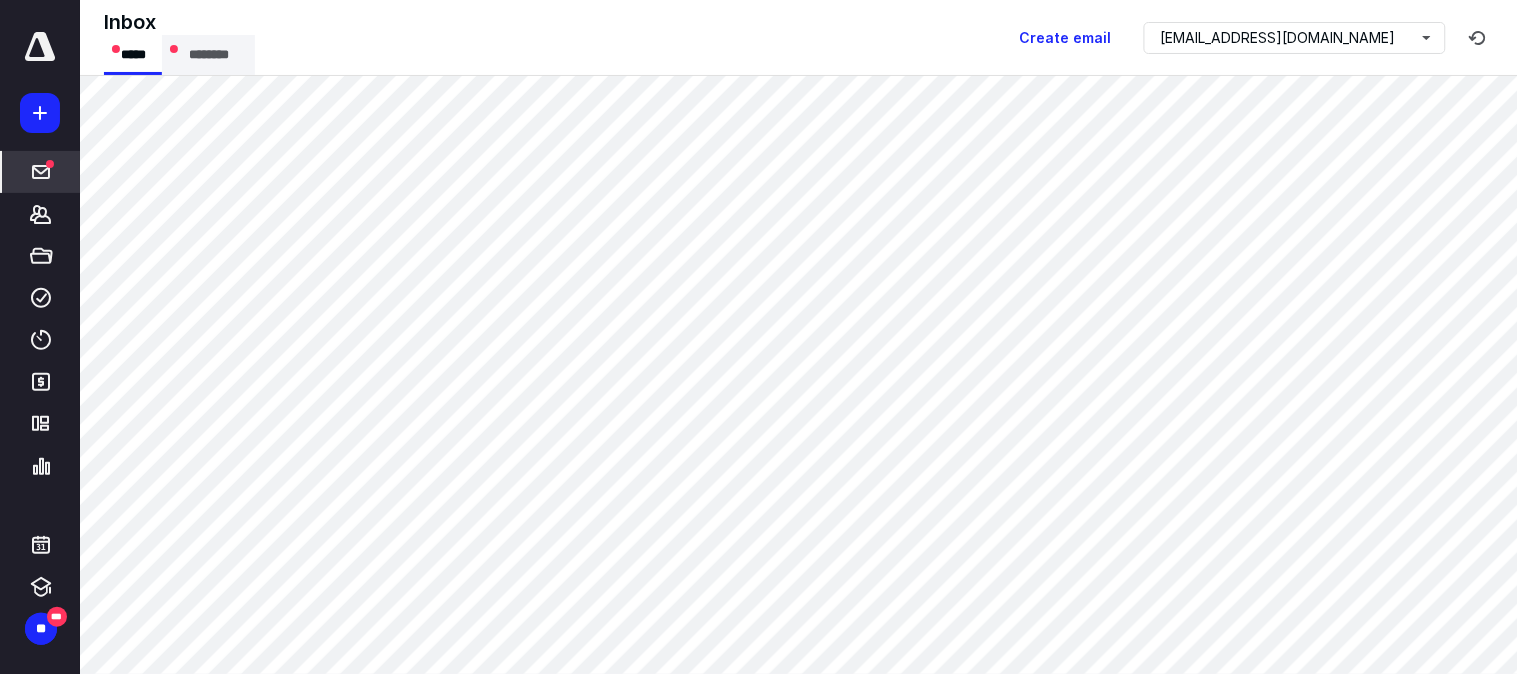click on "********" at bounding box center (208, 55) 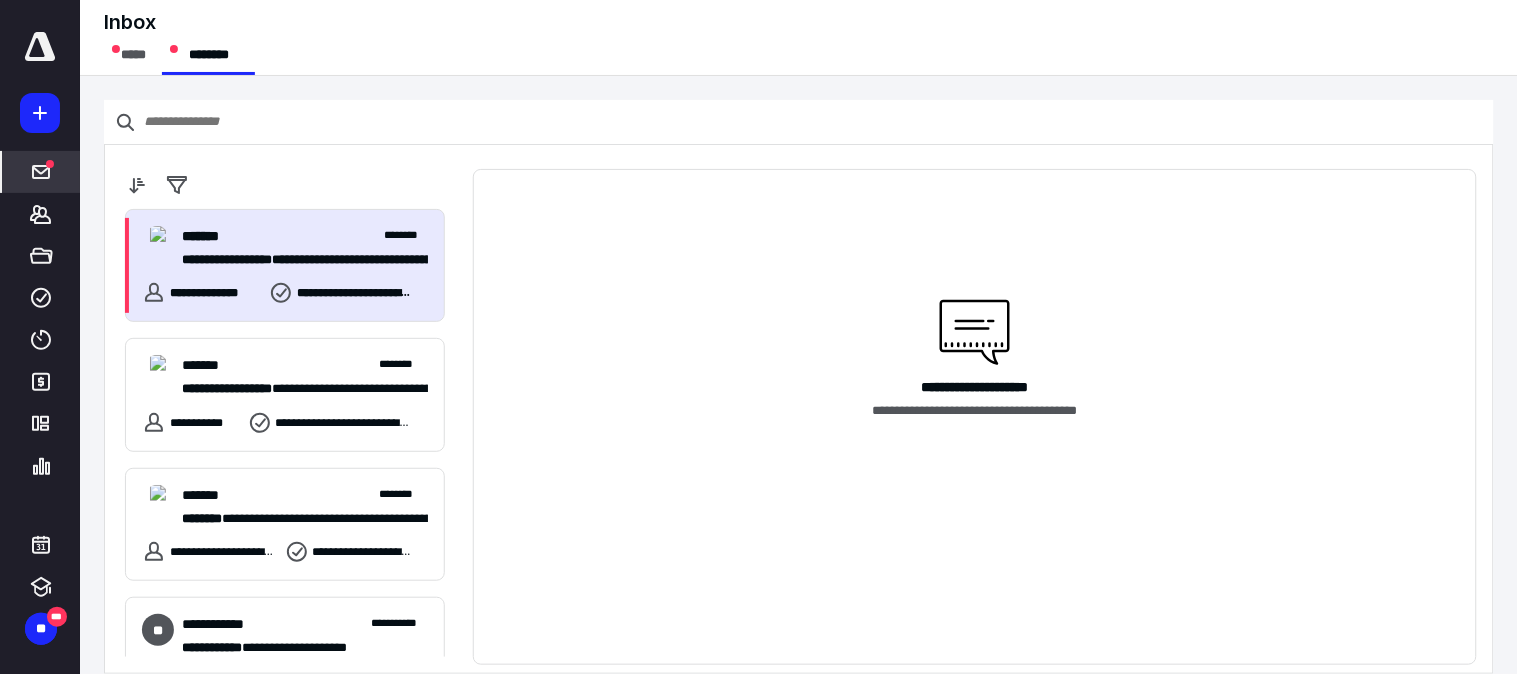 click on "**********" at bounding box center [296, 259] 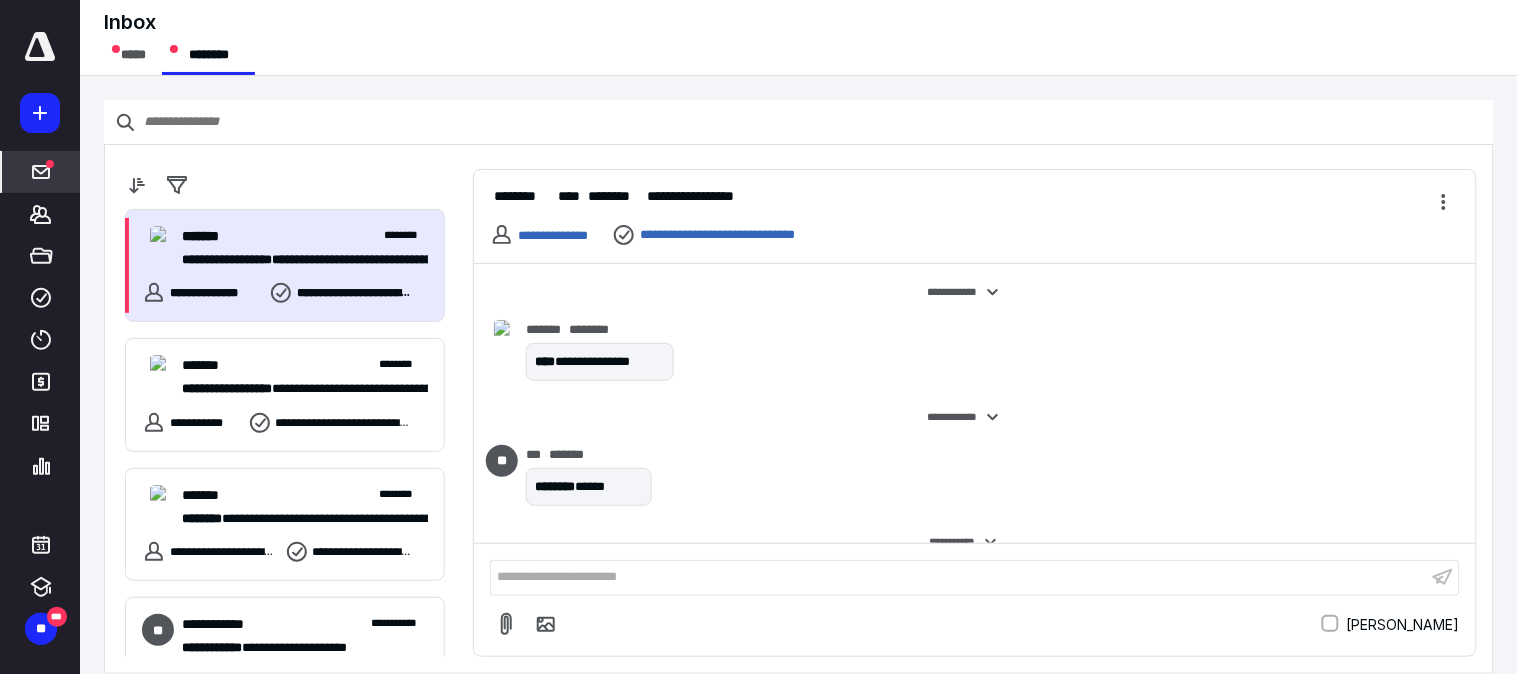 scroll, scrollTop: 858, scrollLeft: 0, axis: vertical 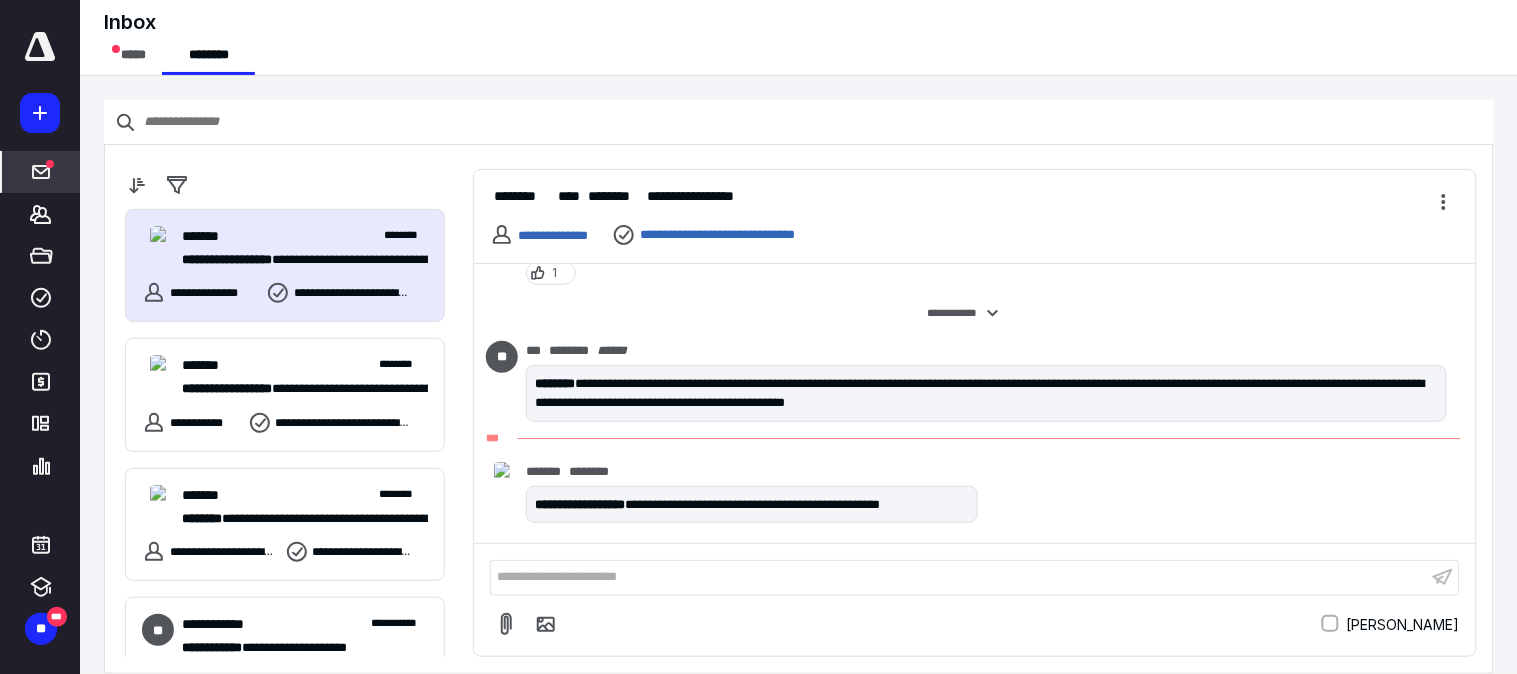 click on "**********" at bounding box center (974, 496) 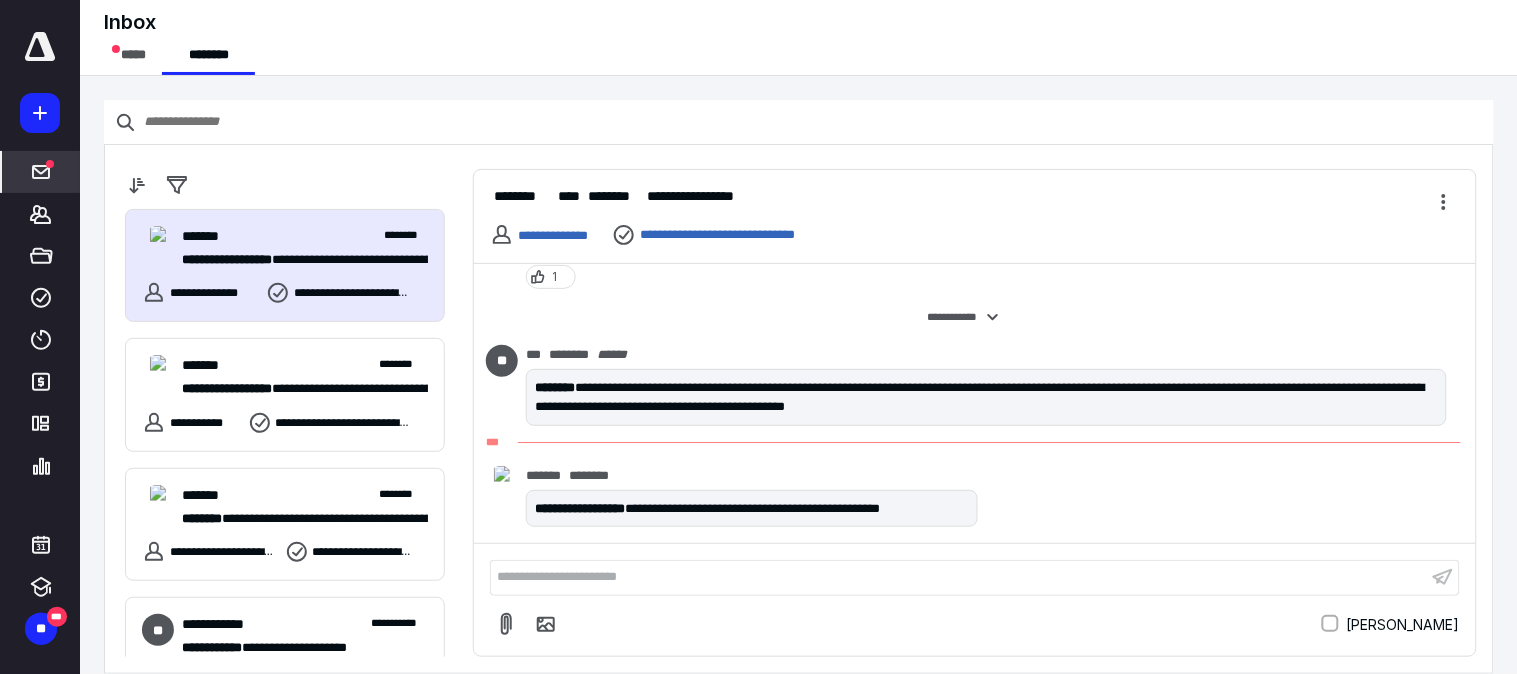 scroll, scrollTop: 858, scrollLeft: 0, axis: vertical 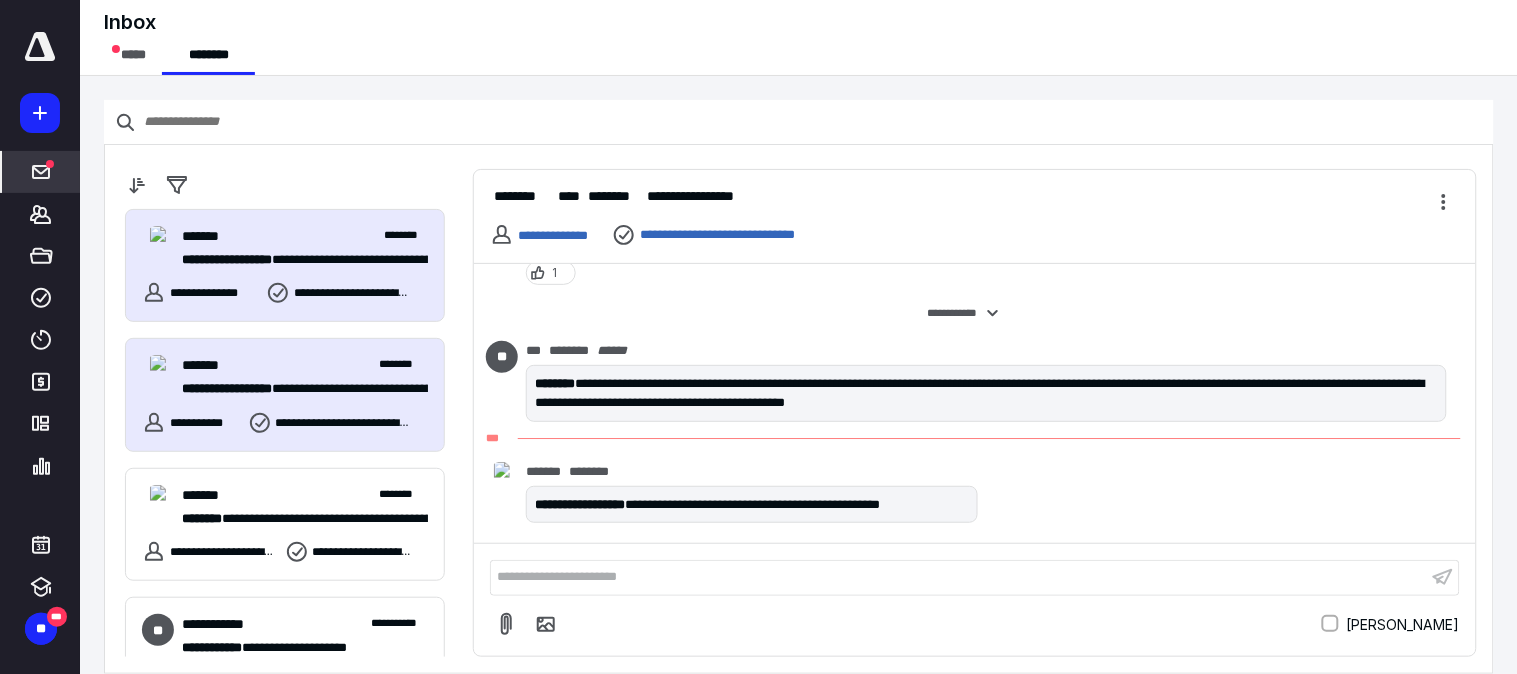 click on "**********" at bounding box center [285, 394] 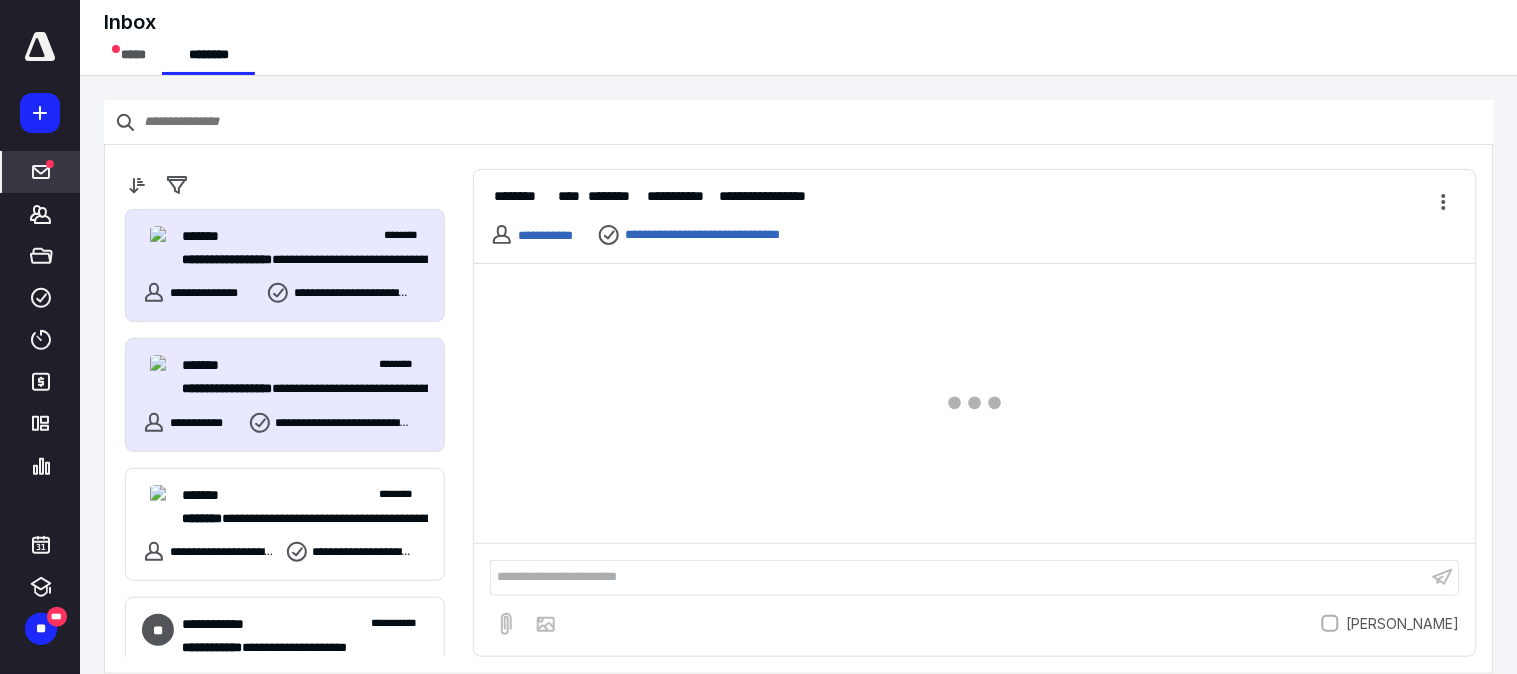 click on "**********" at bounding box center (296, 259) 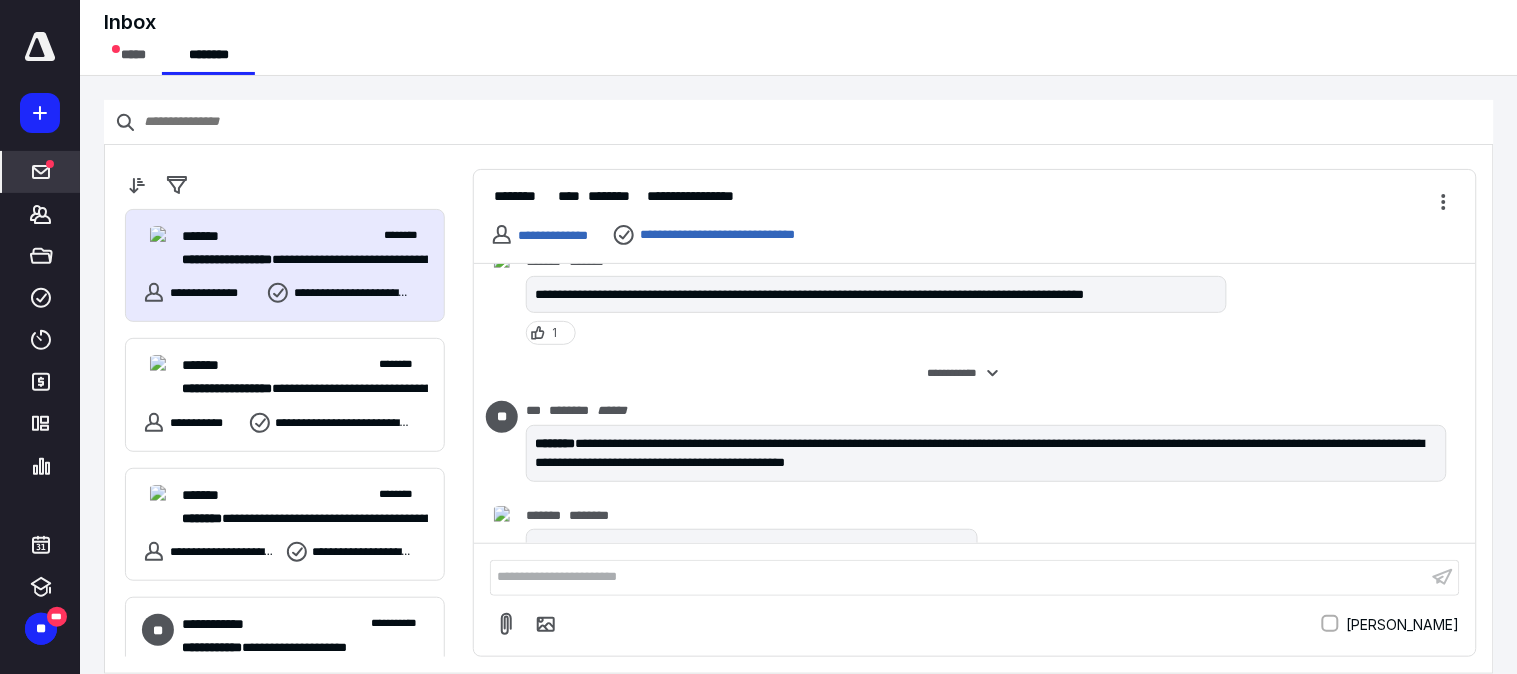 scroll, scrollTop: 842, scrollLeft: 0, axis: vertical 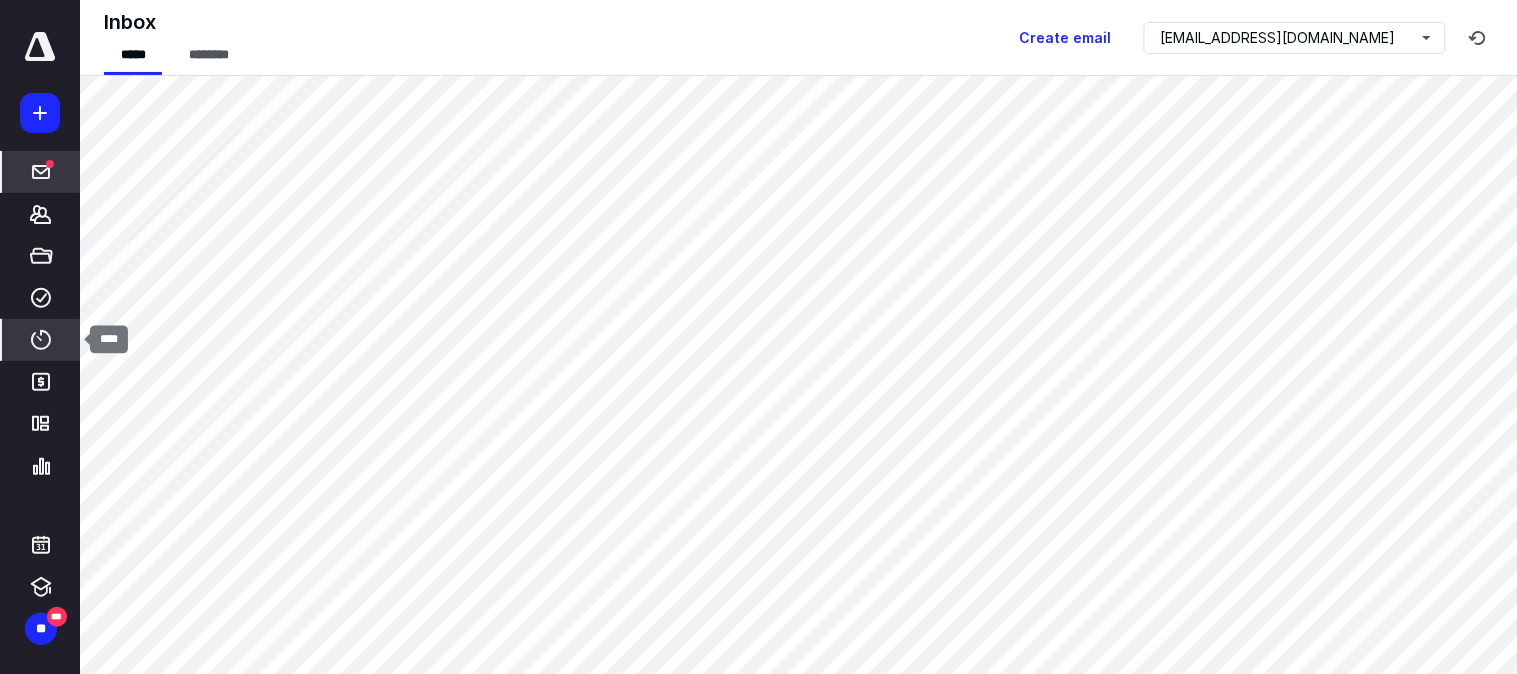 click 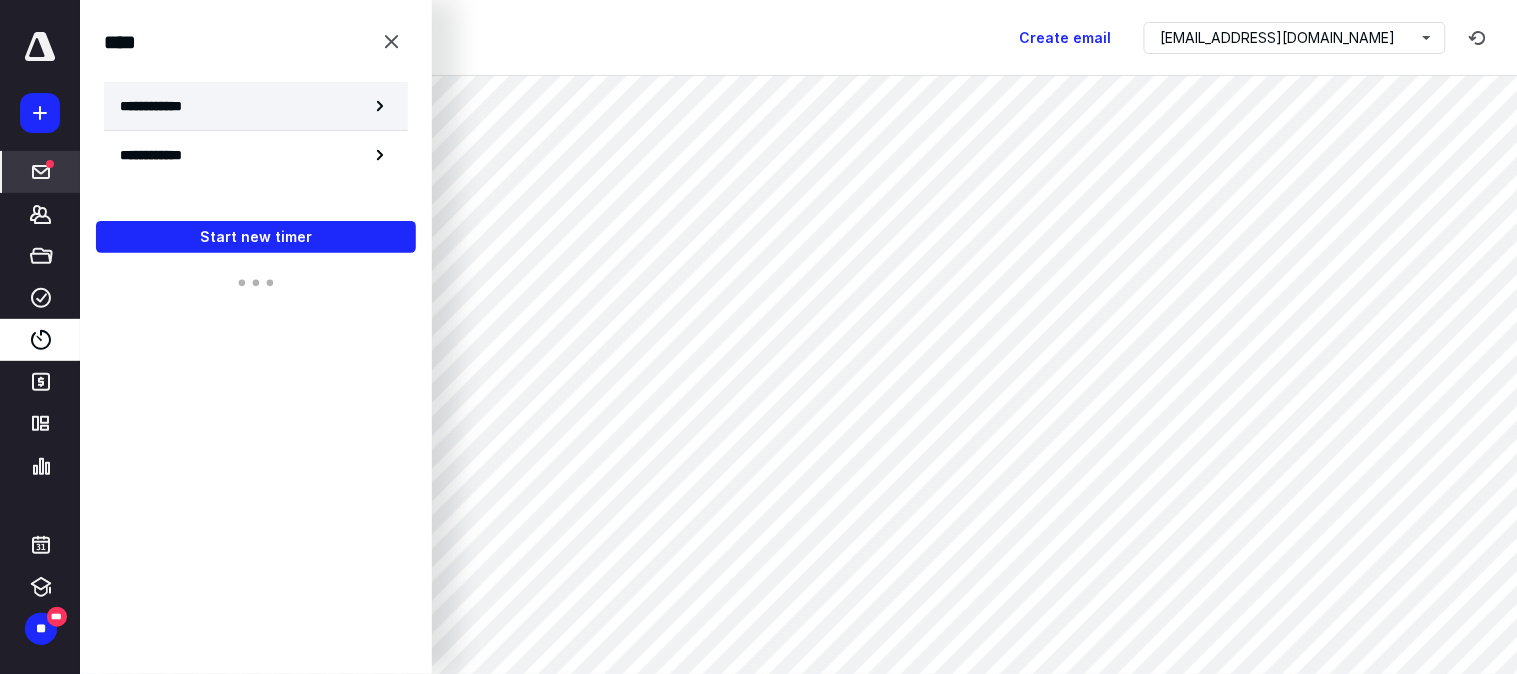 click on "**********" at bounding box center [256, 106] 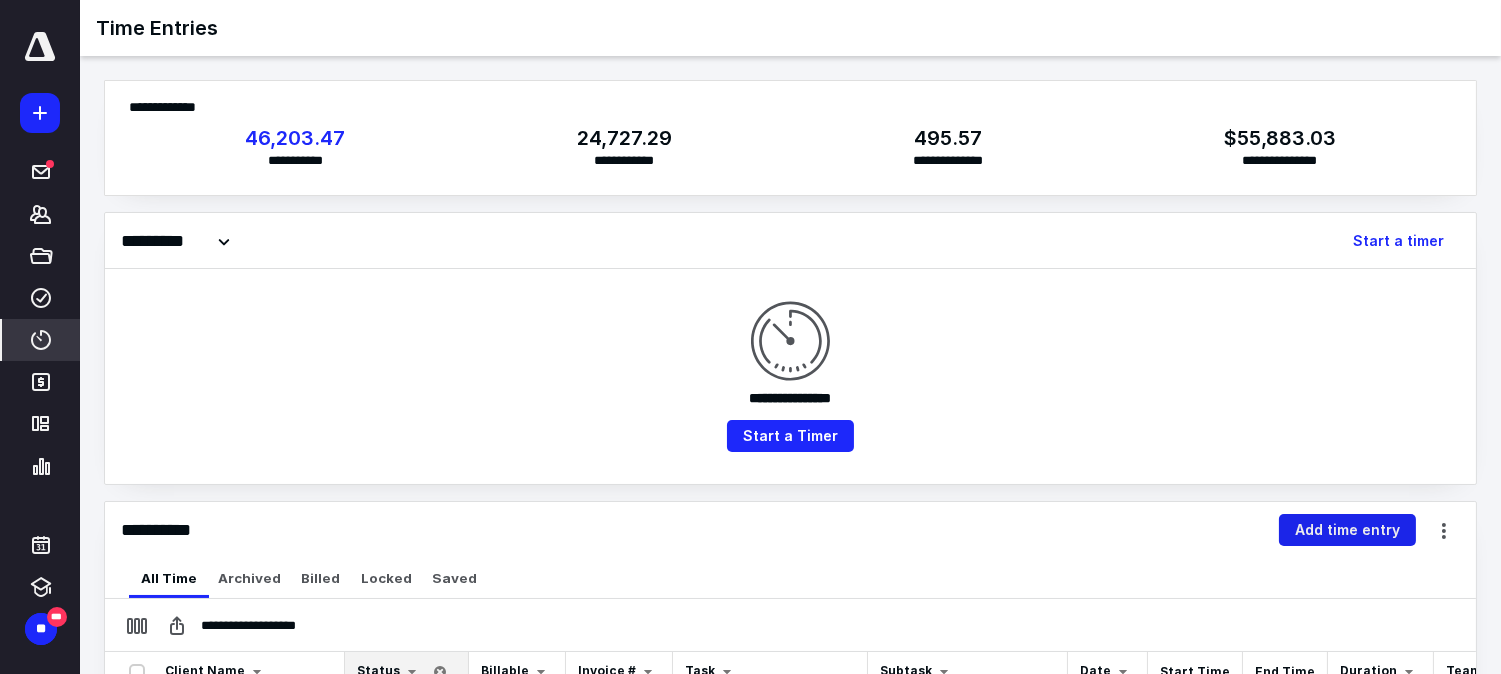 click on "Add time entry" at bounding box center (1347, 530) 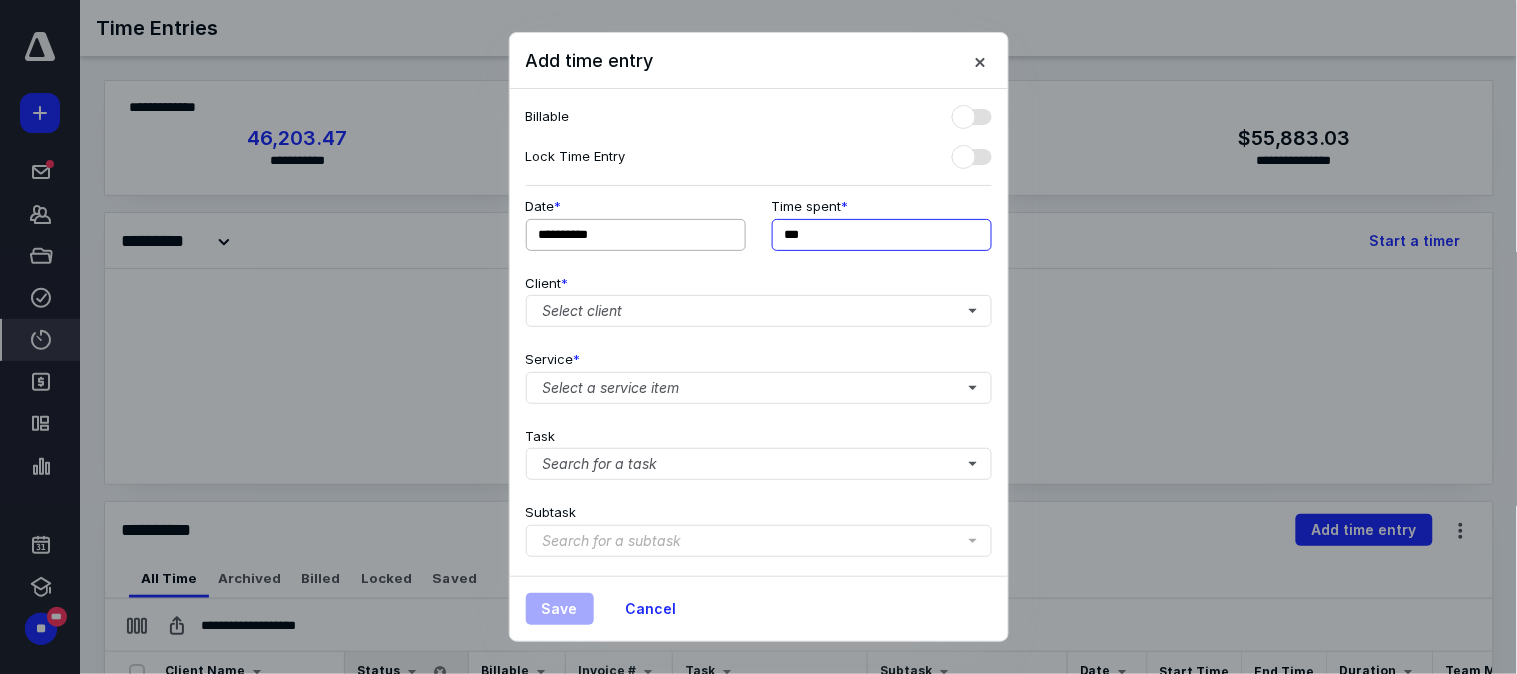 drag, startPoint x: 846, startPoint y: 242, endPoint x: 711, endPoint y: 226, distance: 135.94484 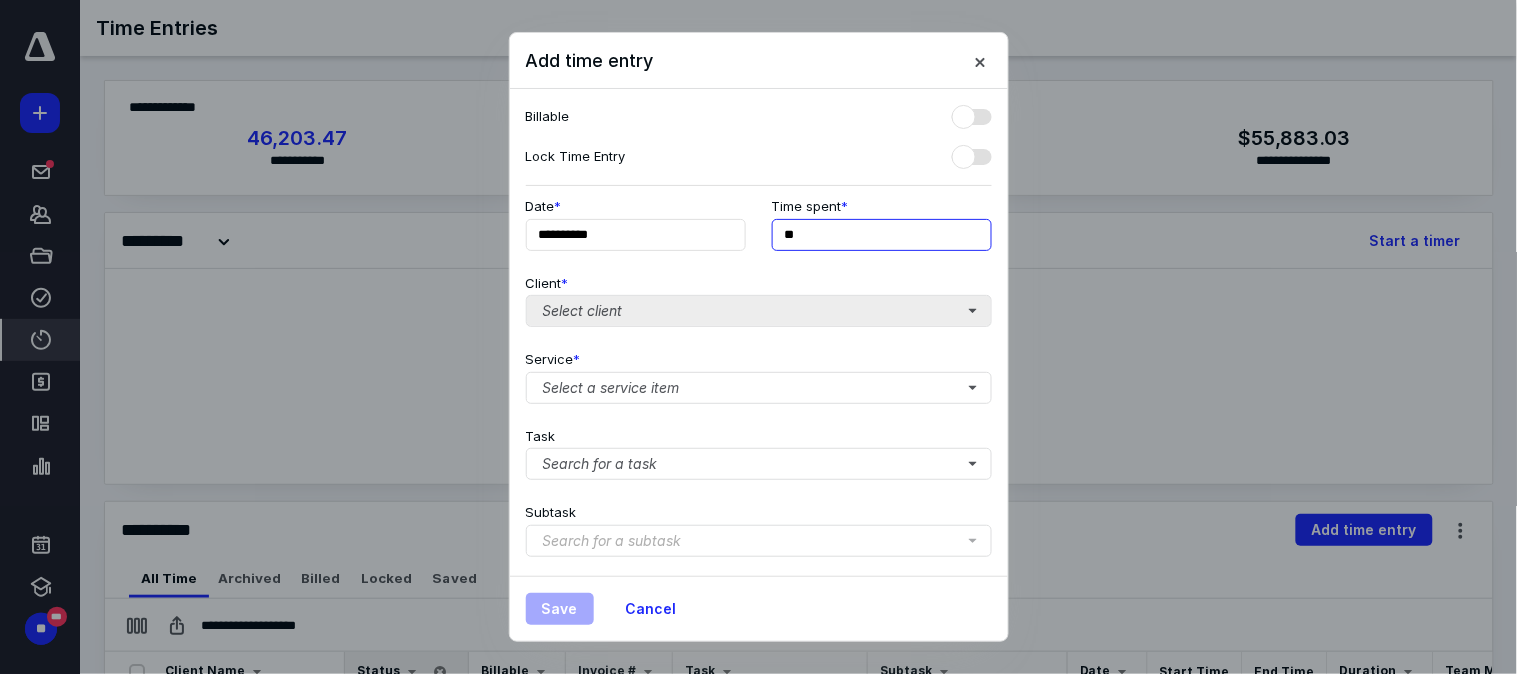 type on "**" 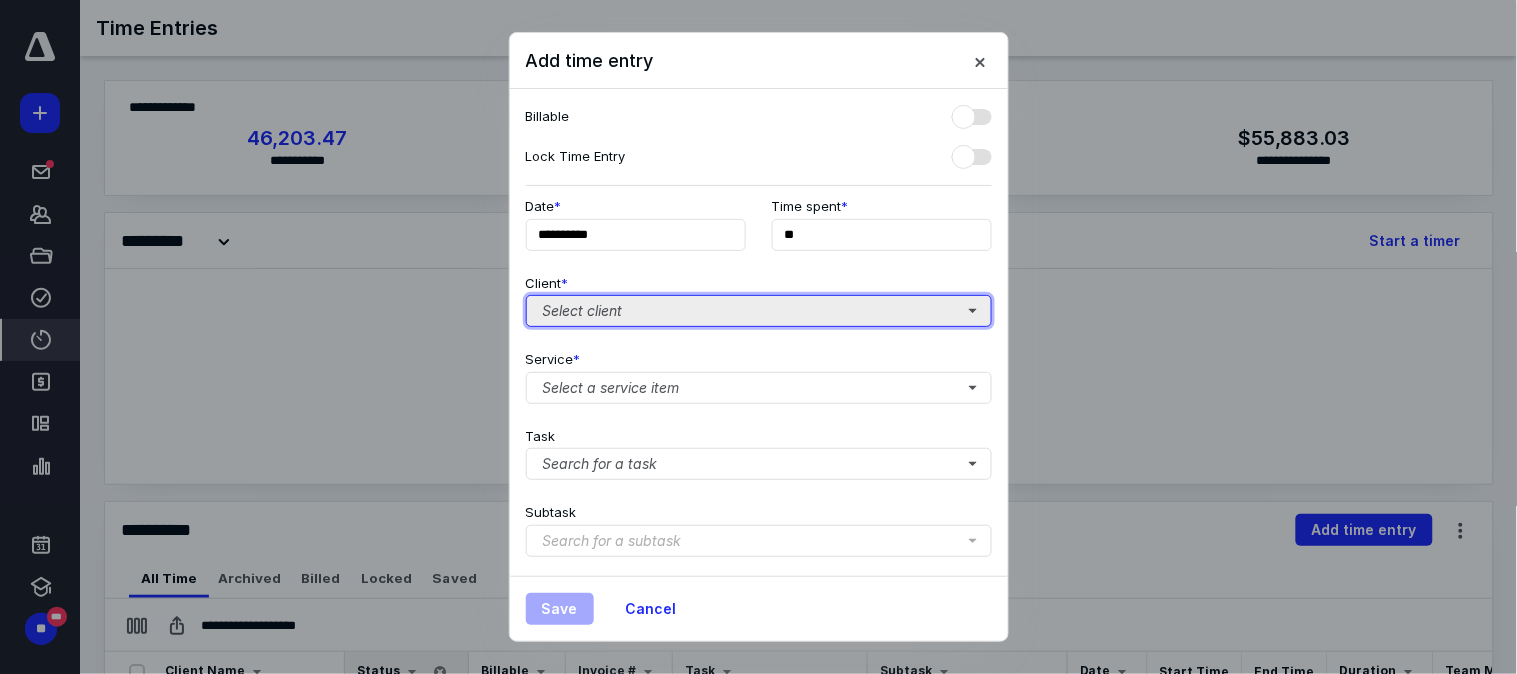 click on "Select client" at bounding box center [759, 311] 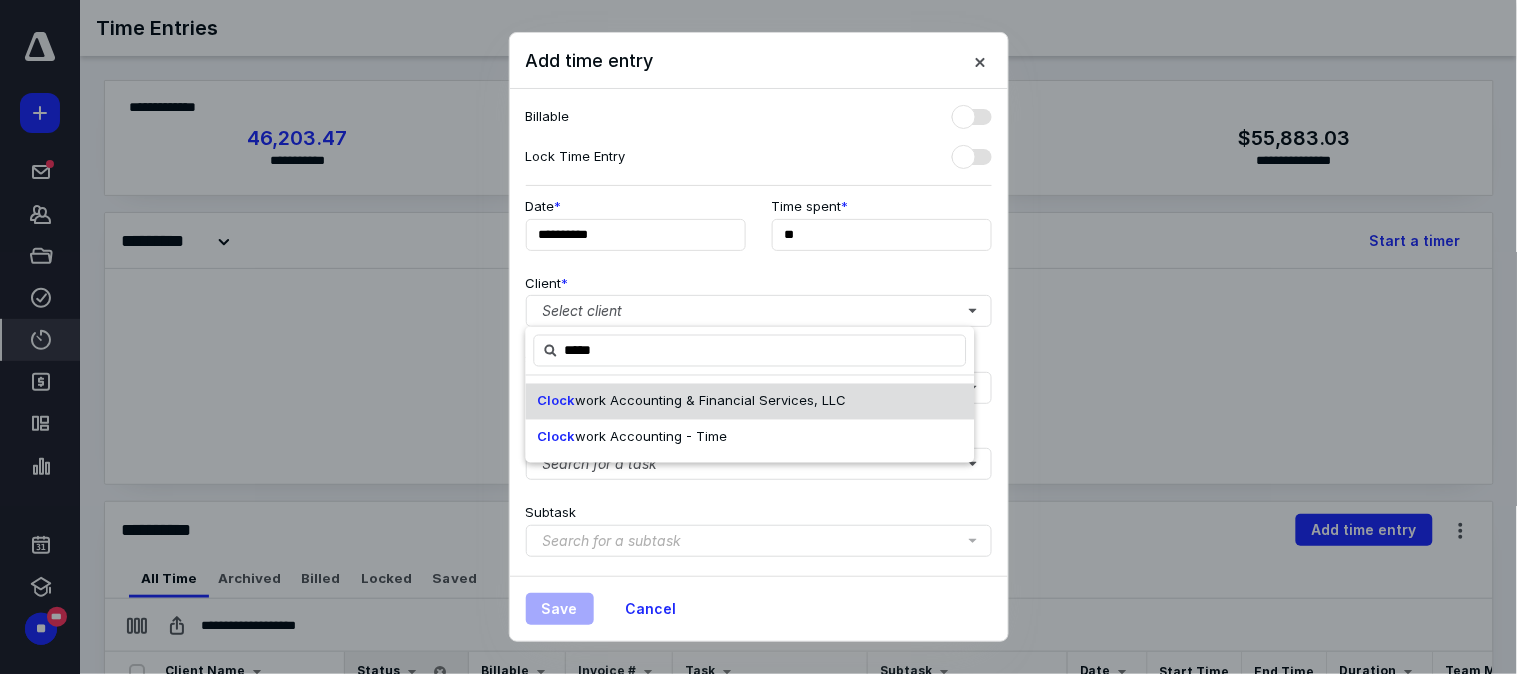 click on "work Accounting & Financial Services, LLC" at bounding box center [711, 401] 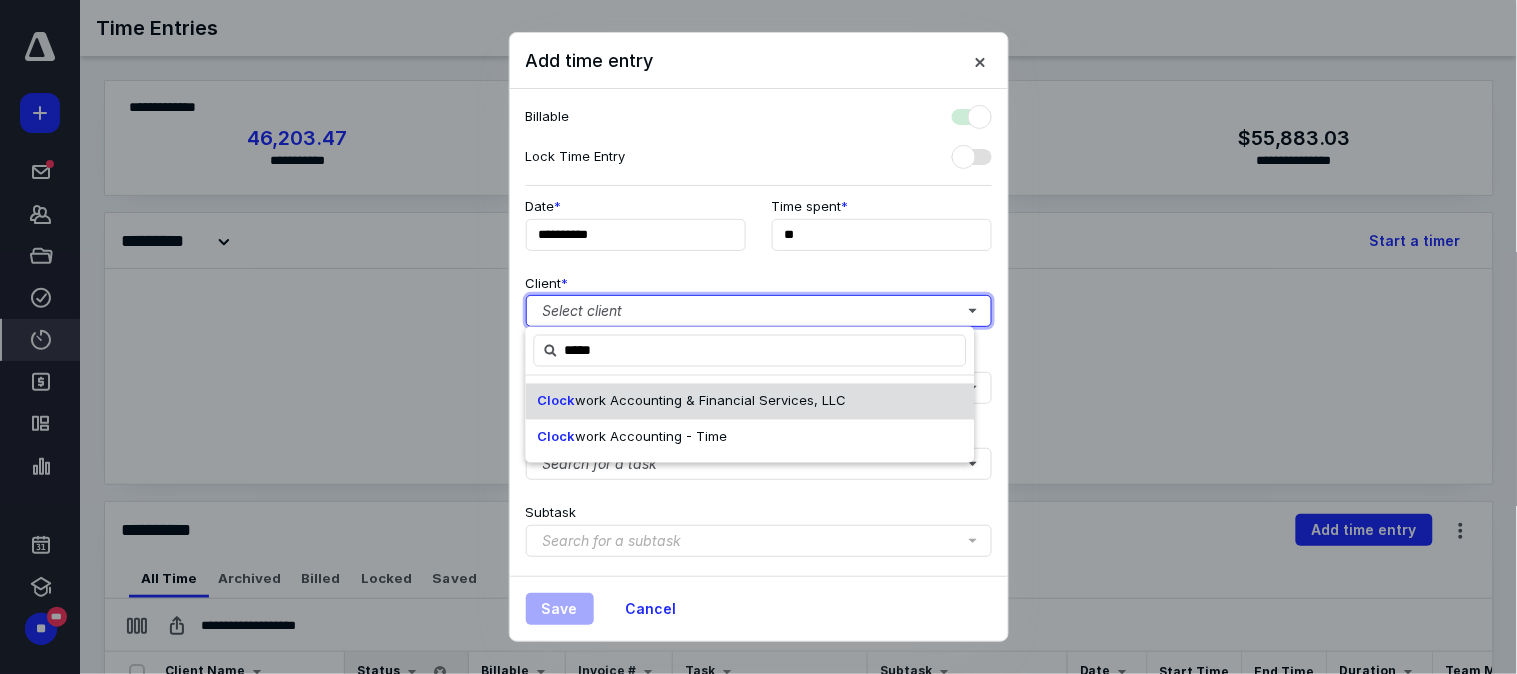 checkbox on "true" 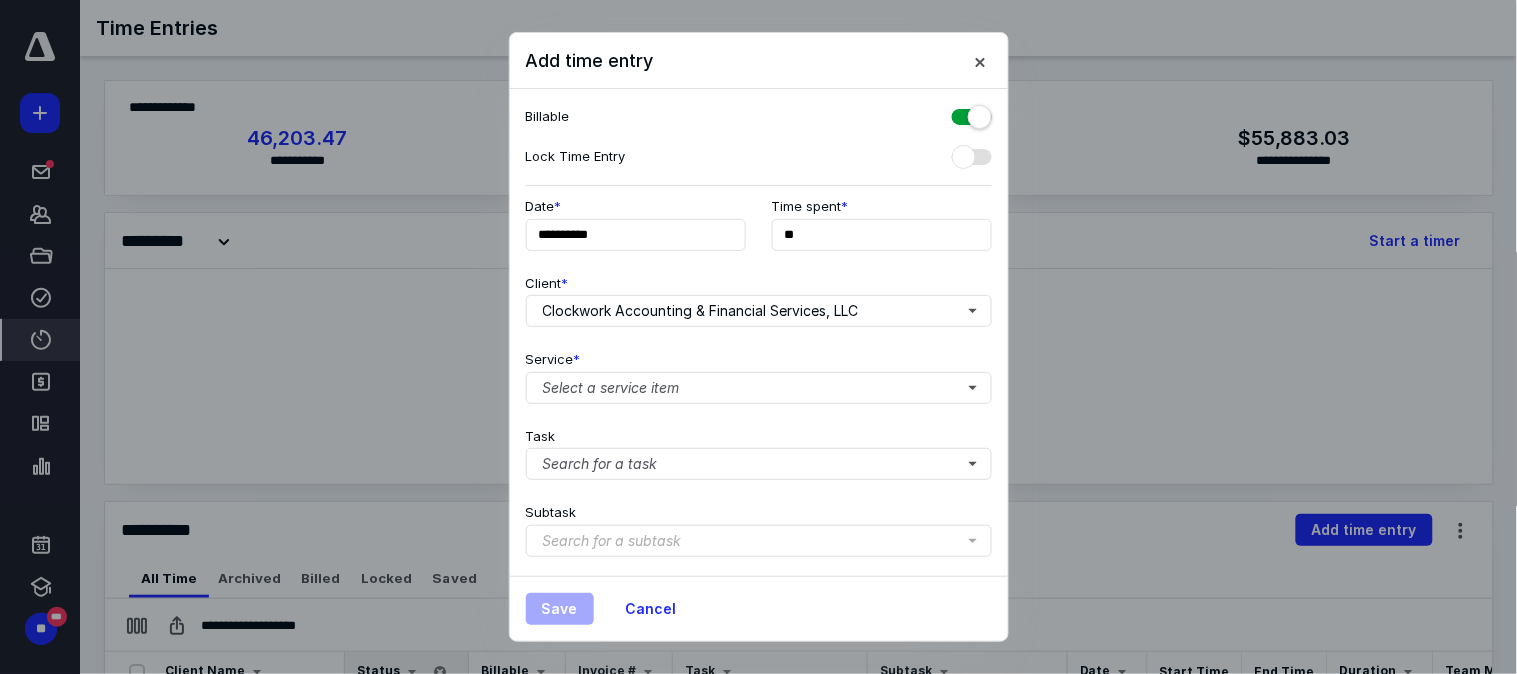 click at bounding box center [972, 113] 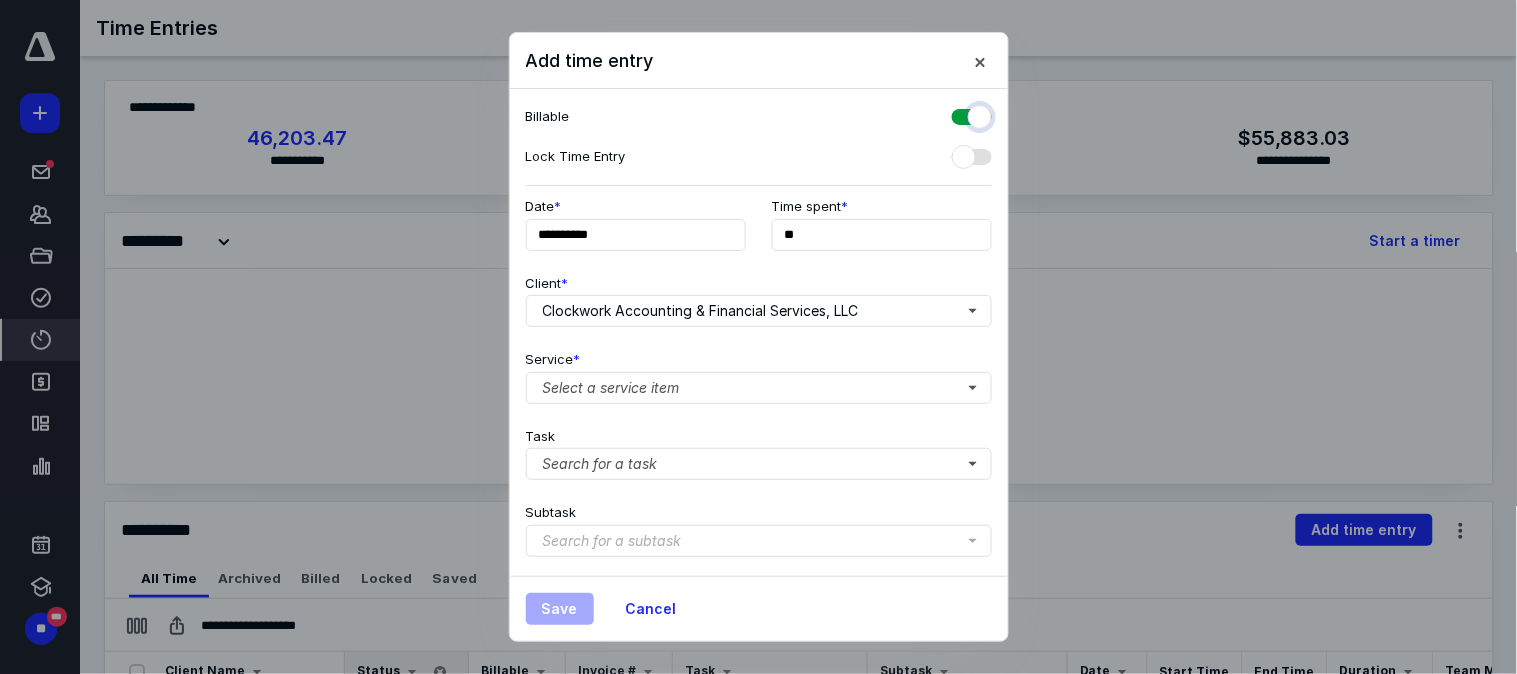 click at bounding box center (962, 114) 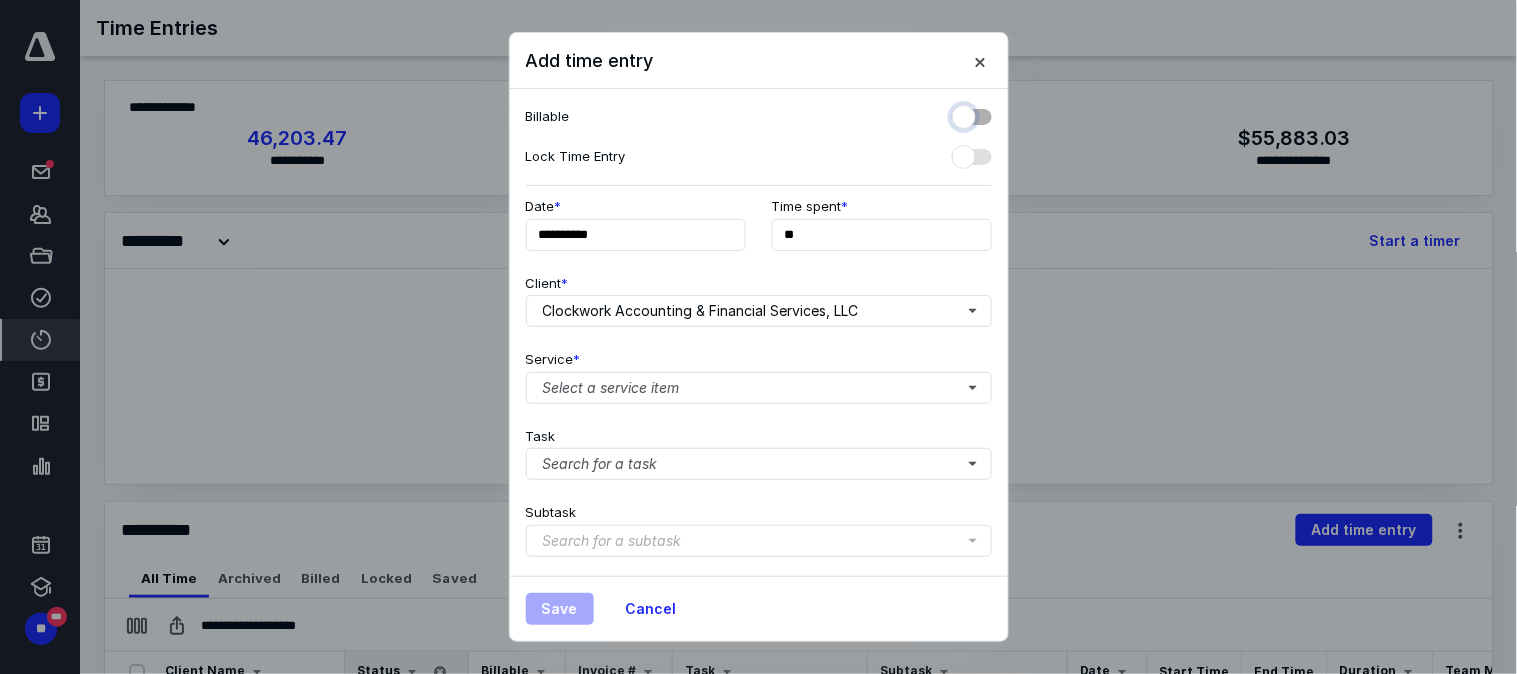 checkbox on "false" 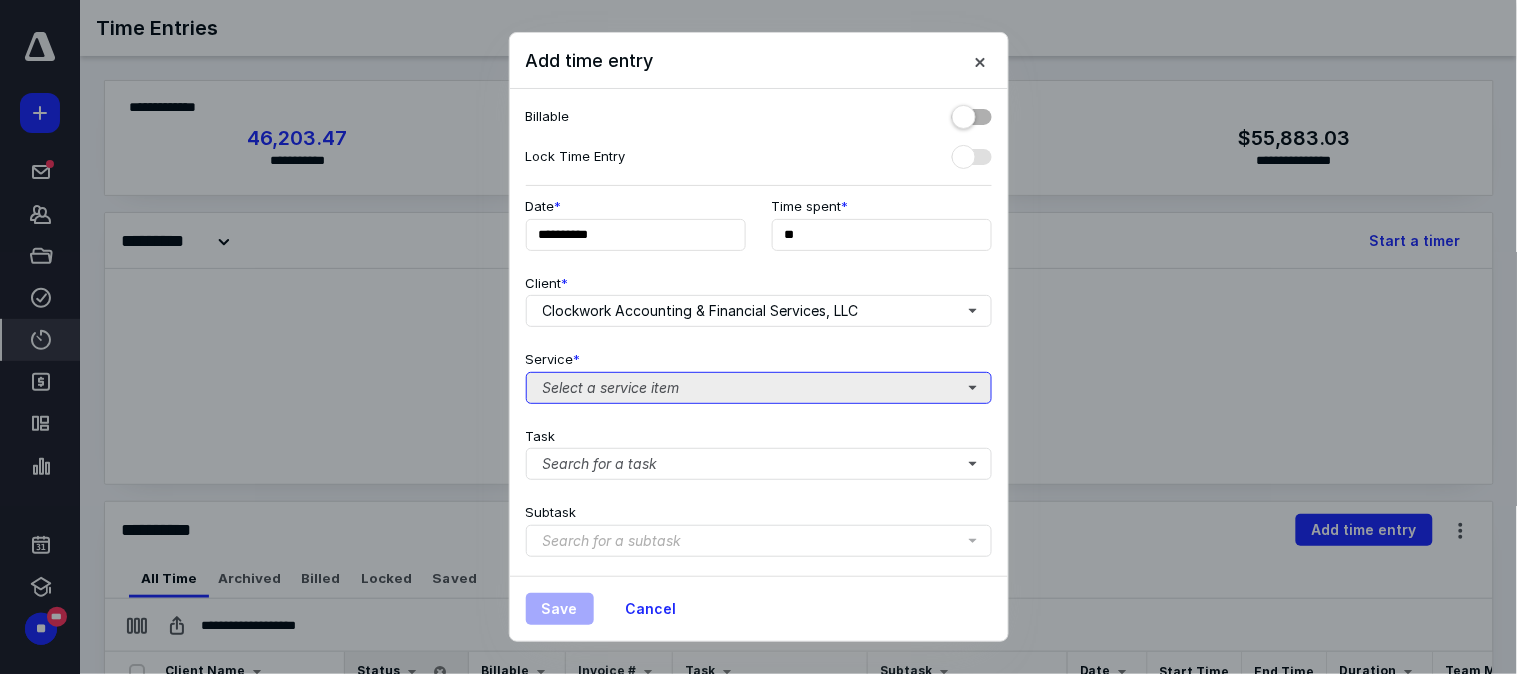 click on "Select a service item" at bounding box center [759, 388] 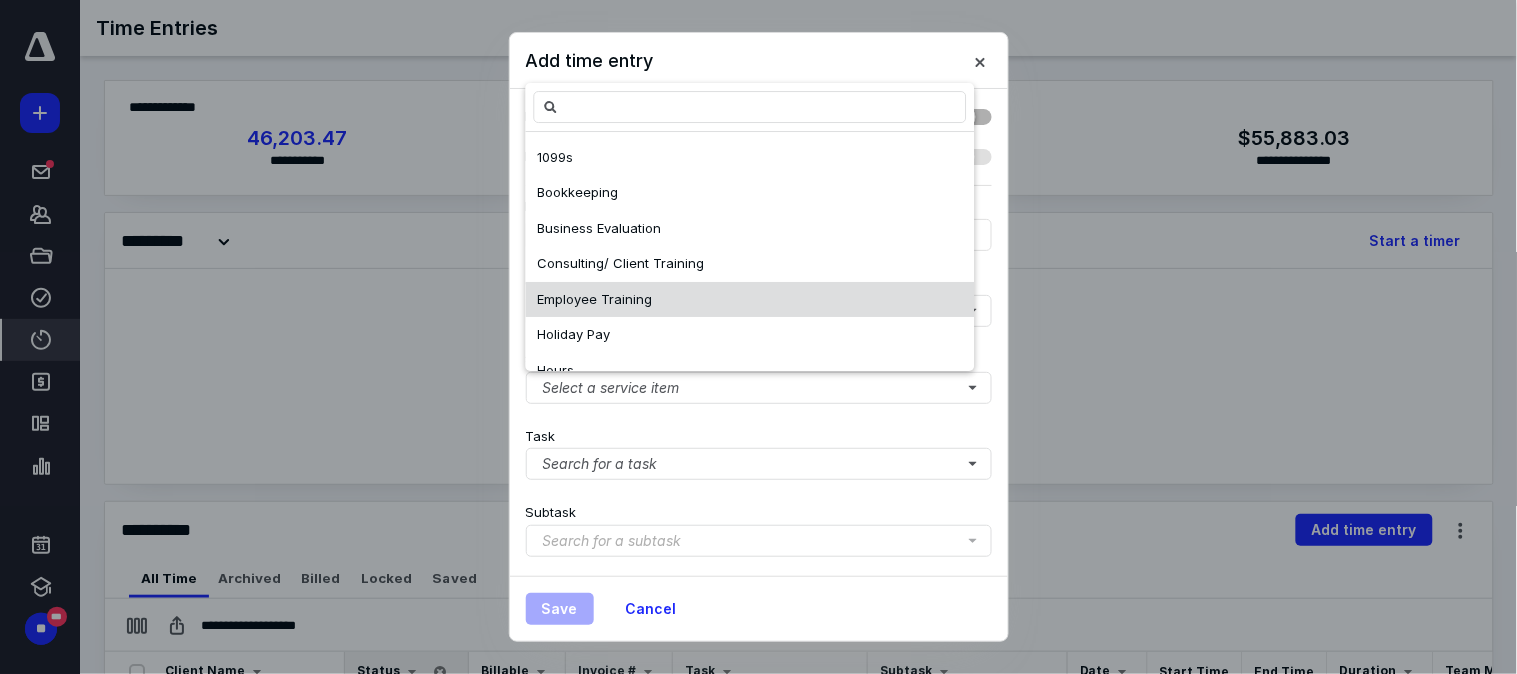 scroll, scrollTop: 111, scrollLeft: 0, axis: vertical 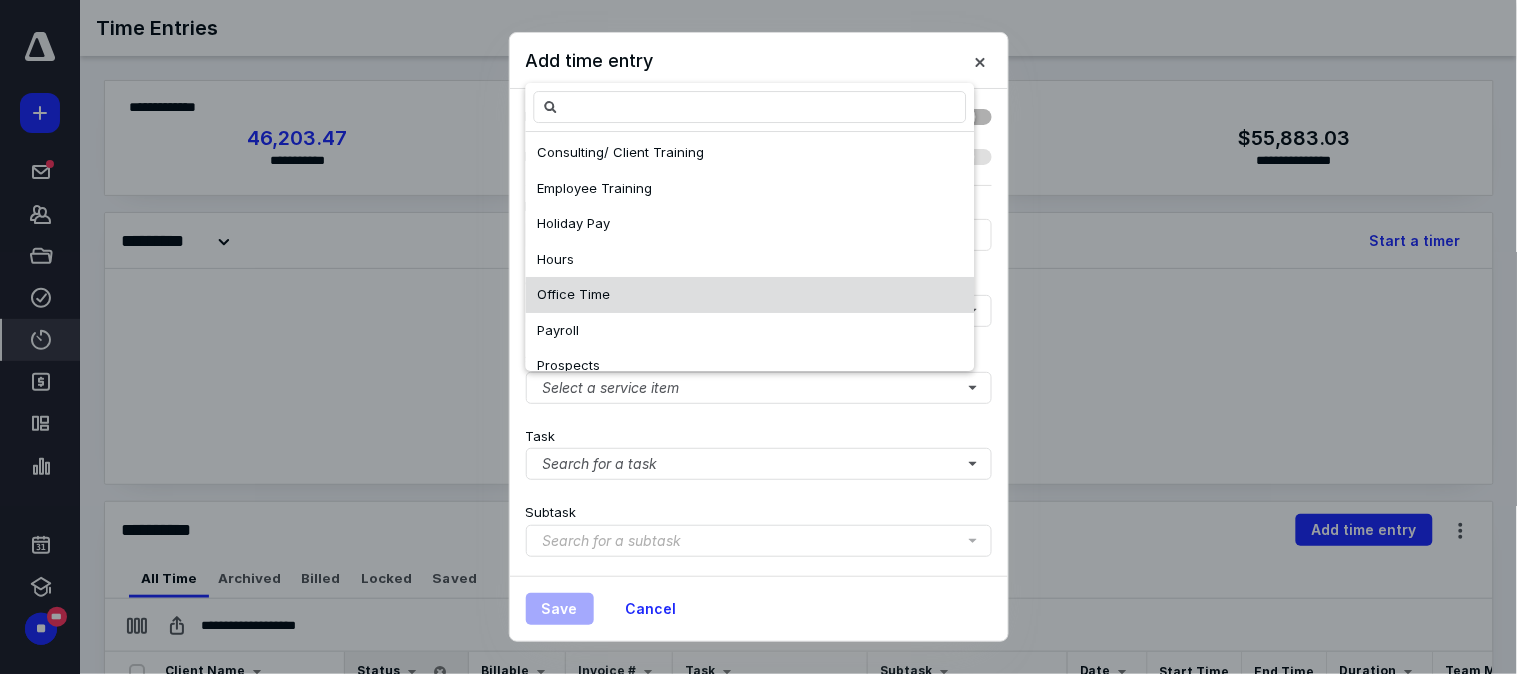 click on "Office Time" at bounding box center (750, 295) 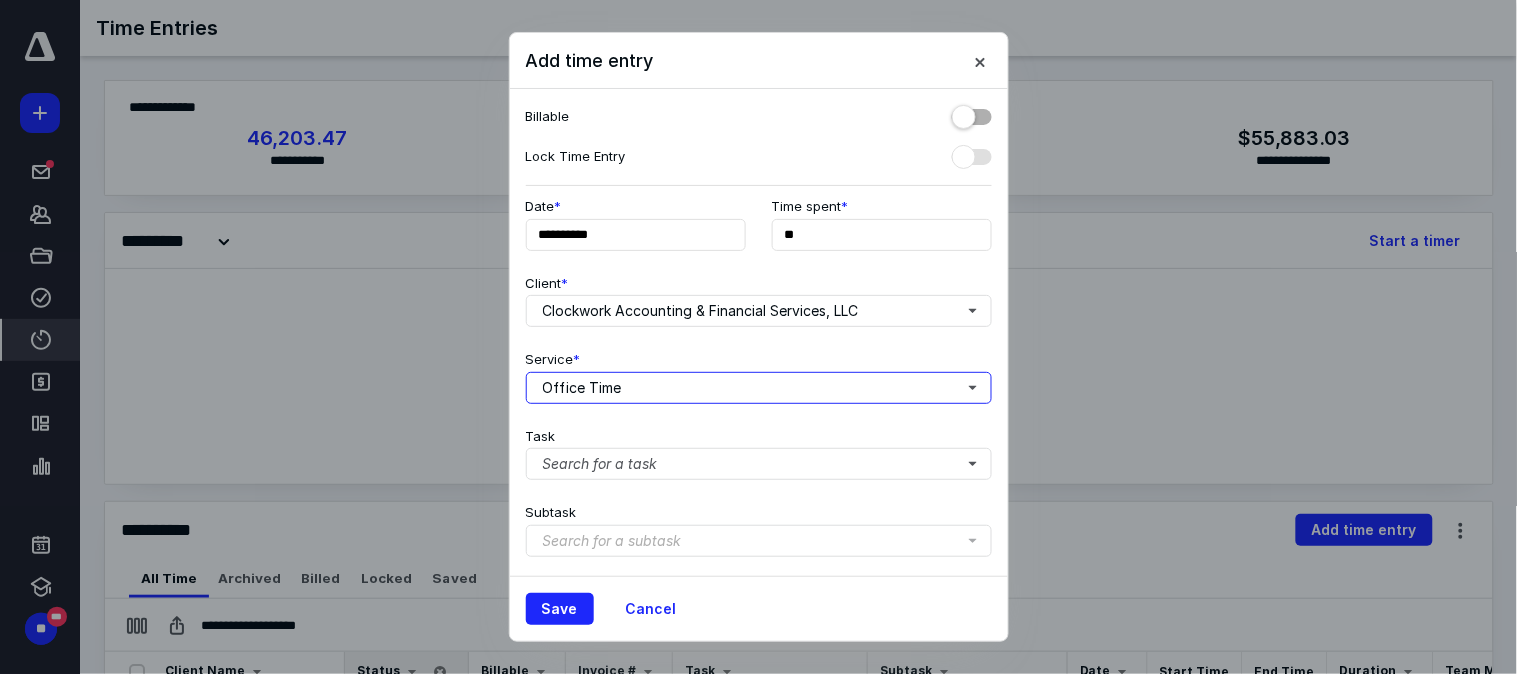 scroll, scrollTop: 0, scrollLeft: 0, axis: both 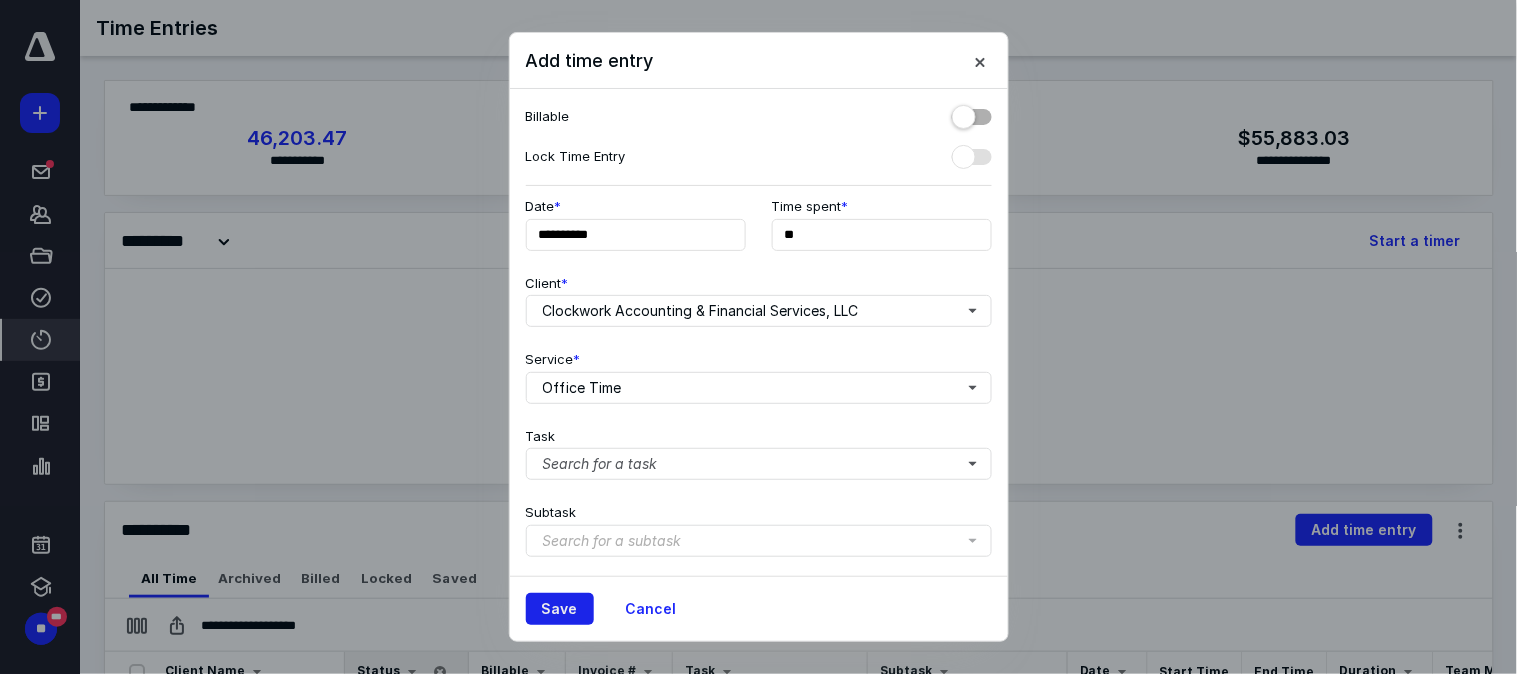 click on "Save" at bounding box center (560, 609) 